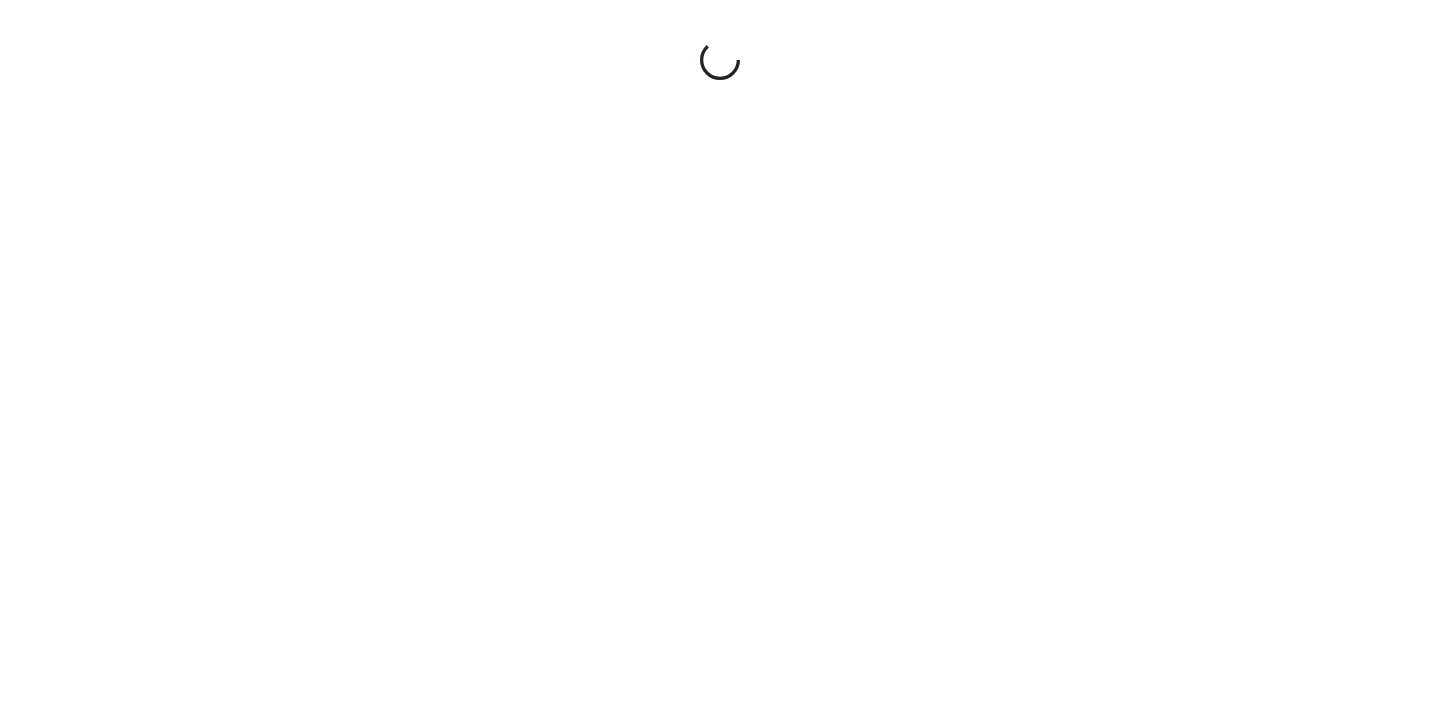 scroll, scrollTop: 0, scrollLeft: 0, axis: both 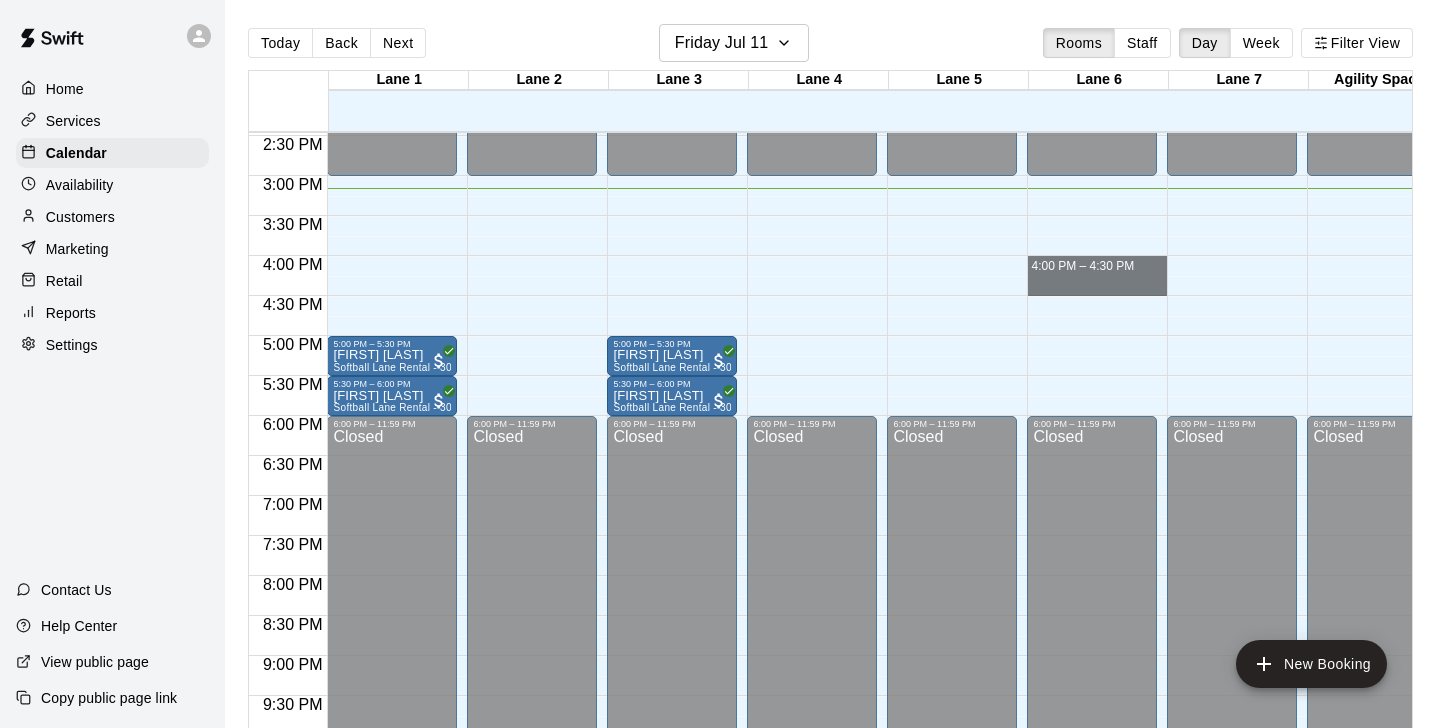 drag, startPoint x: 1073, startPoint y: 264, endPoint x: 1071, endPoint y: 286, distance: 22.090721 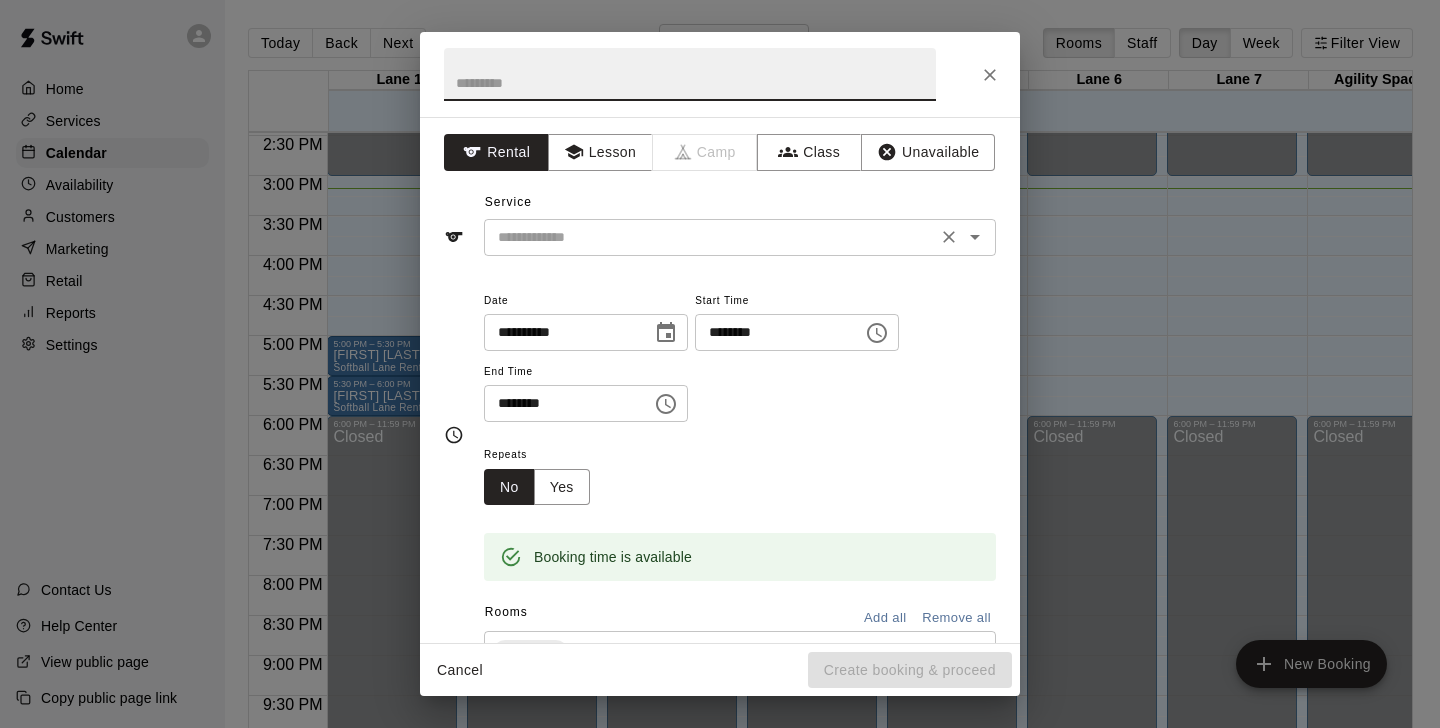 click at bounding box center (710, 237) 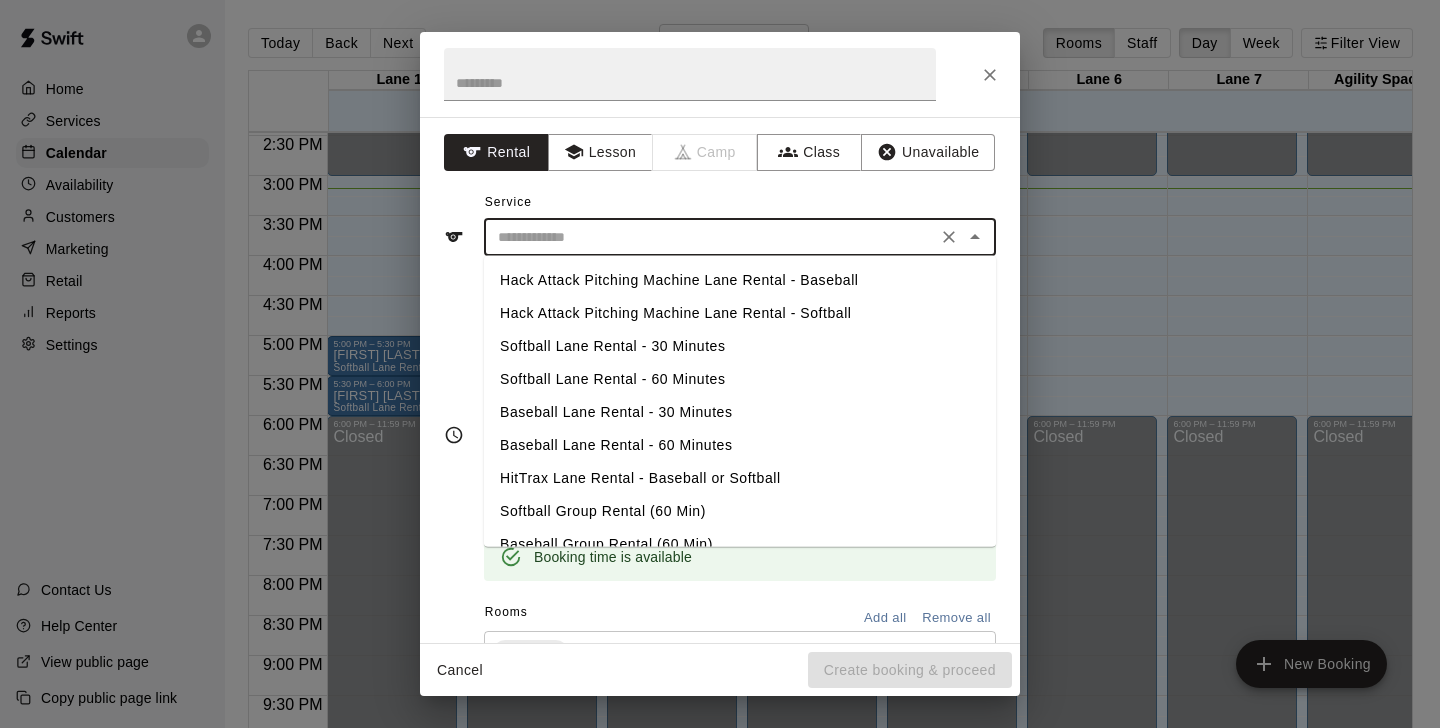 click on "Baseball Lane Rental - 30 Minutes" at bounding box center (740, 412) 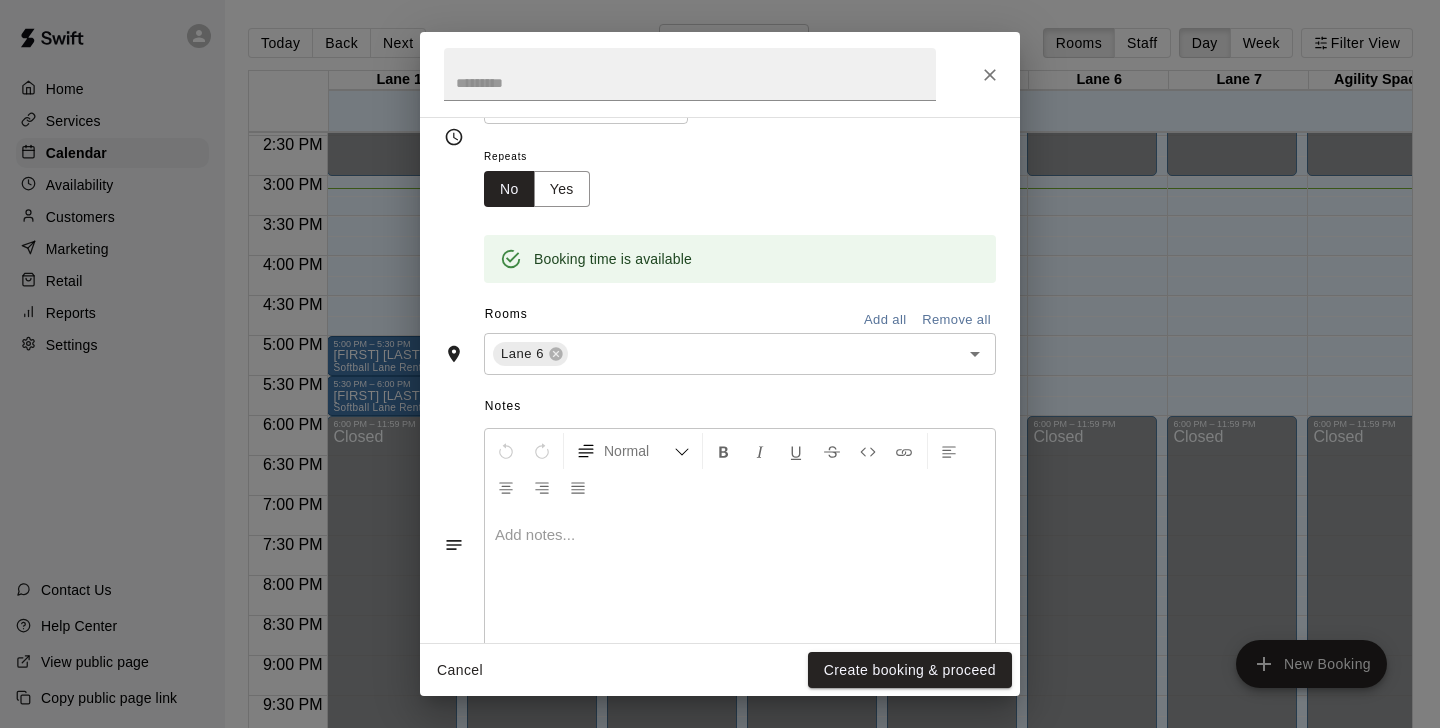 scroll, scrollTop: 353, scrollLeft: 0, axis: vertical 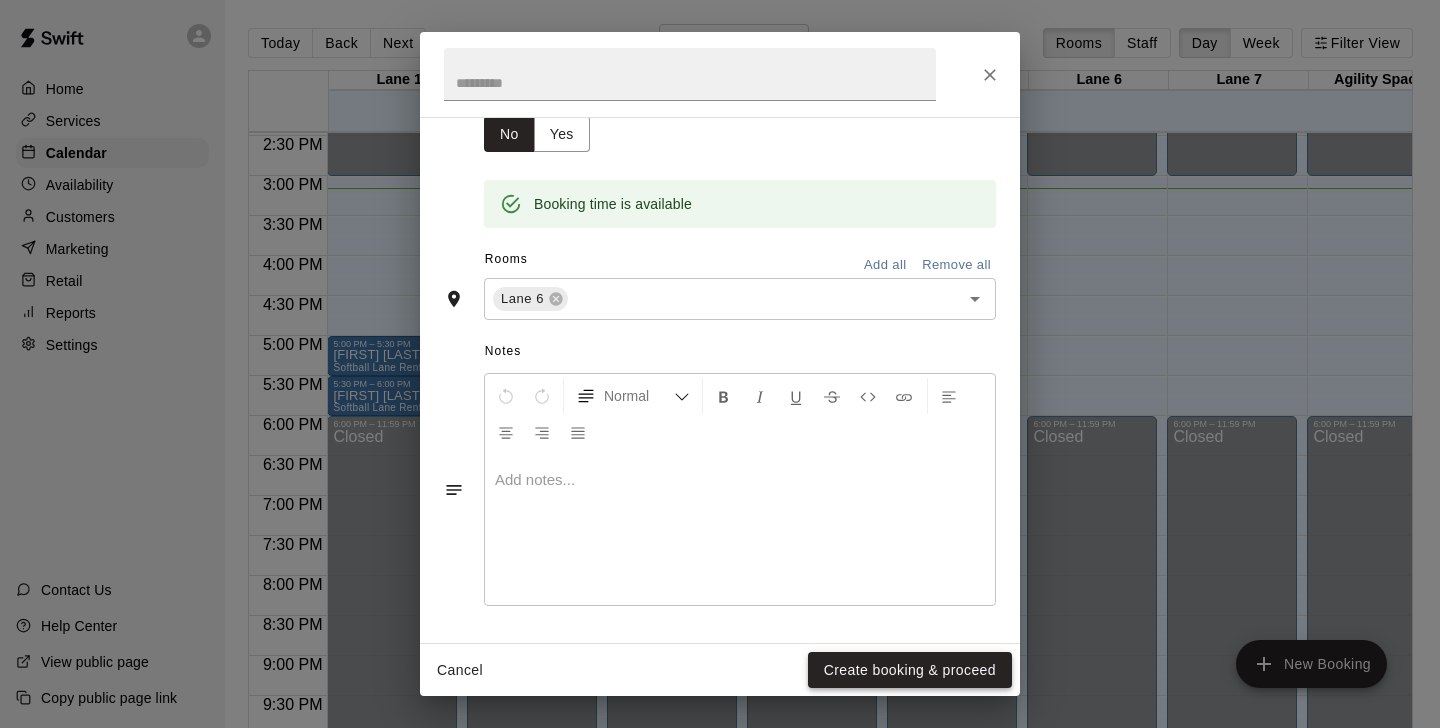 click on "Create booking & proceed" at bounding box center [910, 670] 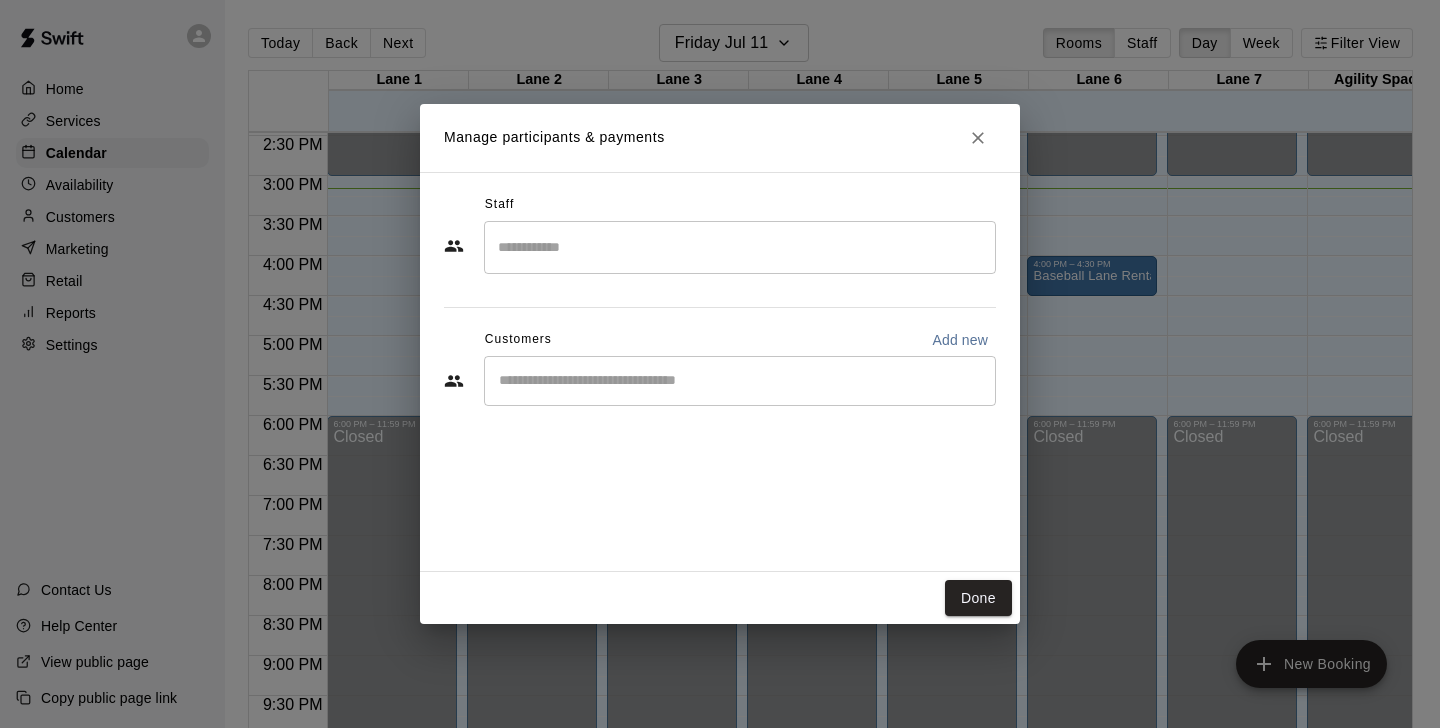 click at bounding box center [740, 381] 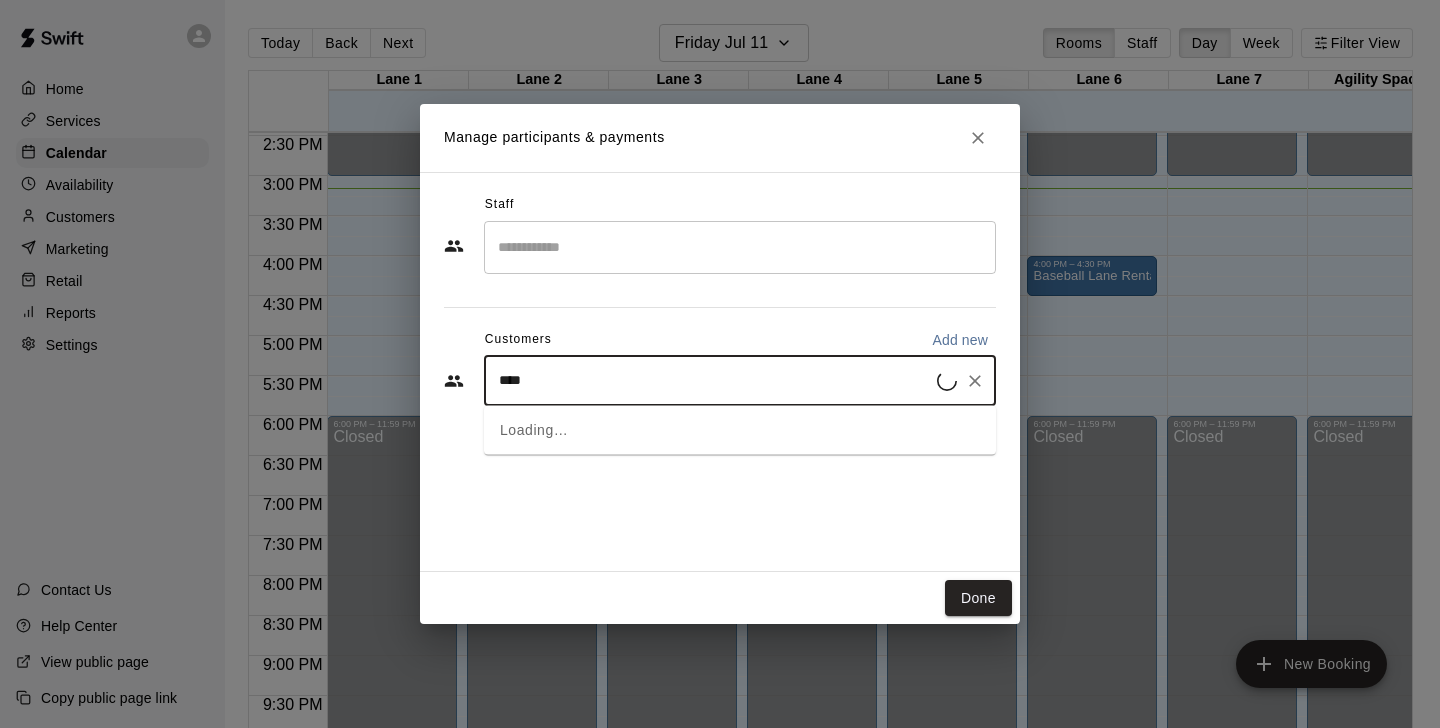 type on "*****" 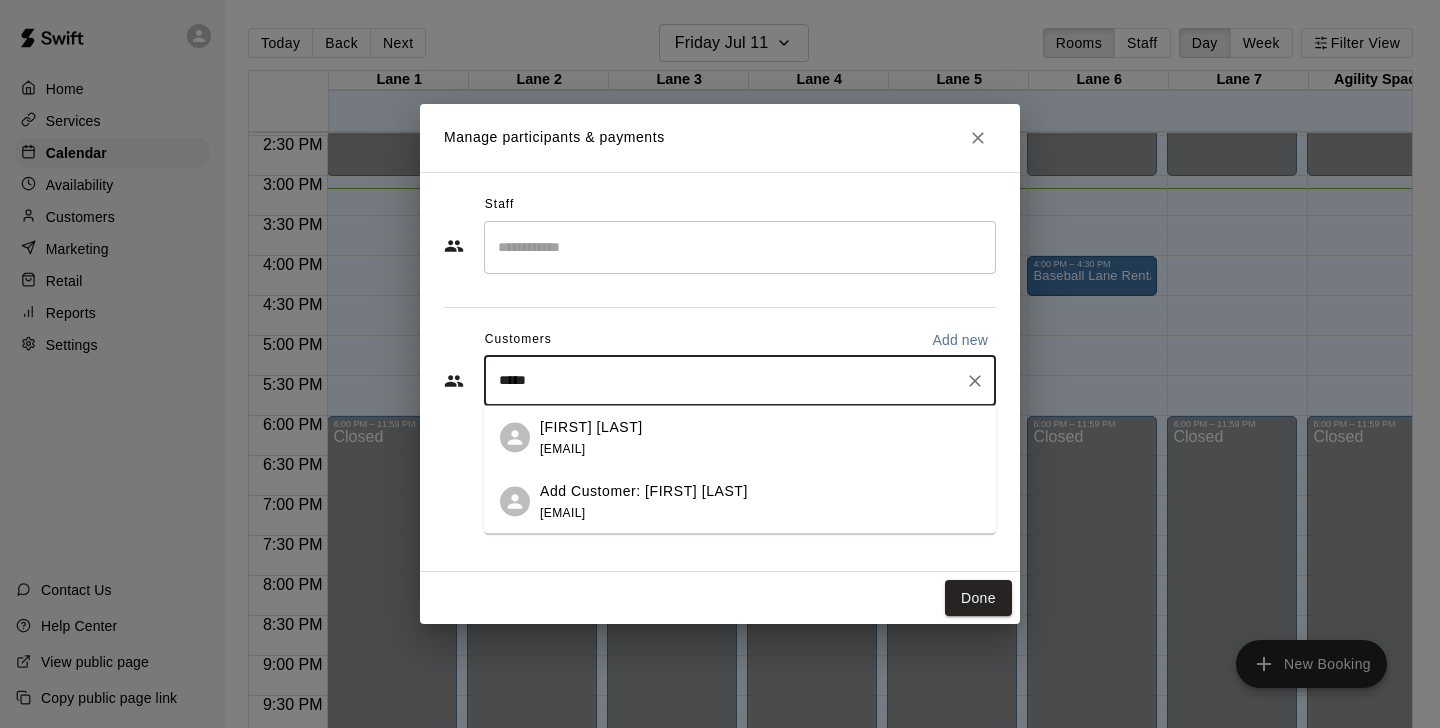 click on "[FIRST] [LAST] [EMAIL]" at bounding box center (760, 501) 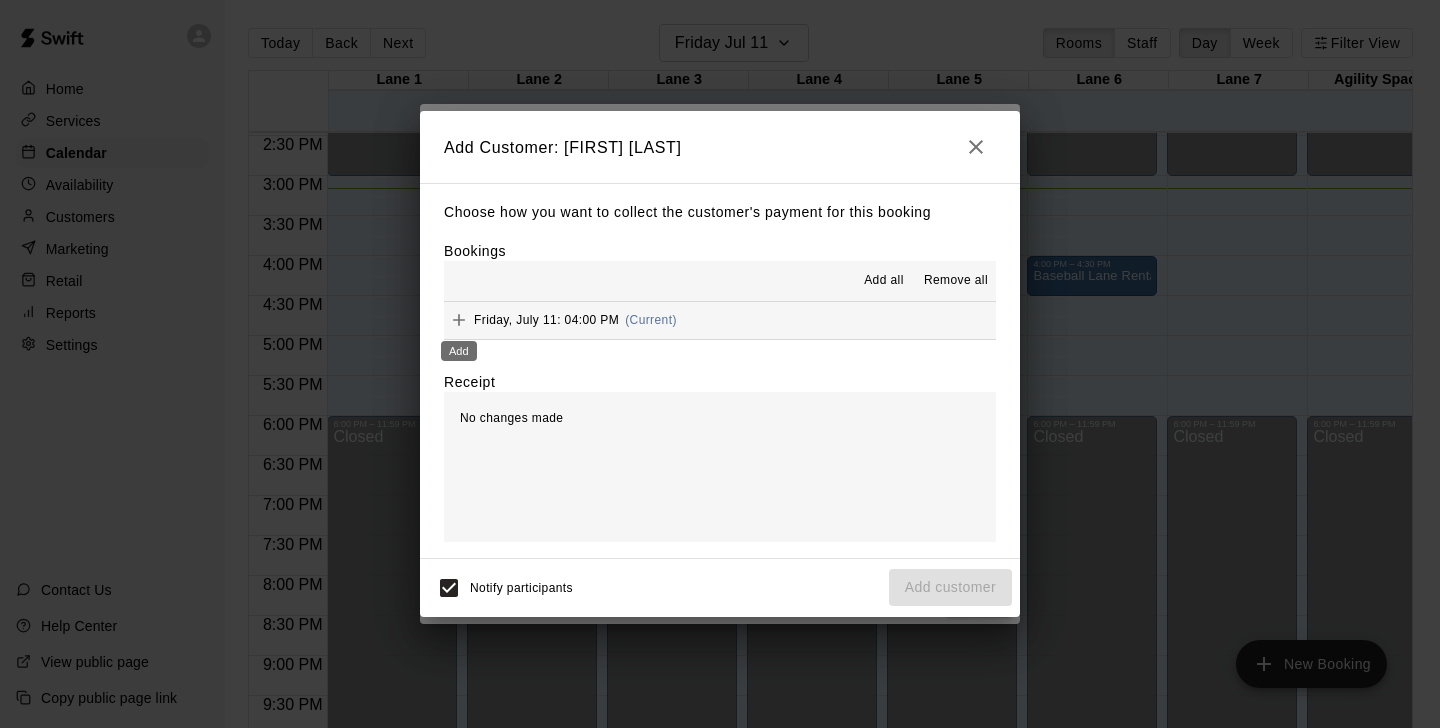 click 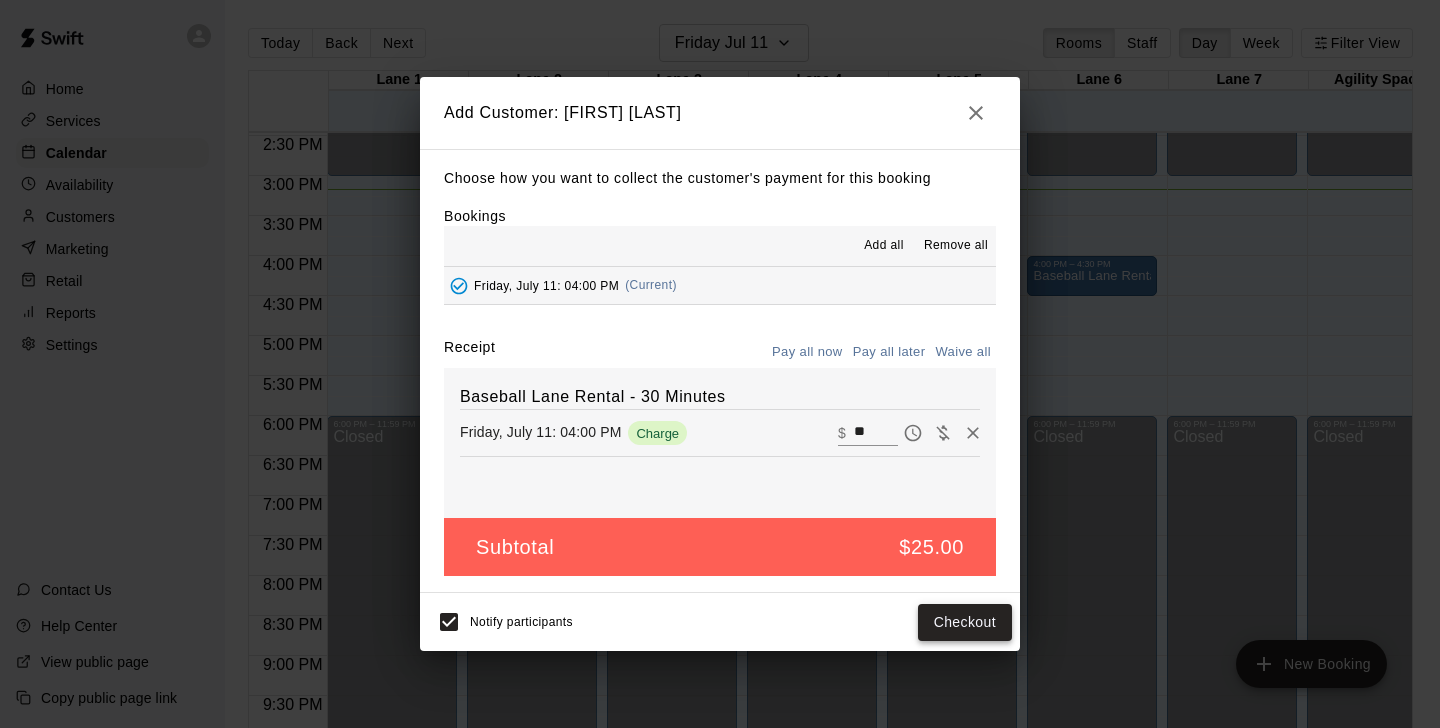 click on "Checkout" at bounding box center [965, 622] 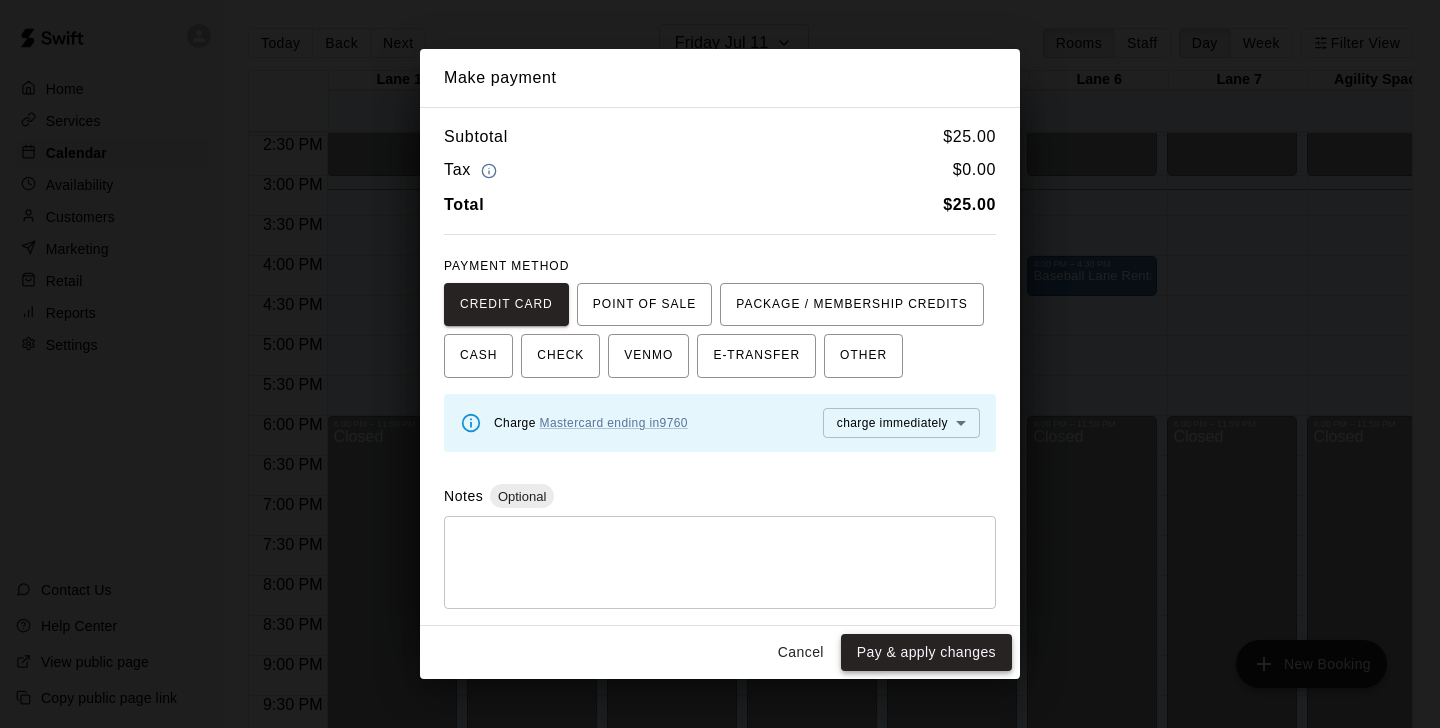 click on "Pay & apply changes" at bounding box center (926, 652) 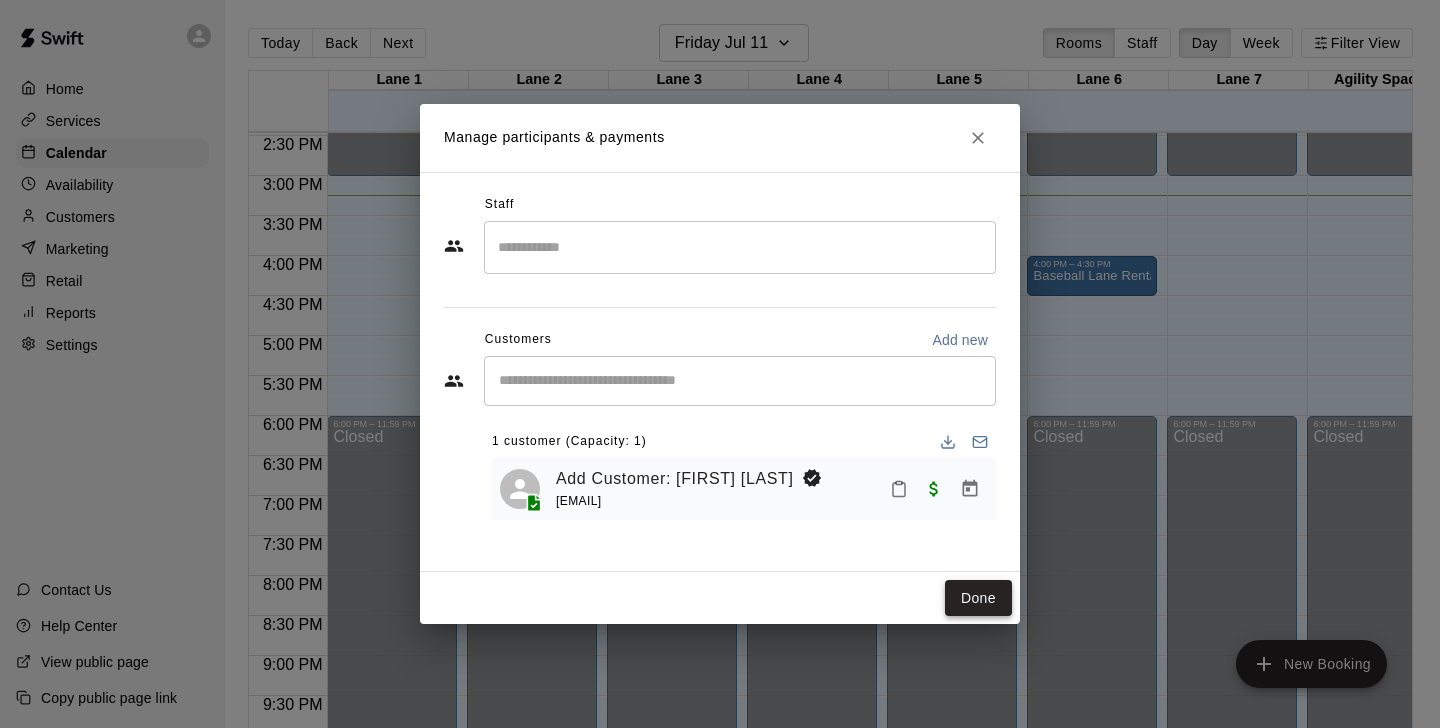 click on "Done" at bounding box center [978, 598] 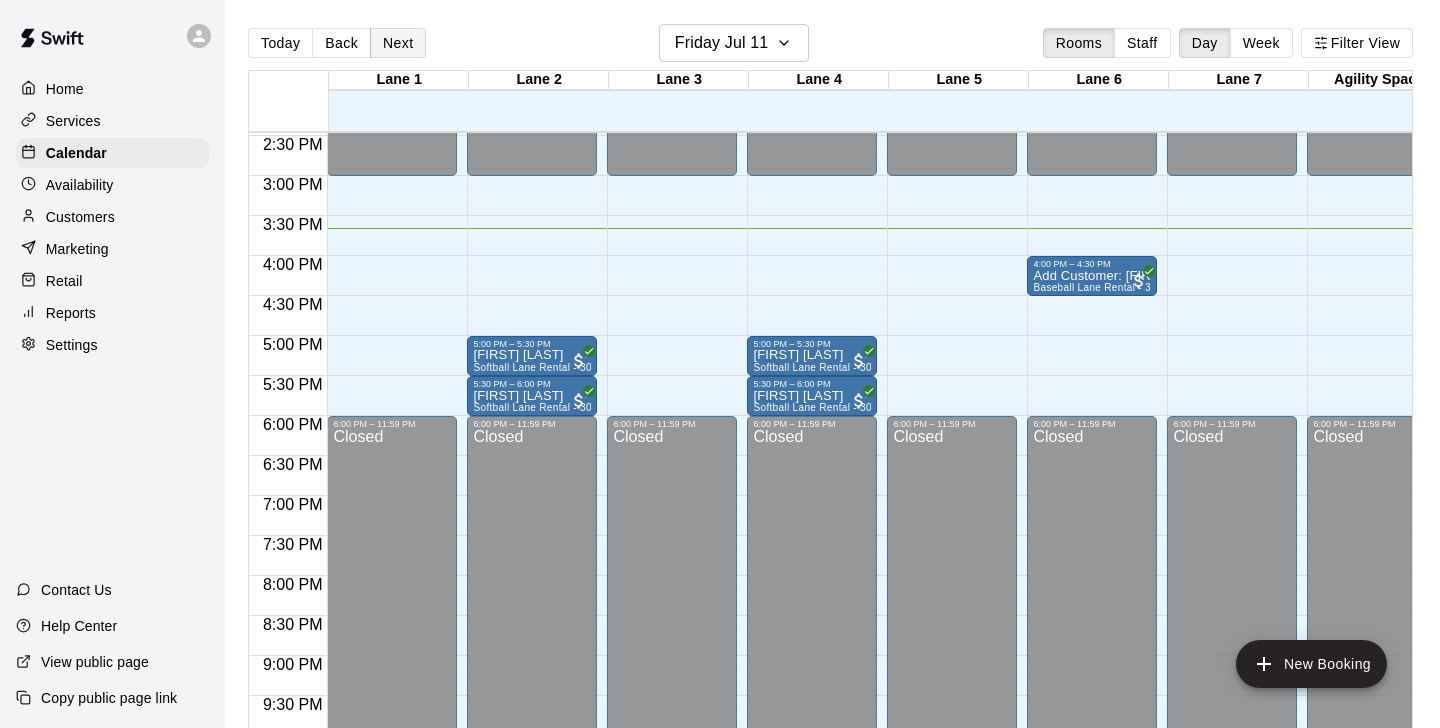 click on "Next" at bounding box center (398, 43) 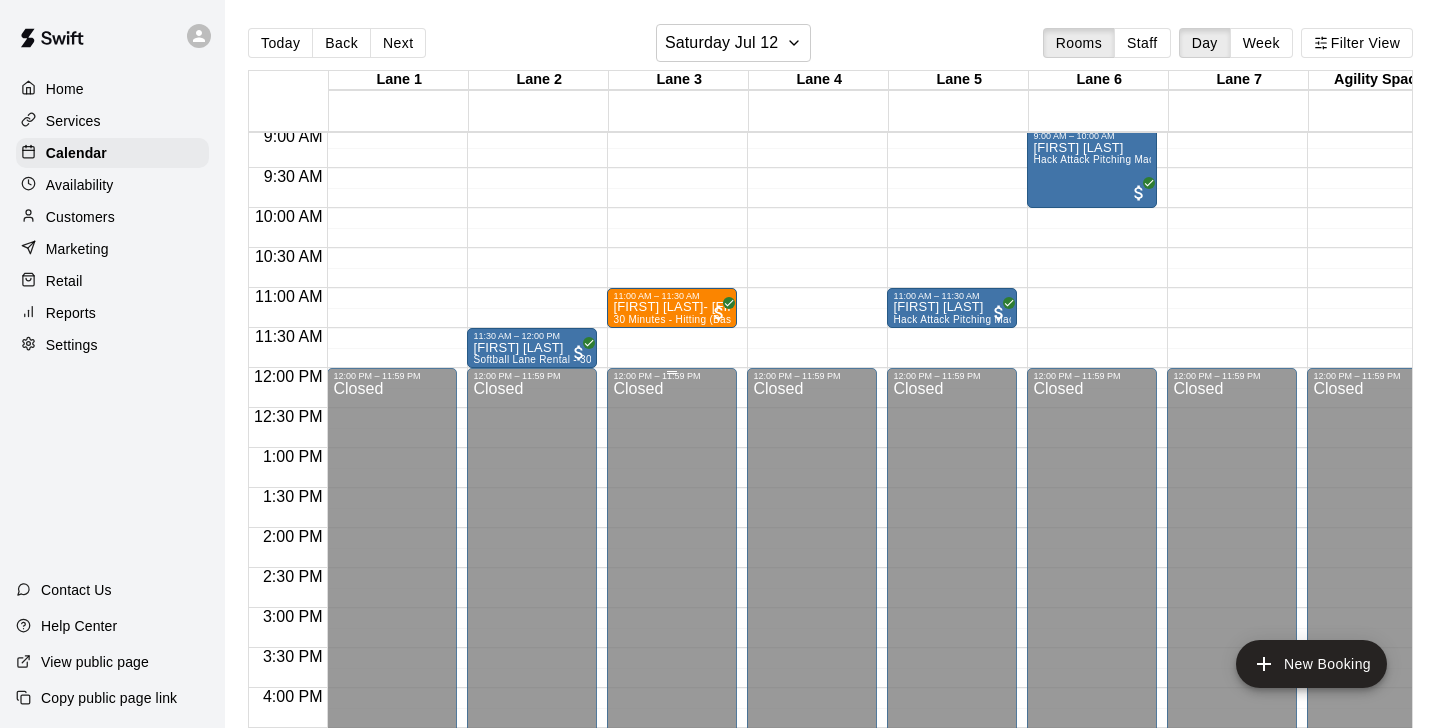 scroll, scrollTop: 669, scrollLeft: 0, axis: vertical 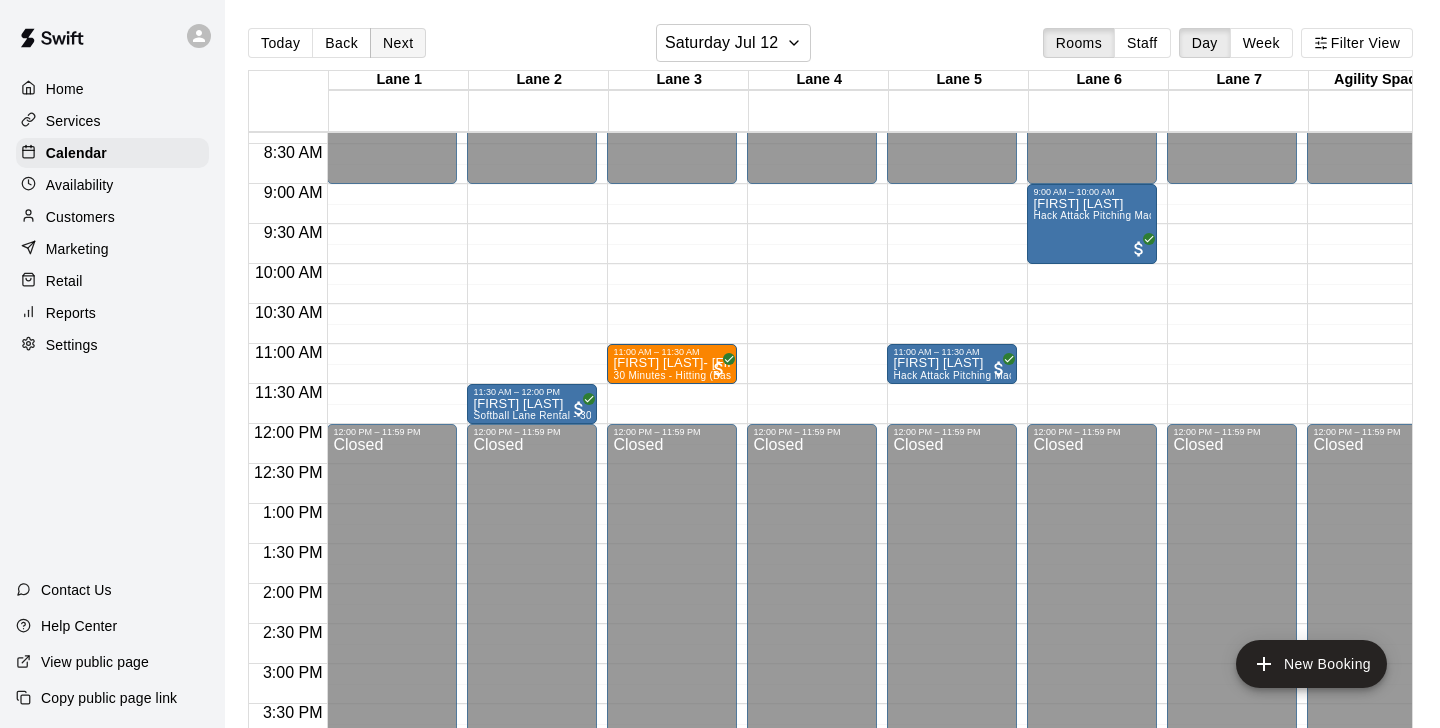 click on "Next" at bounding box center [398, 43] 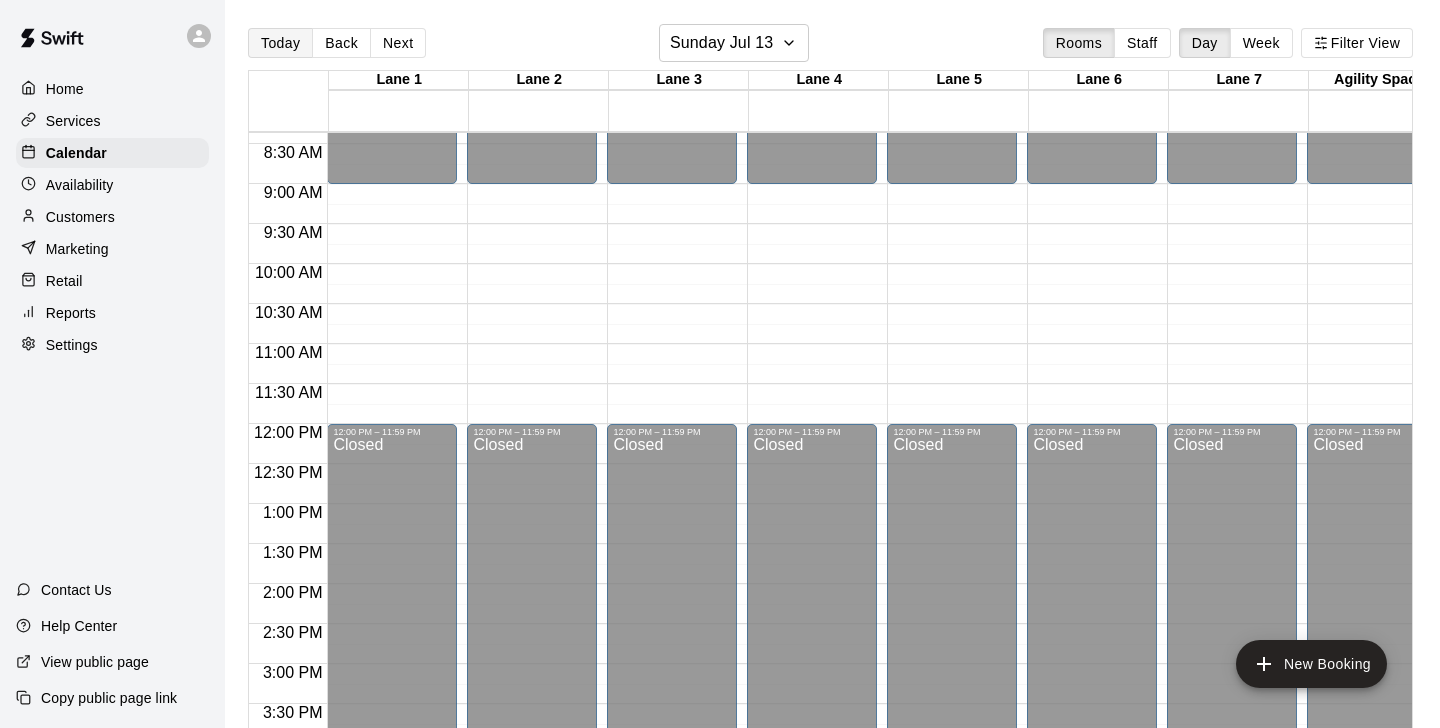 click on "Today" at bounding box center (280, 43) 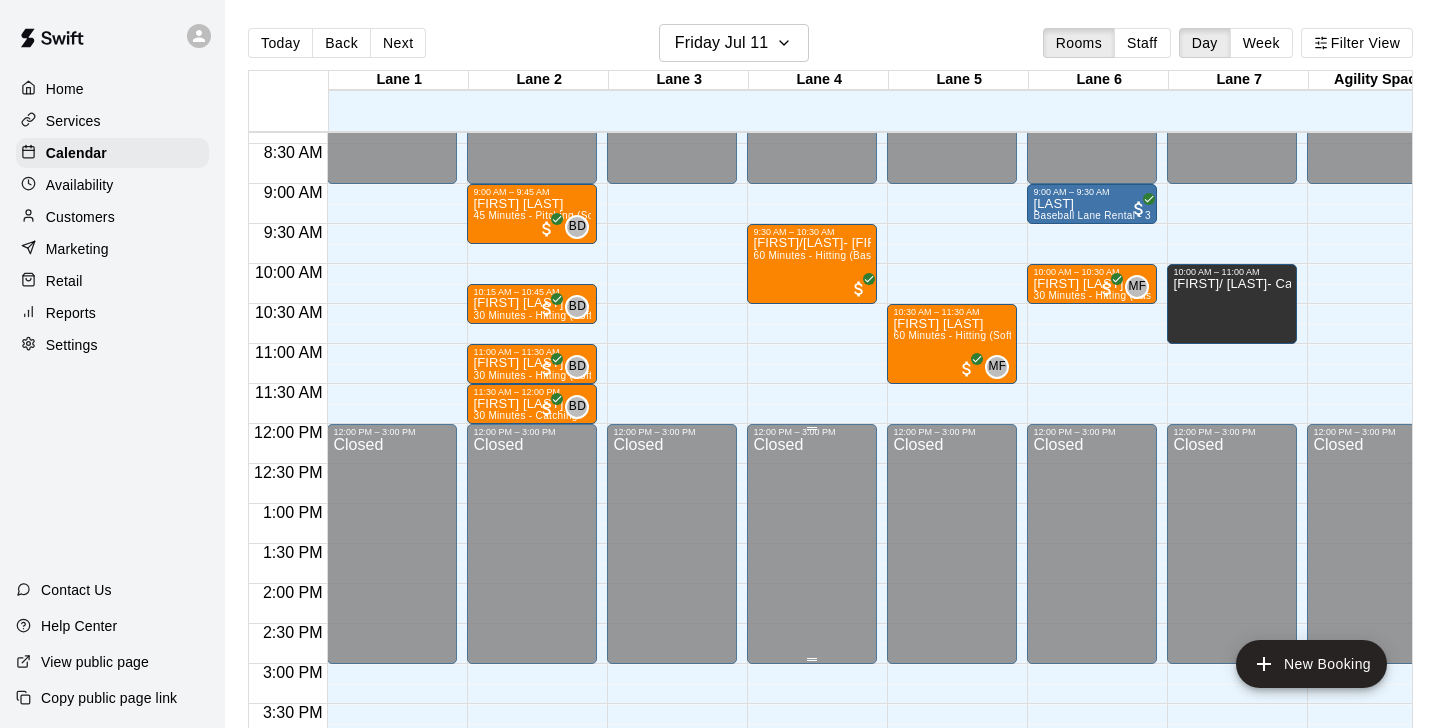 scroll, scrollTop: 1071, scrollLeft: 0, axis: vertical 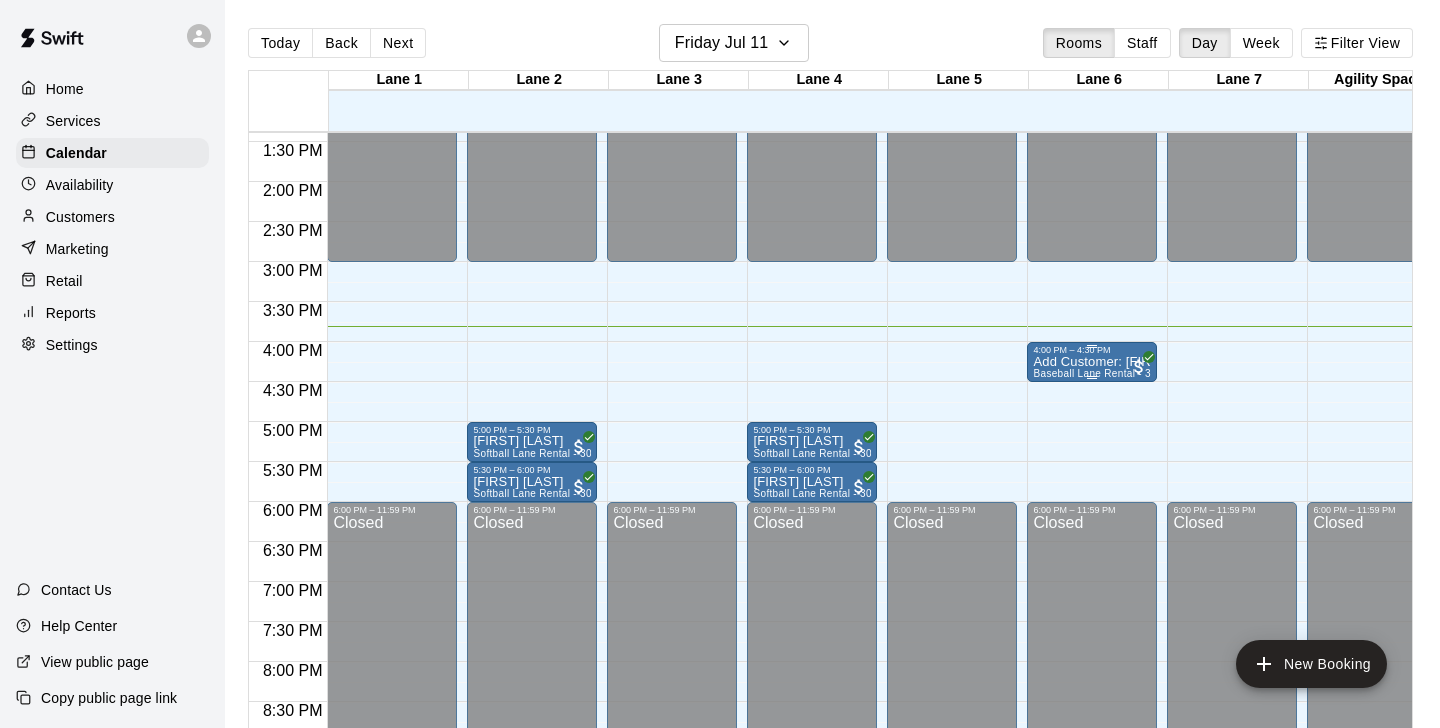 click on "Add Customer: [FIRST] [LAST]" at bounding box center (1092, 362) 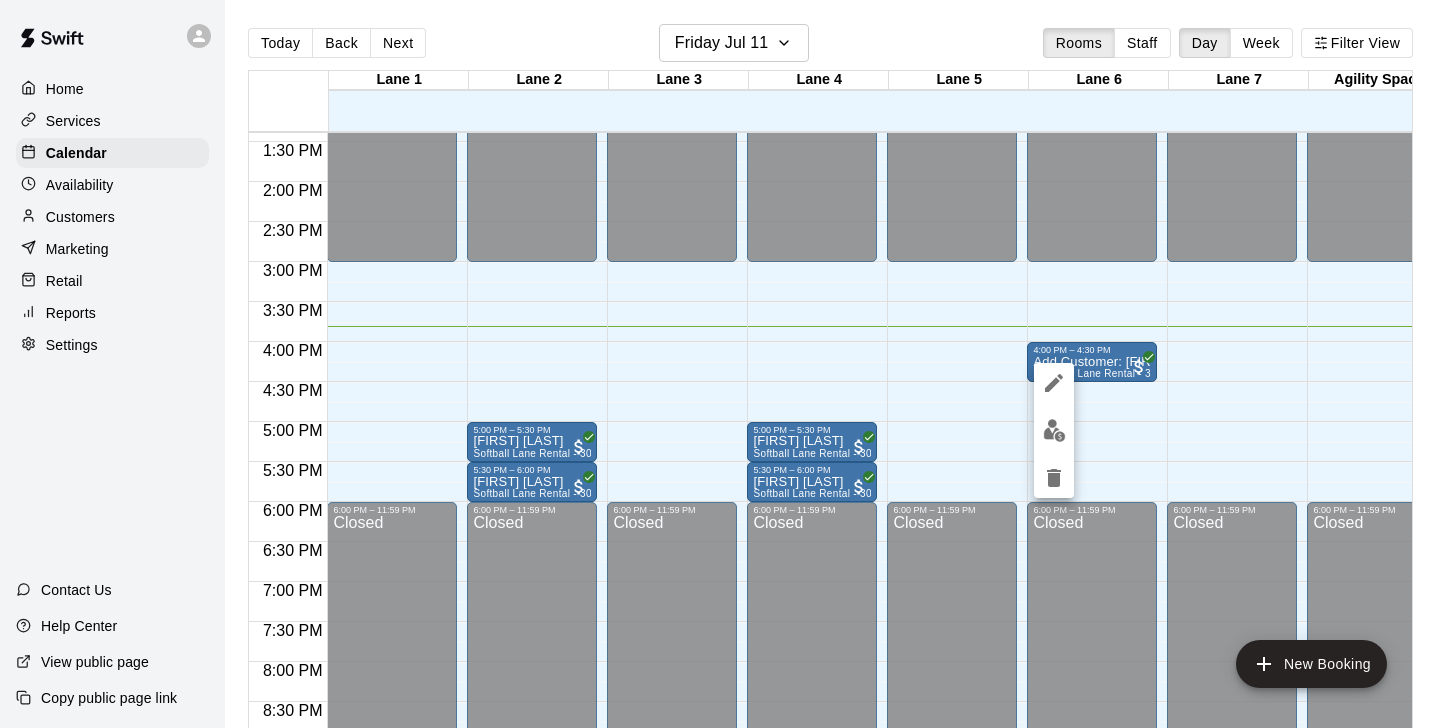 click at bounding box center (1054, 430) 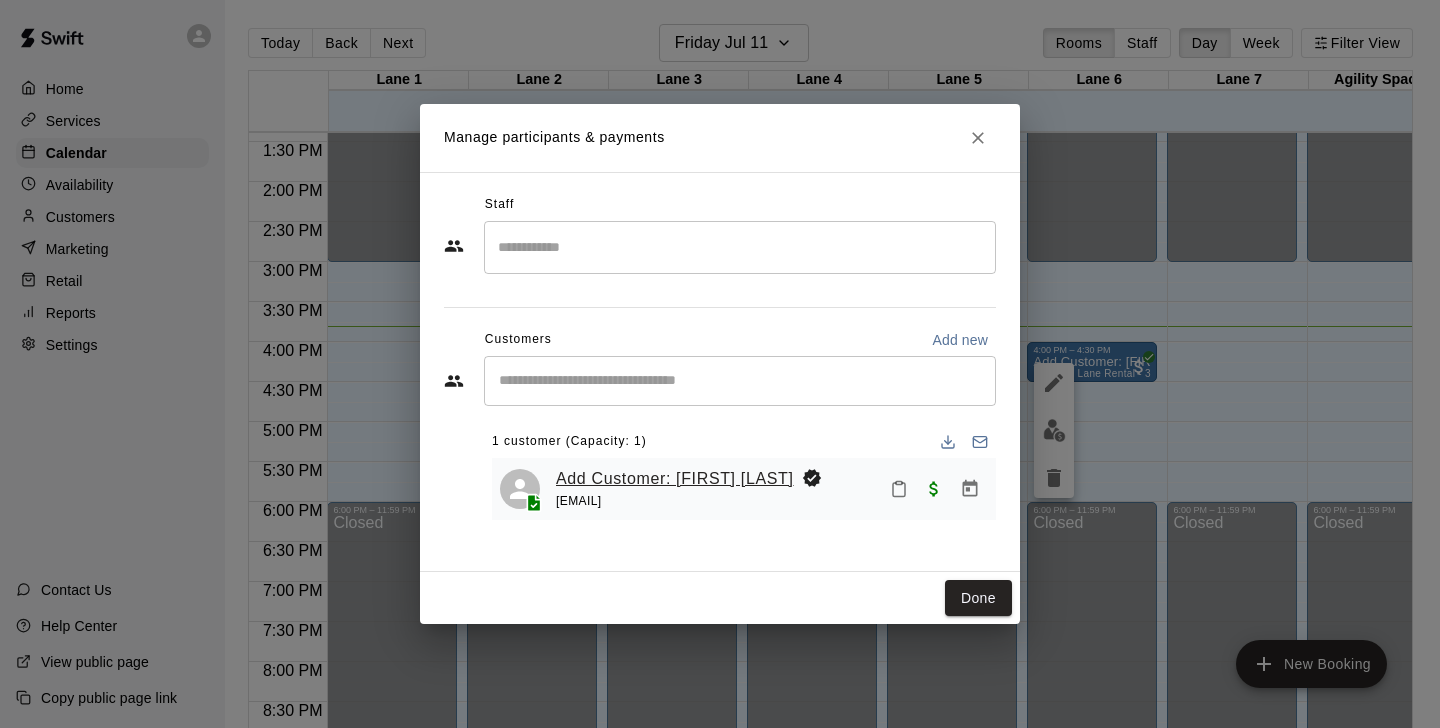 click on "Add Customer: [FIRST] [LAST]" at bounding box center (675, 479) 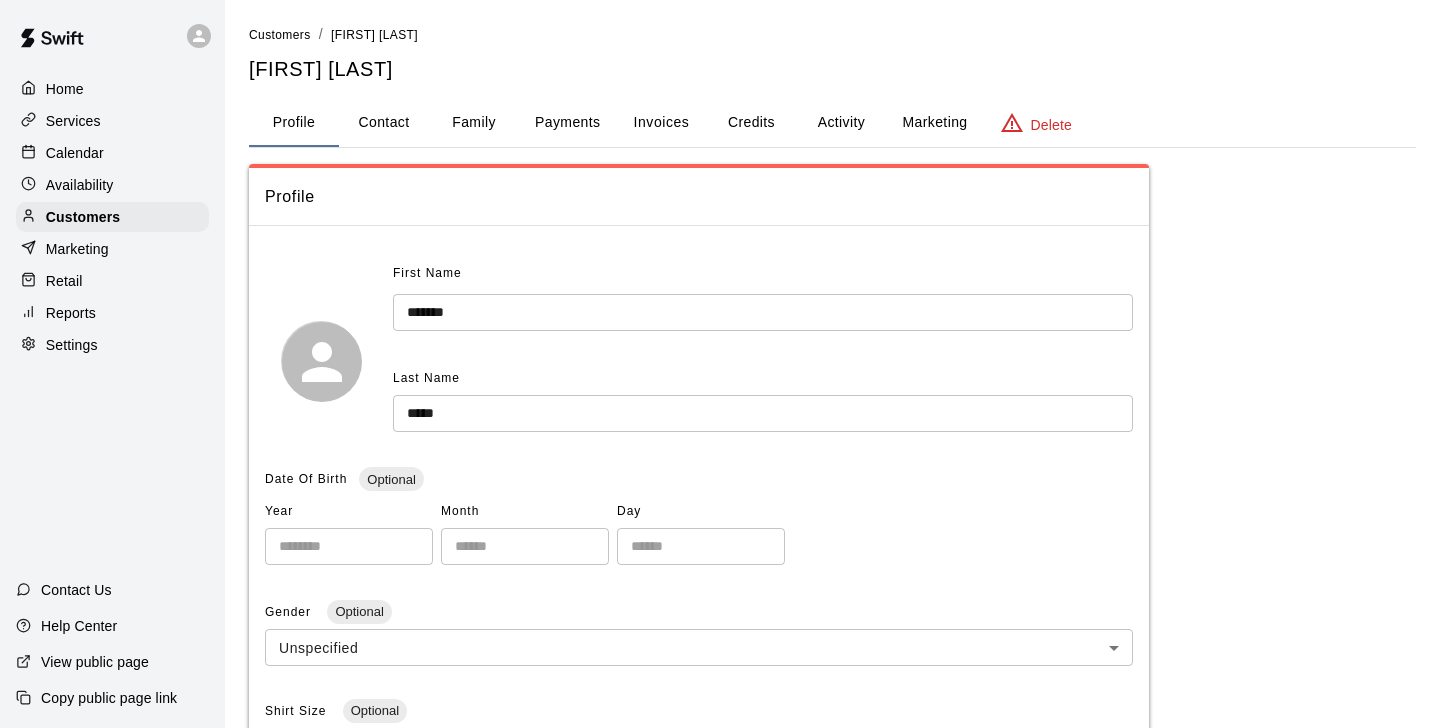 click on "Activity" at bounding box center (841, 123) 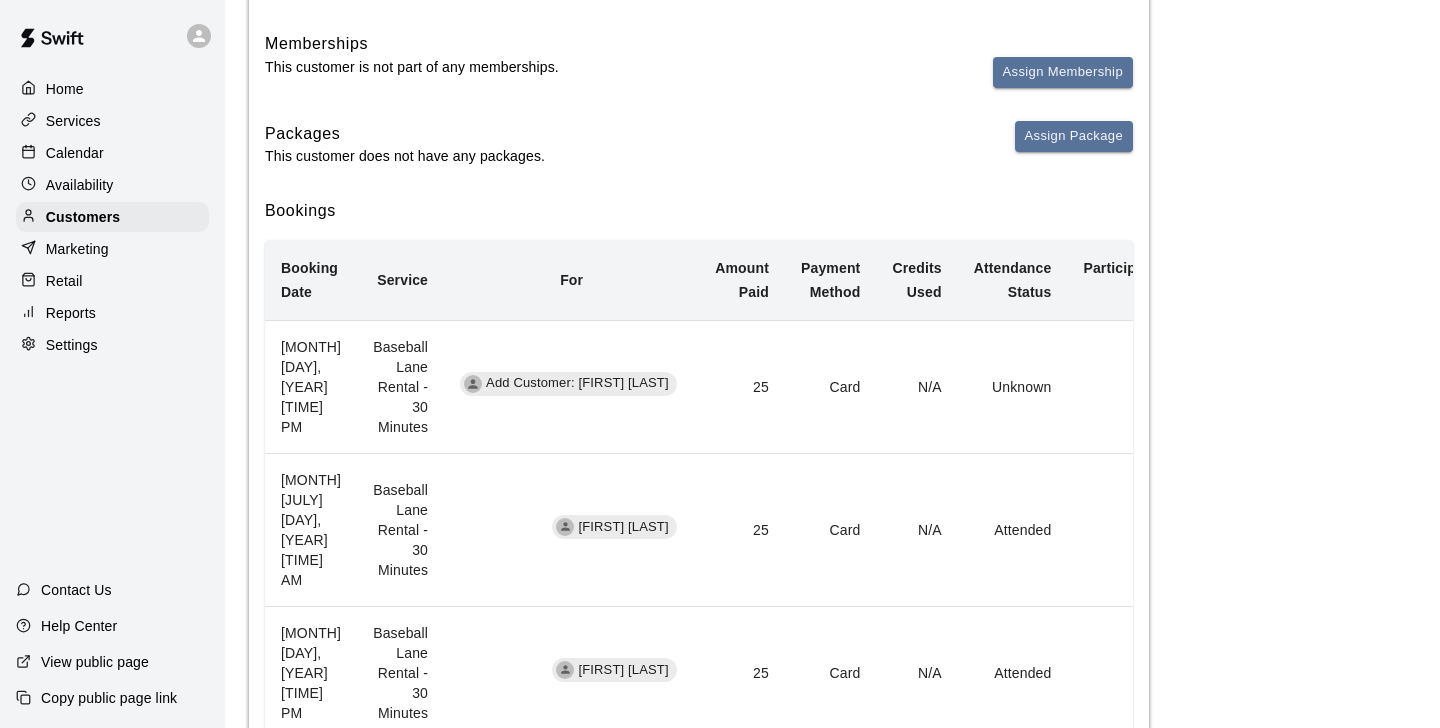 scroll, scrollTop: 0, scrollLeft: 0, axis: both 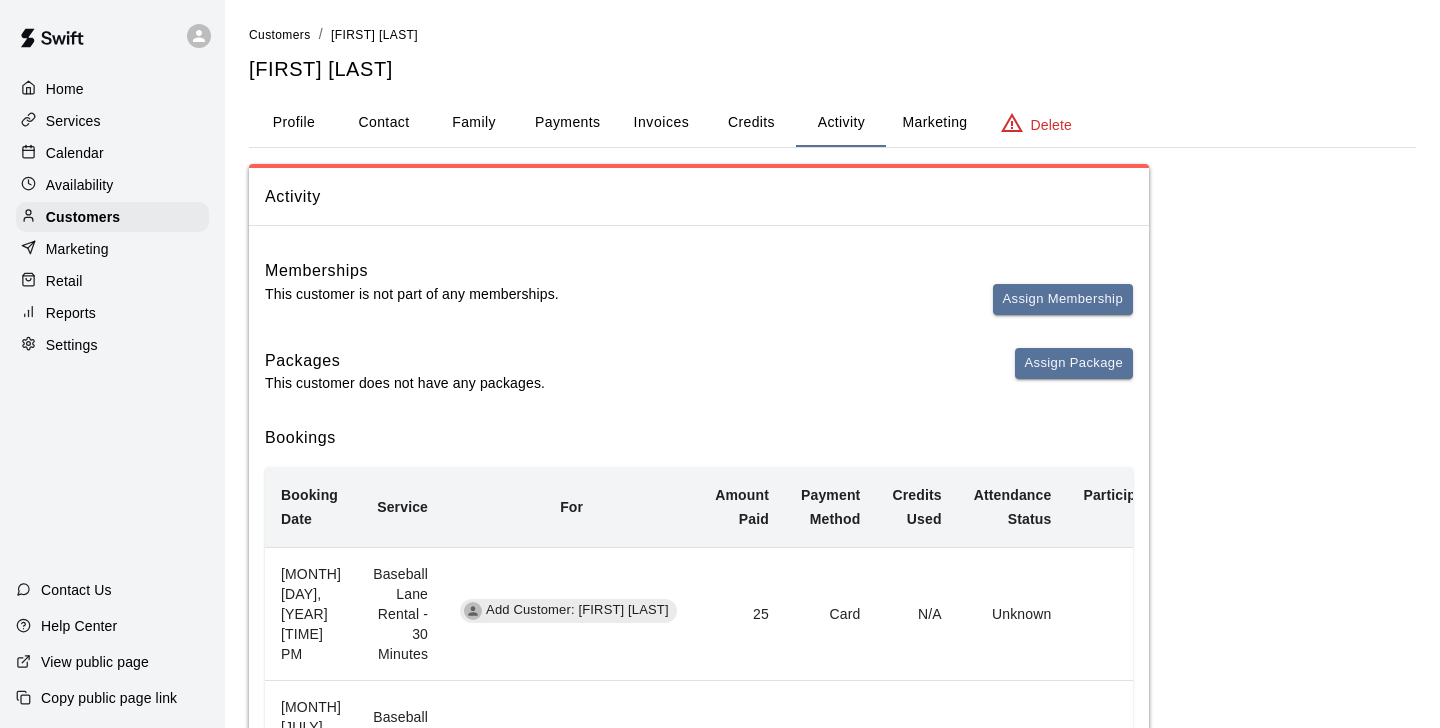click on "Calendar" at bounding box center (112, 153) 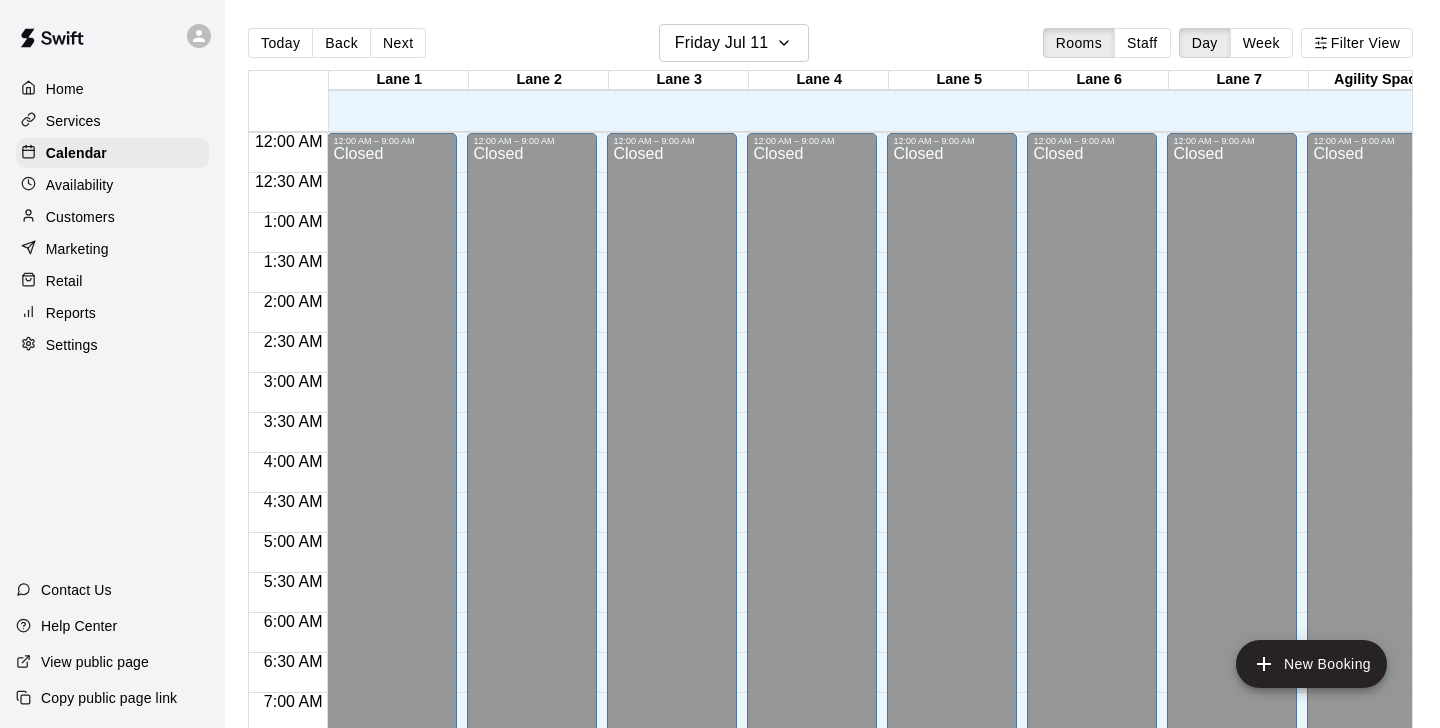 scroll, scrollTop: 1243, scrollLeft: 0, axis: vertical 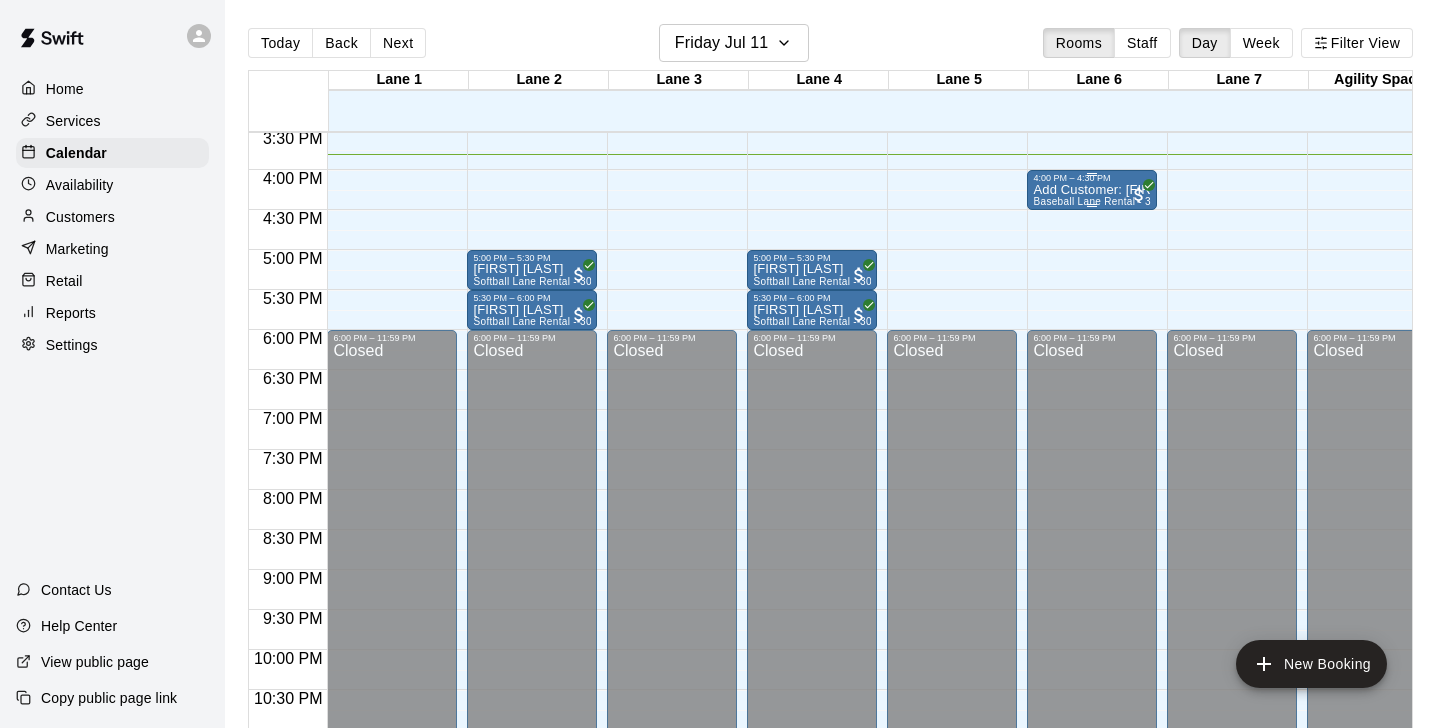 click on "Add Customer: [FIRST] [LAST]" at bounding box center [1092, 190] 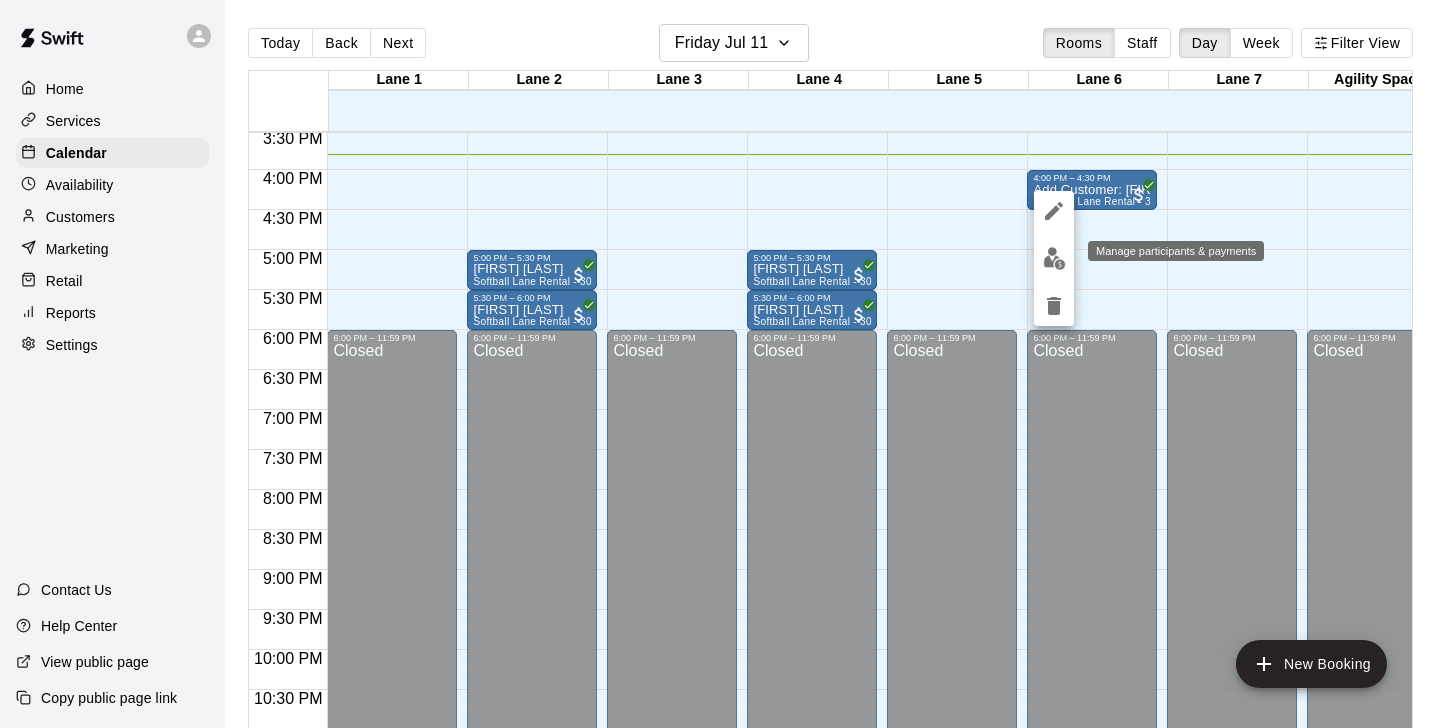 click at bounding box center (1054, 258) 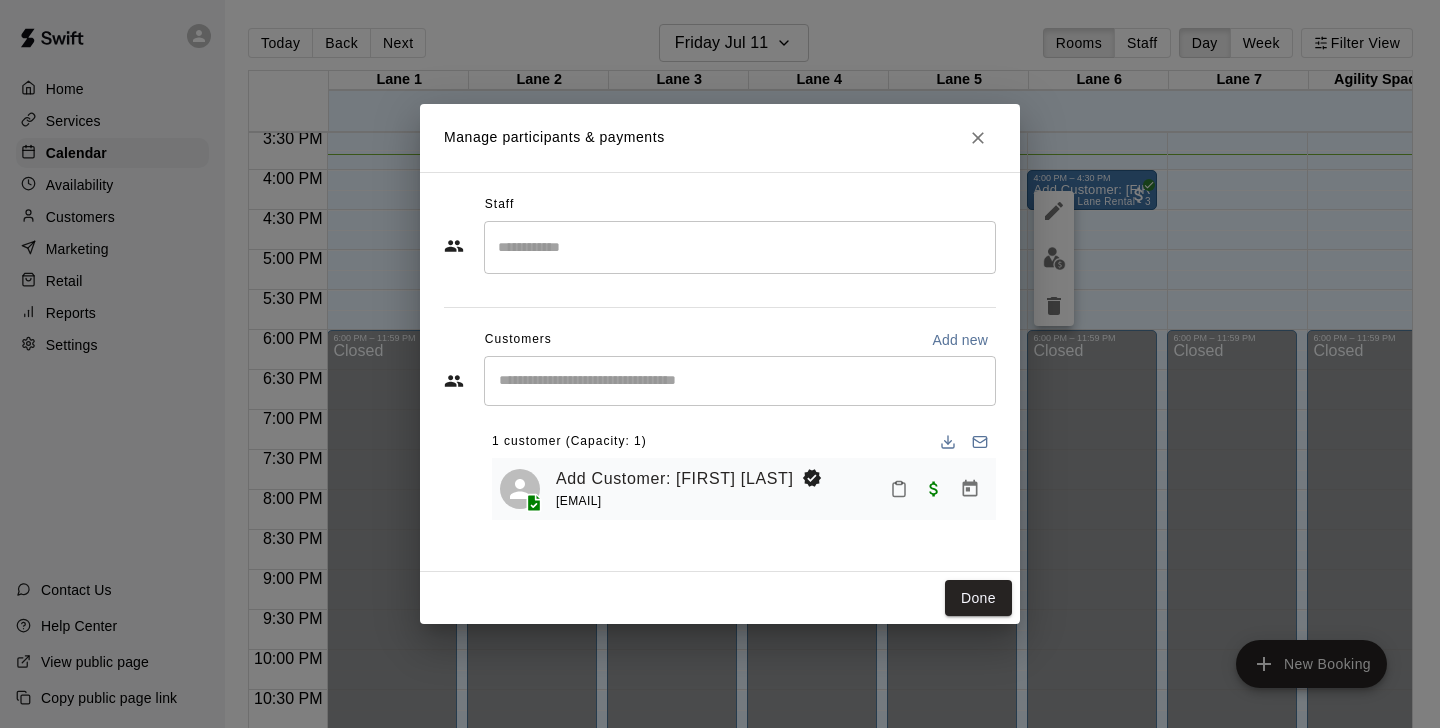 click at bounding box center [899, 489] 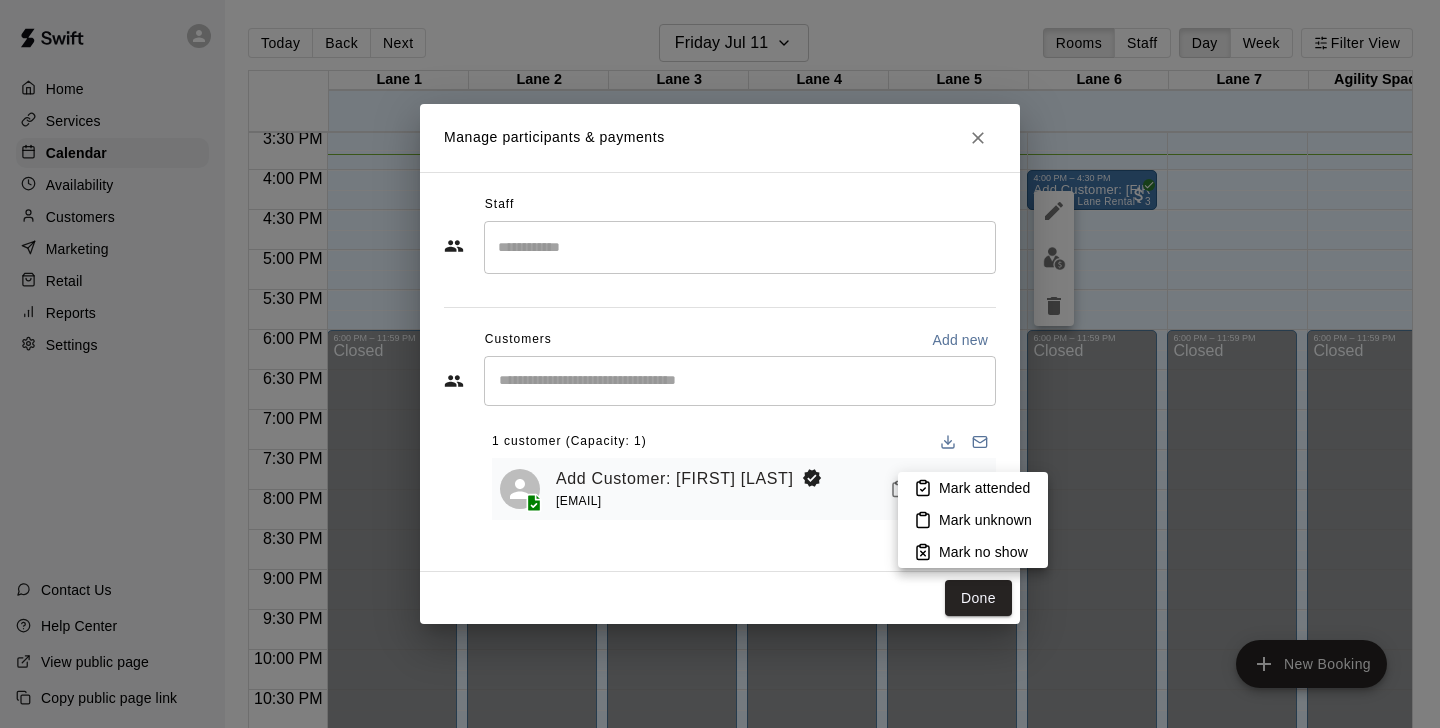 click on "Mark attended" at bounding box center [984, 488] 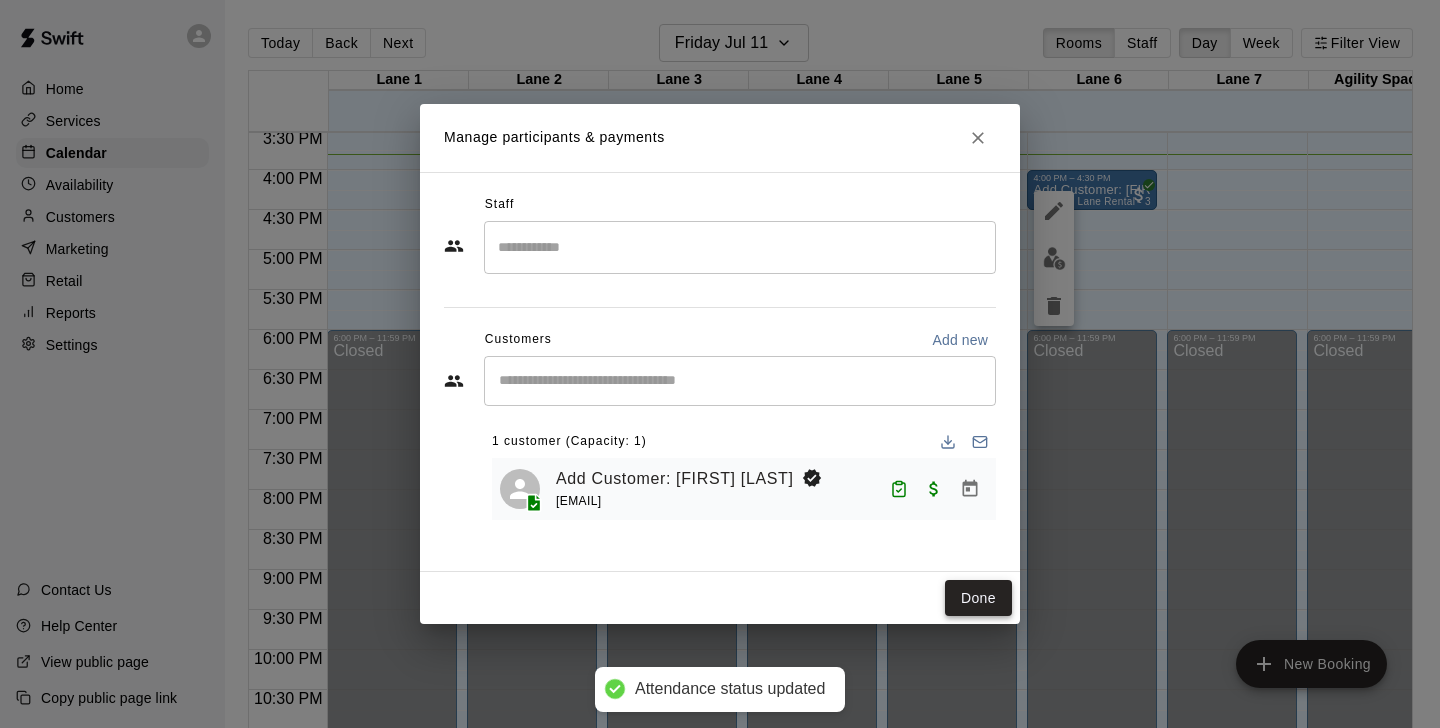 click on "Done" at bounding box center (978, 598) 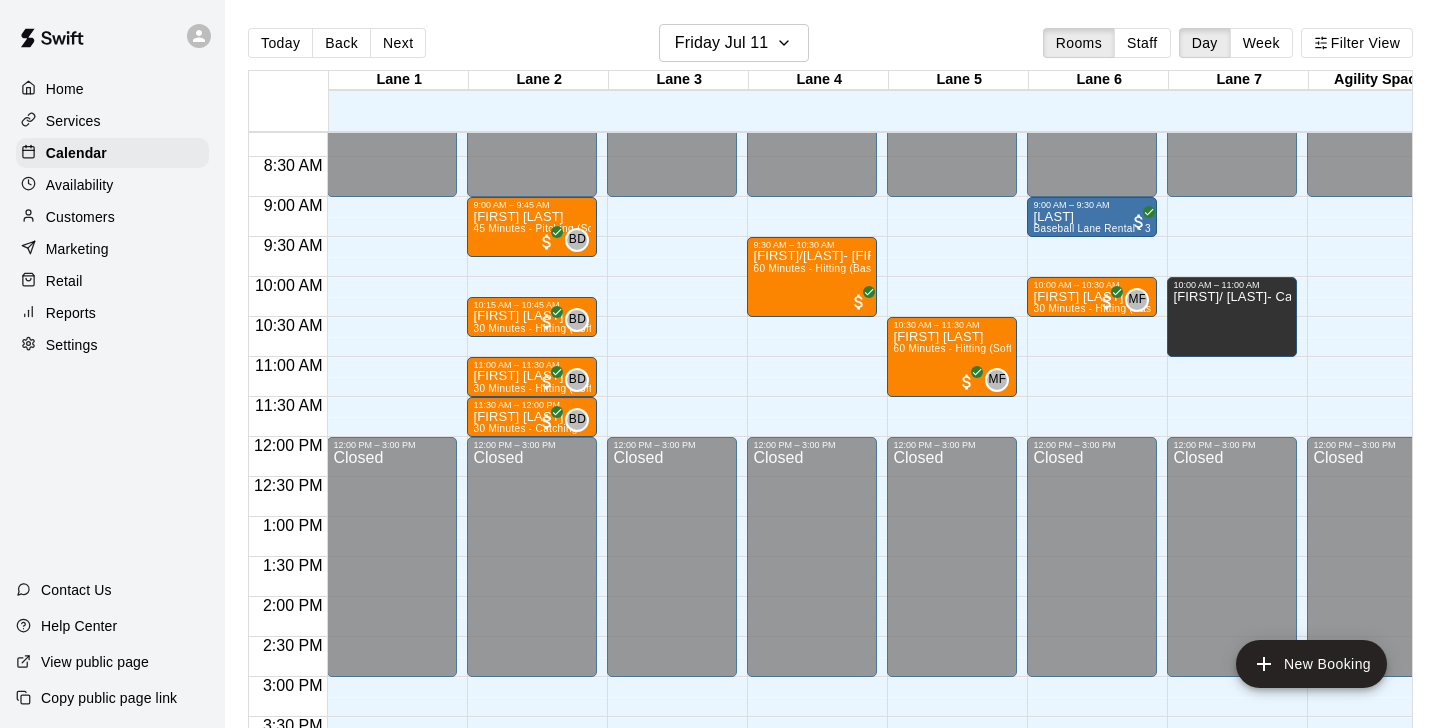 scroll, scrollTop: 485, scrollLeft: 0, axis: vertical 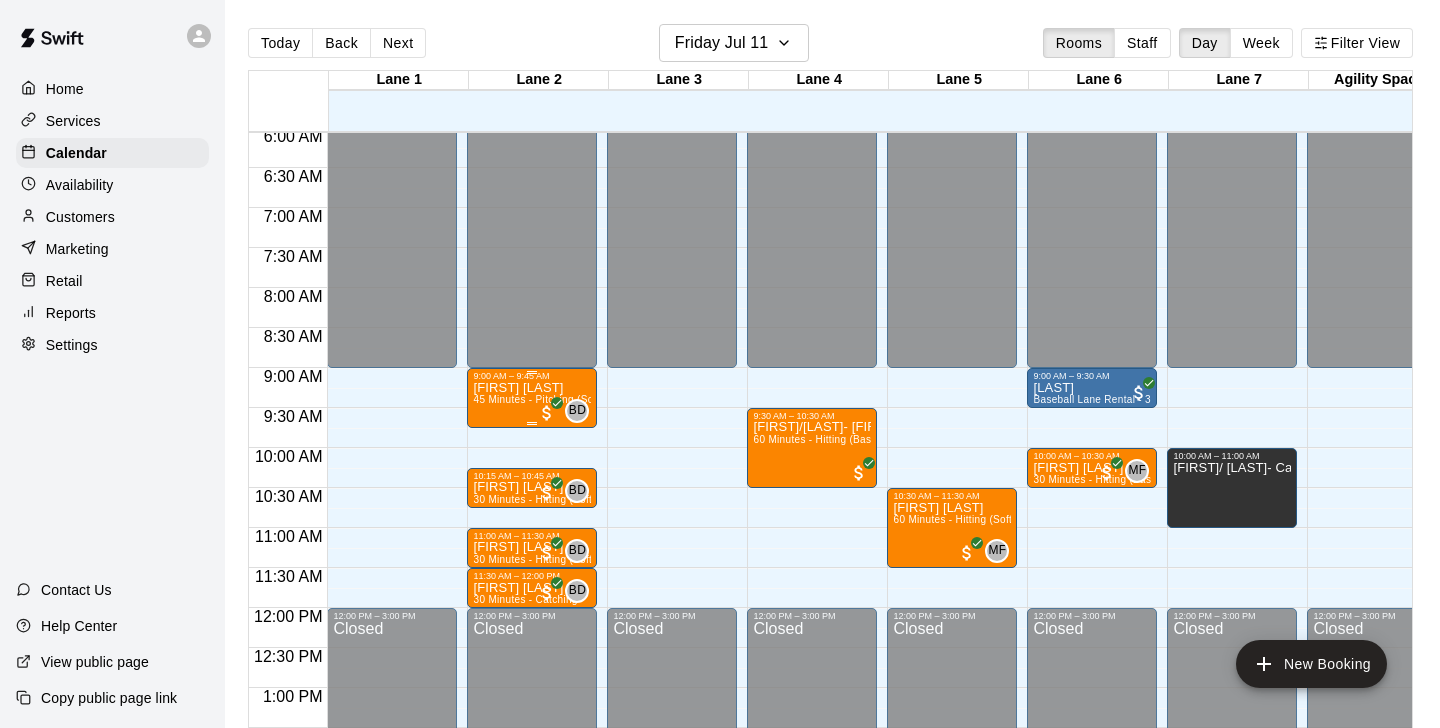 click on "[FIRST]  [LAST]" at bounding box center [532, 388] 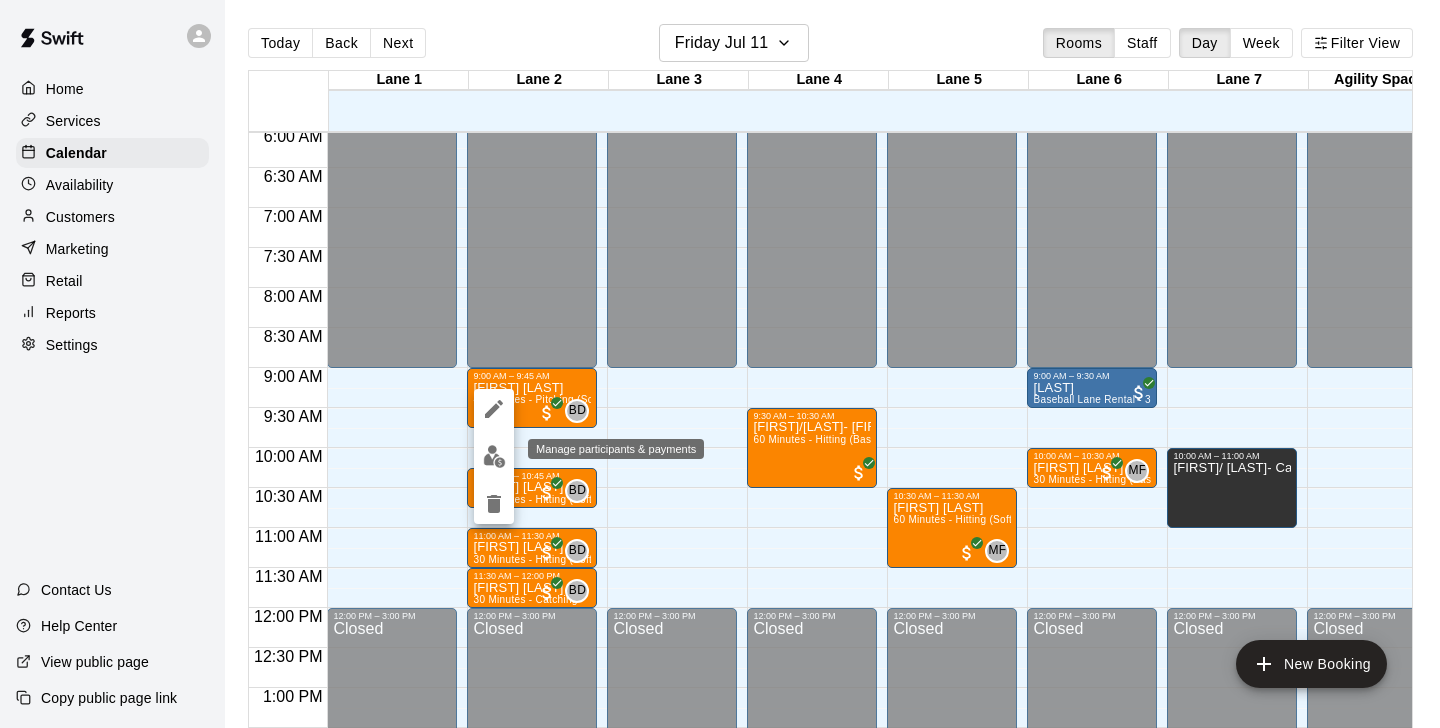 click at bounding box center (494, 456) 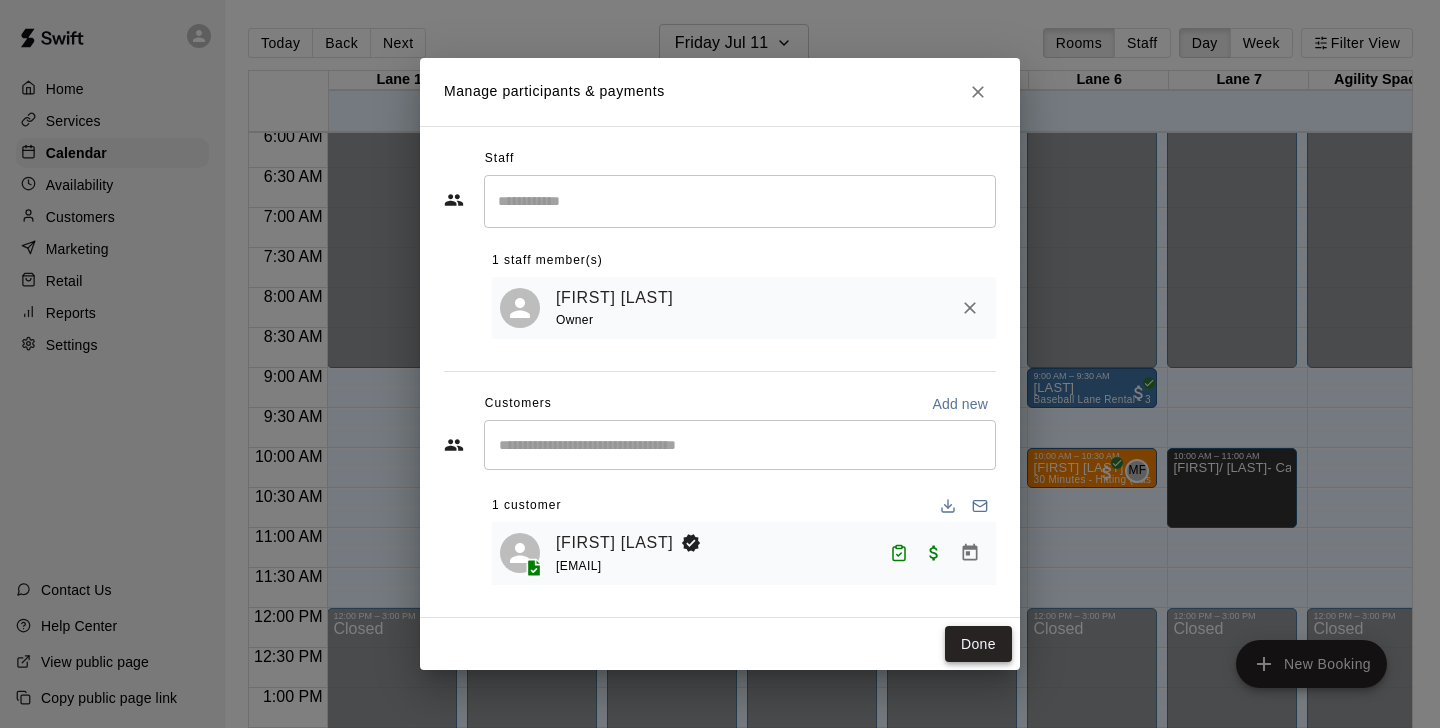 click on "Done" at bounding box center (978, 644) 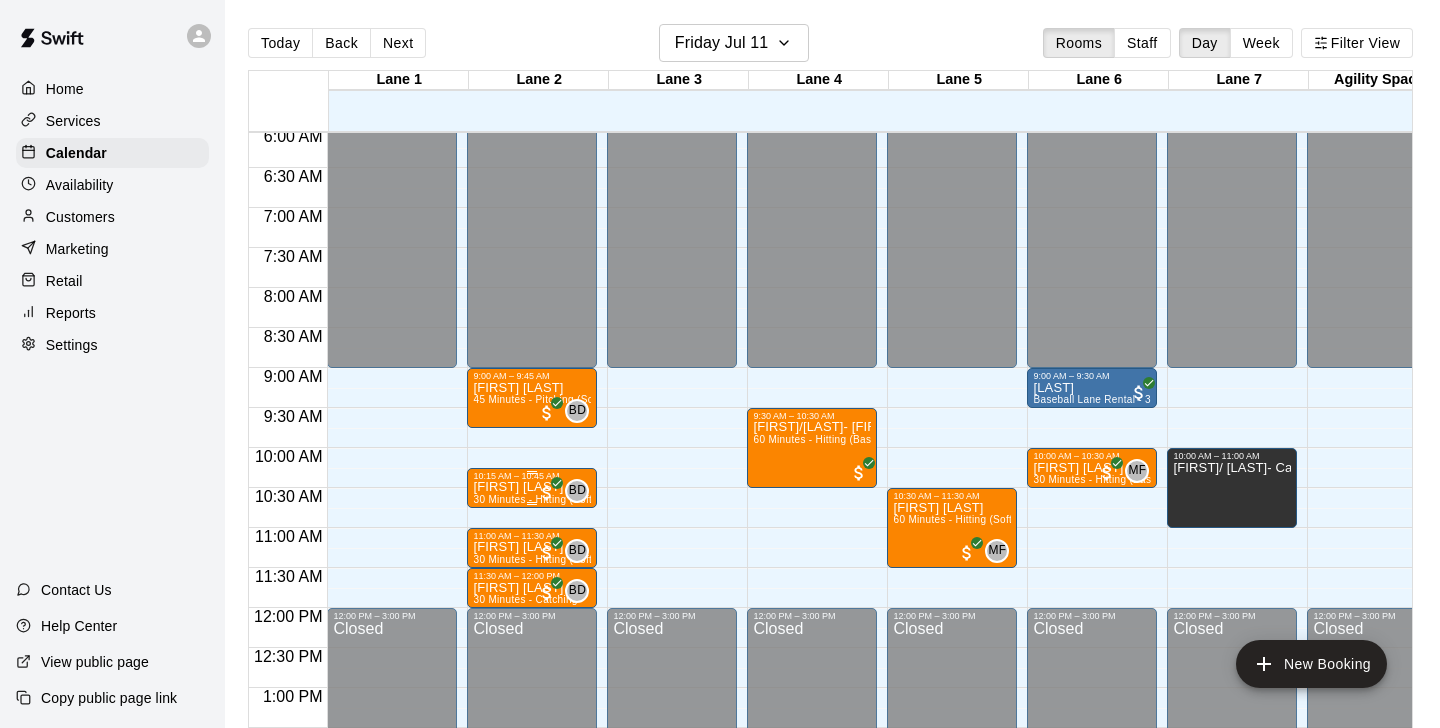 click on "[FIRST] [LAST] 30 Minutes - Hitting (Softball)" at bounding box center [532, 845] 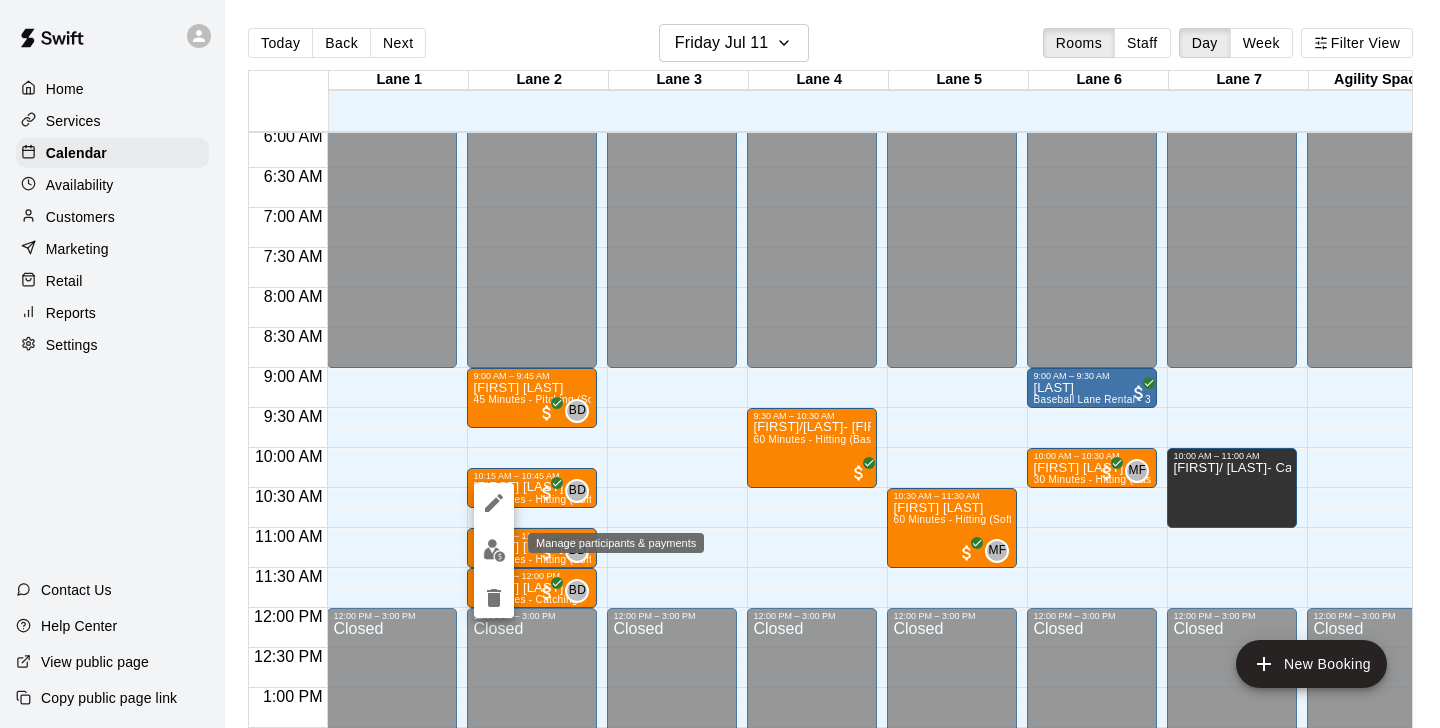 click at bounding box center (494, 550) 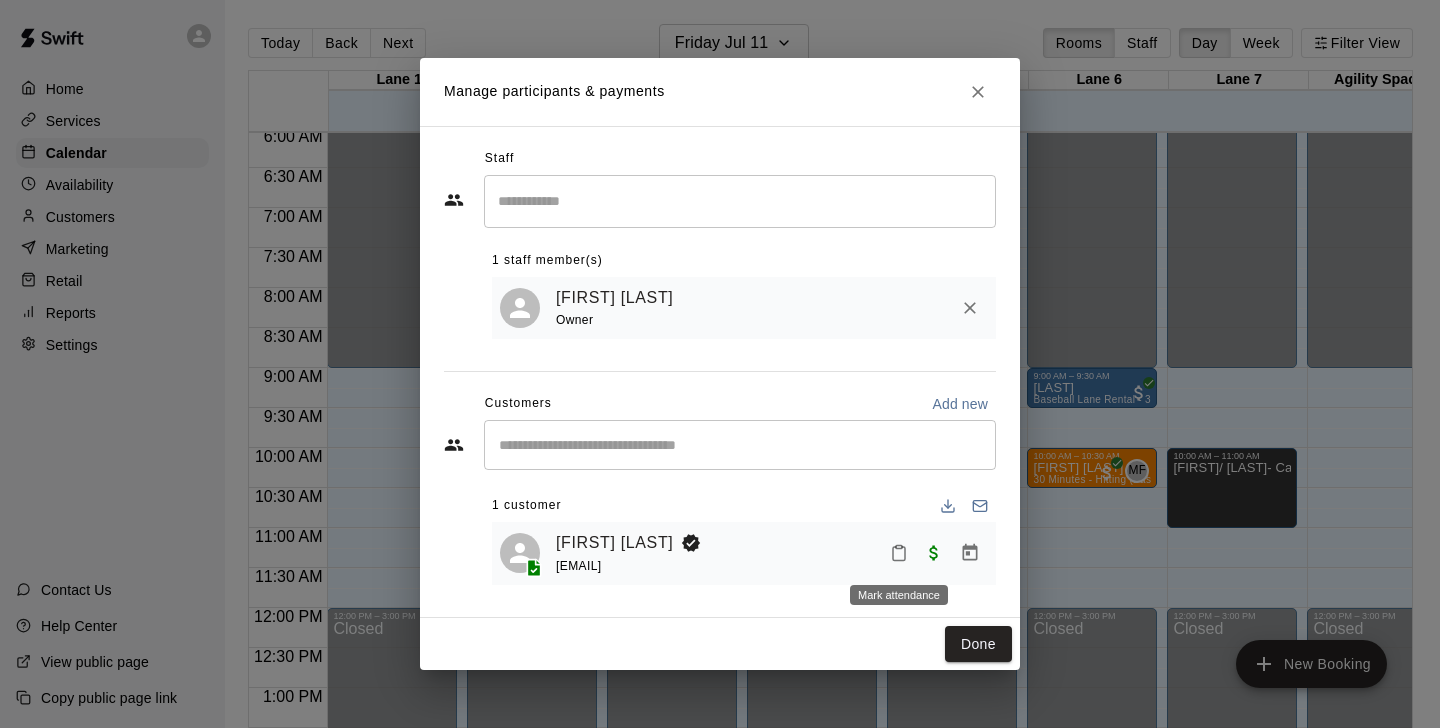 click at bounding box center (899, 553) 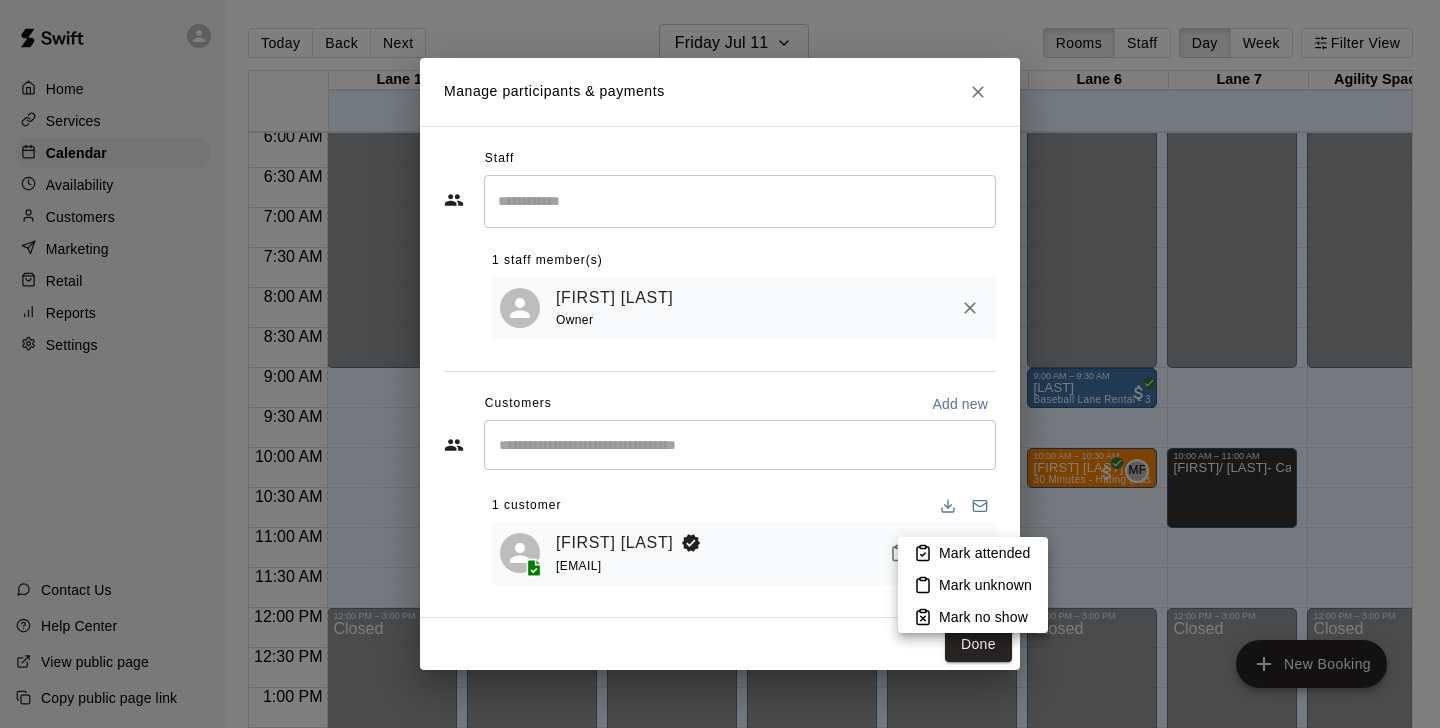 click on "Mark attended" at bounding box center [984, 553] 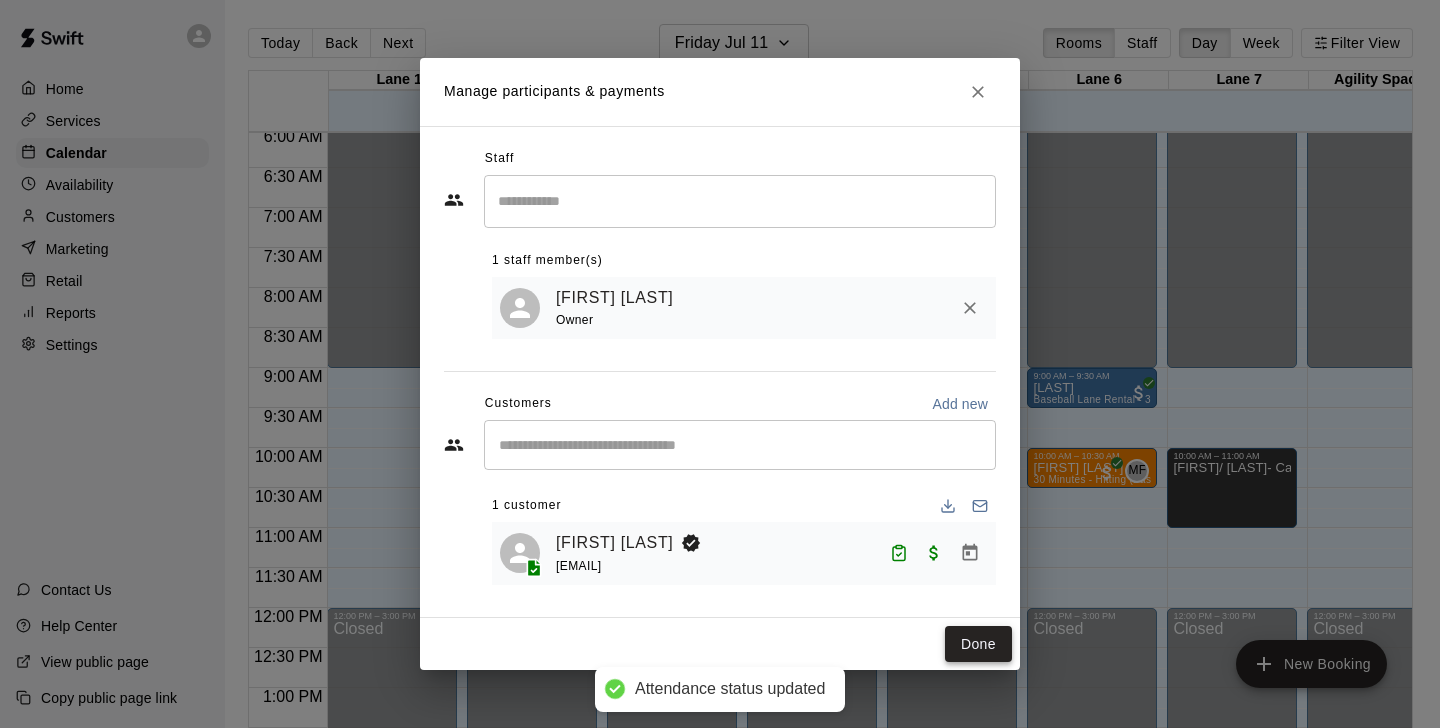 click on "Done" at bounding box center [978, 644] 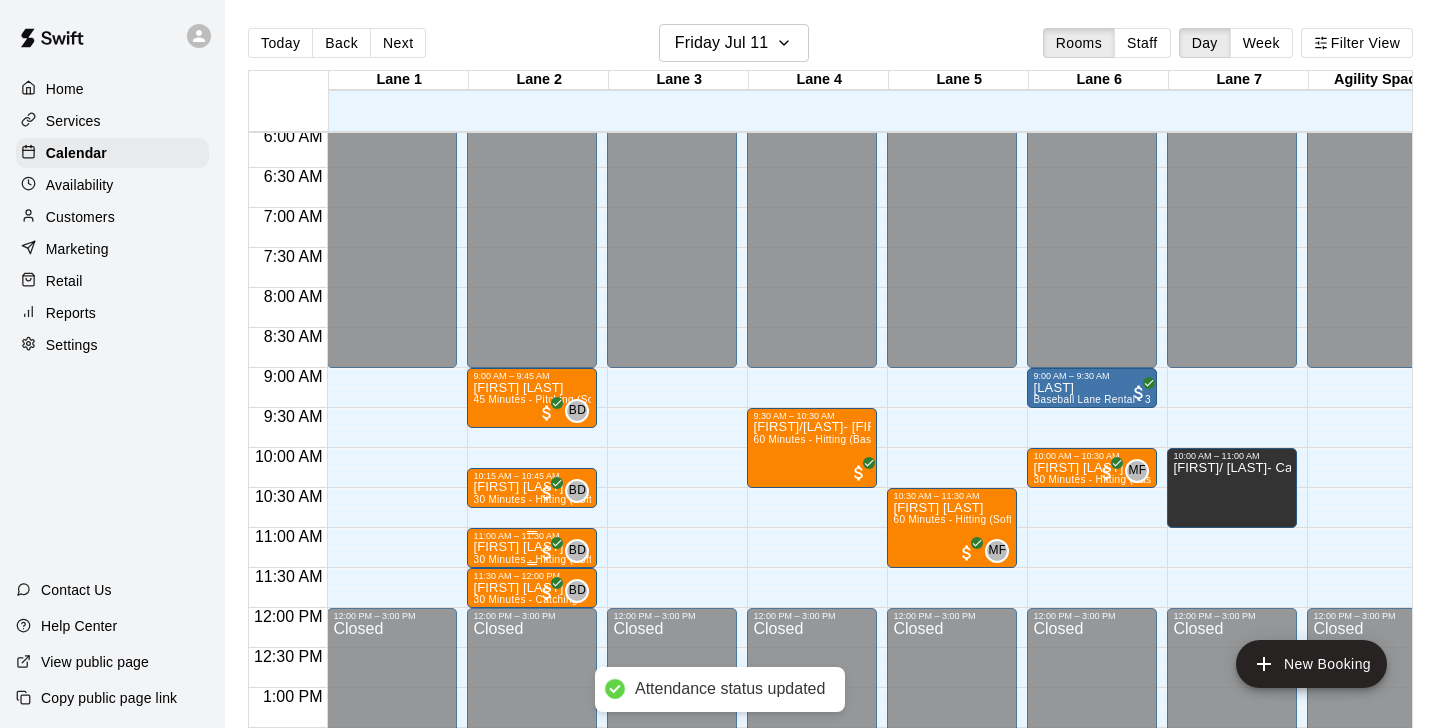 click on "[FIRST] [LAST]" at bounding box center [532, 547] 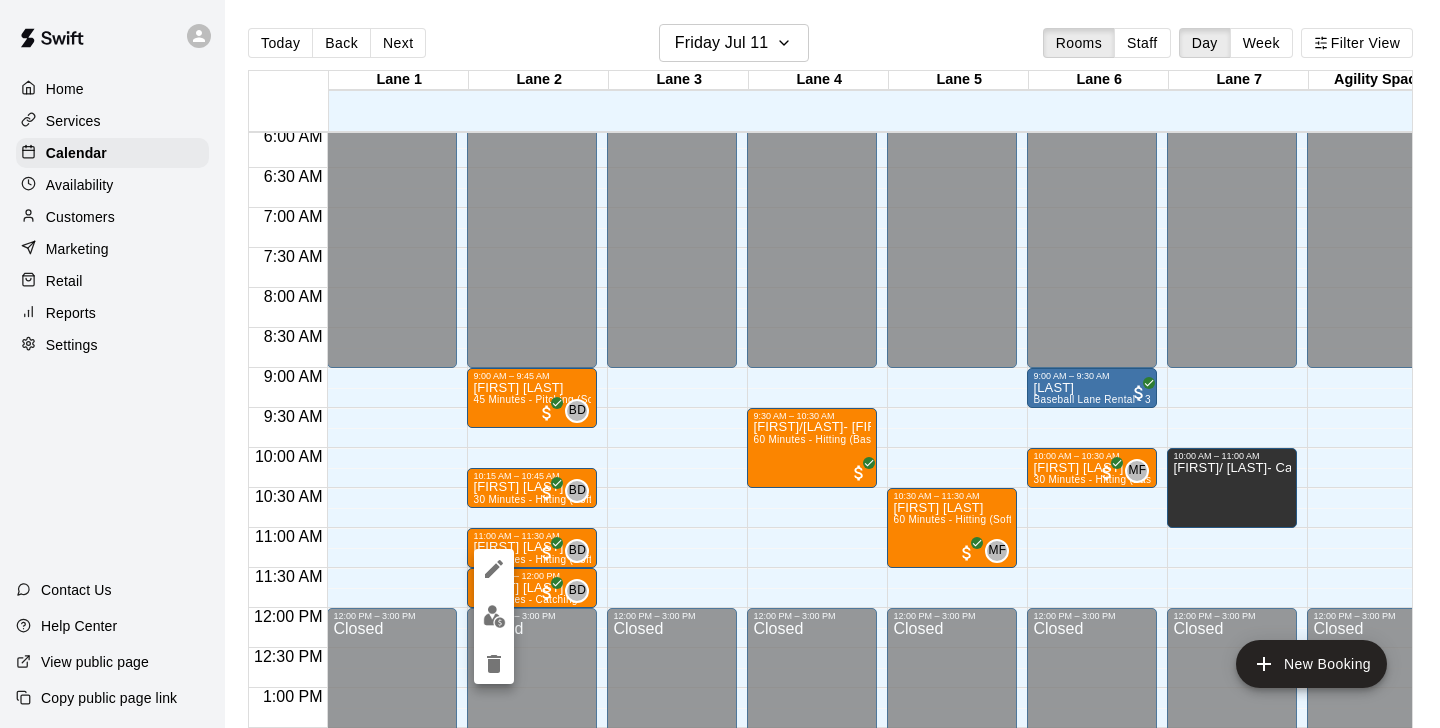 click at bounding box center (494, 616) 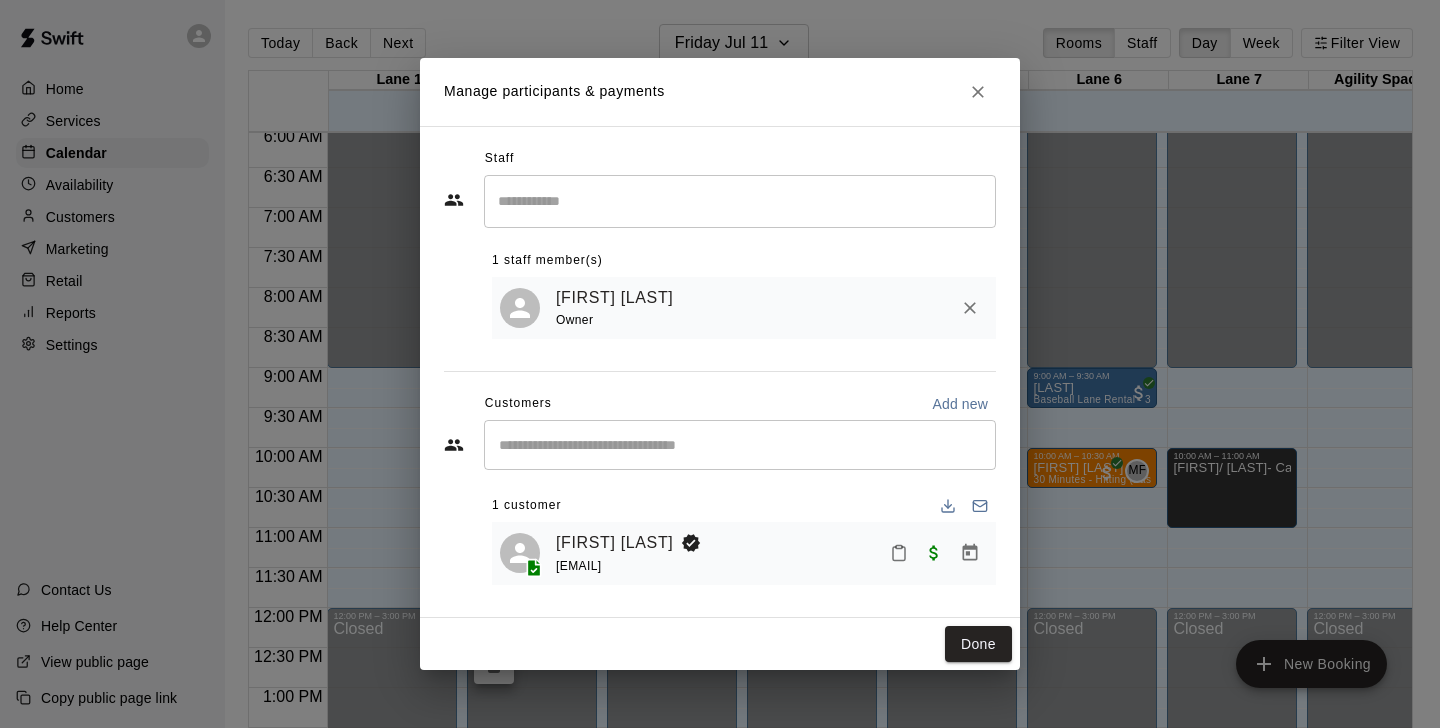click at bounding box center (899, 553) 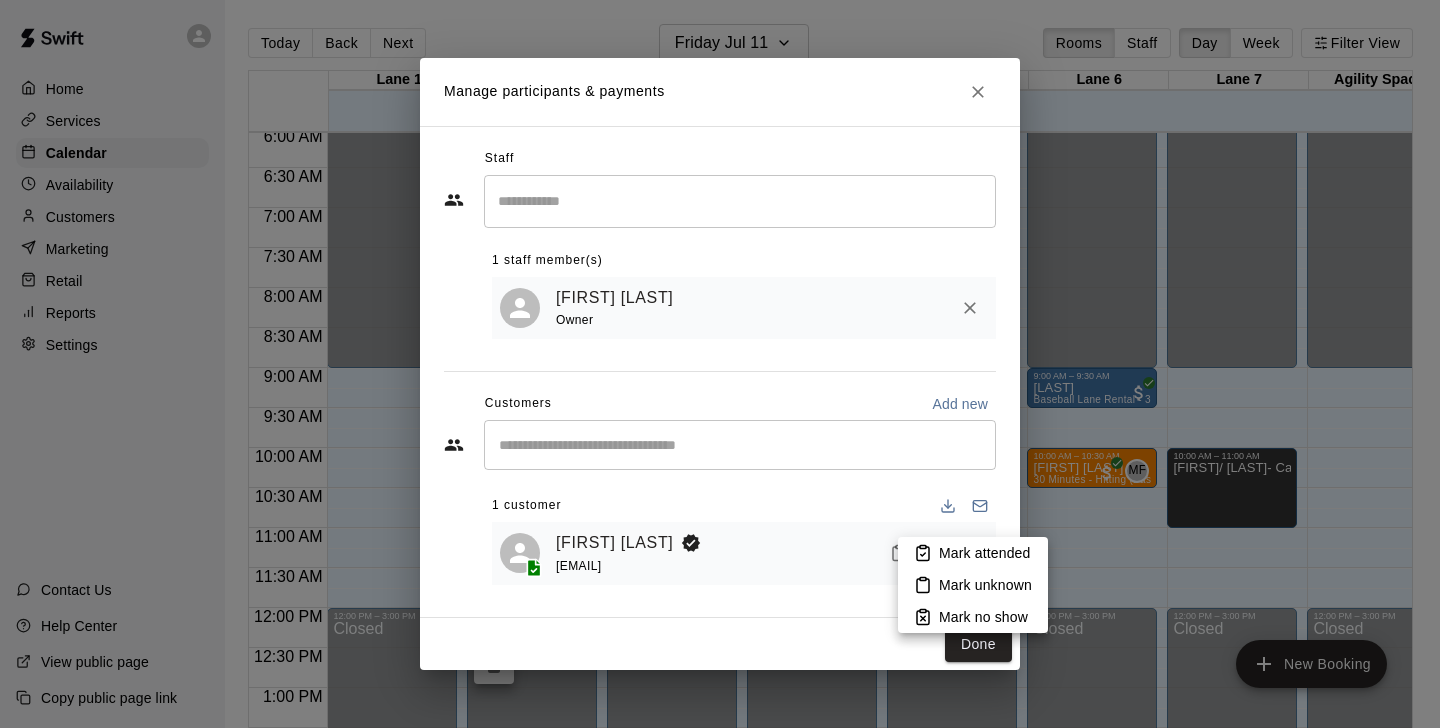 click on "Mark attended" at bounding box center [984, 553] 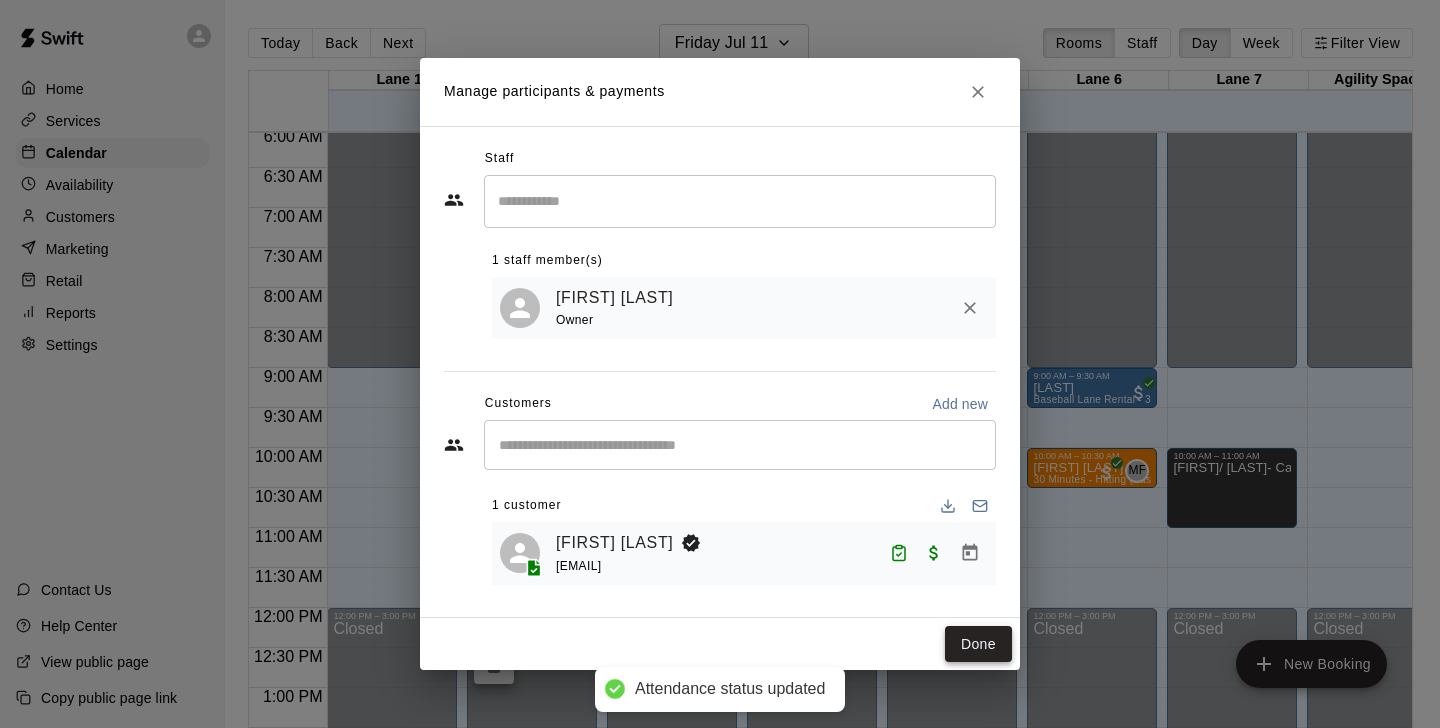 click on "Done" at bounding box center (978, 644) 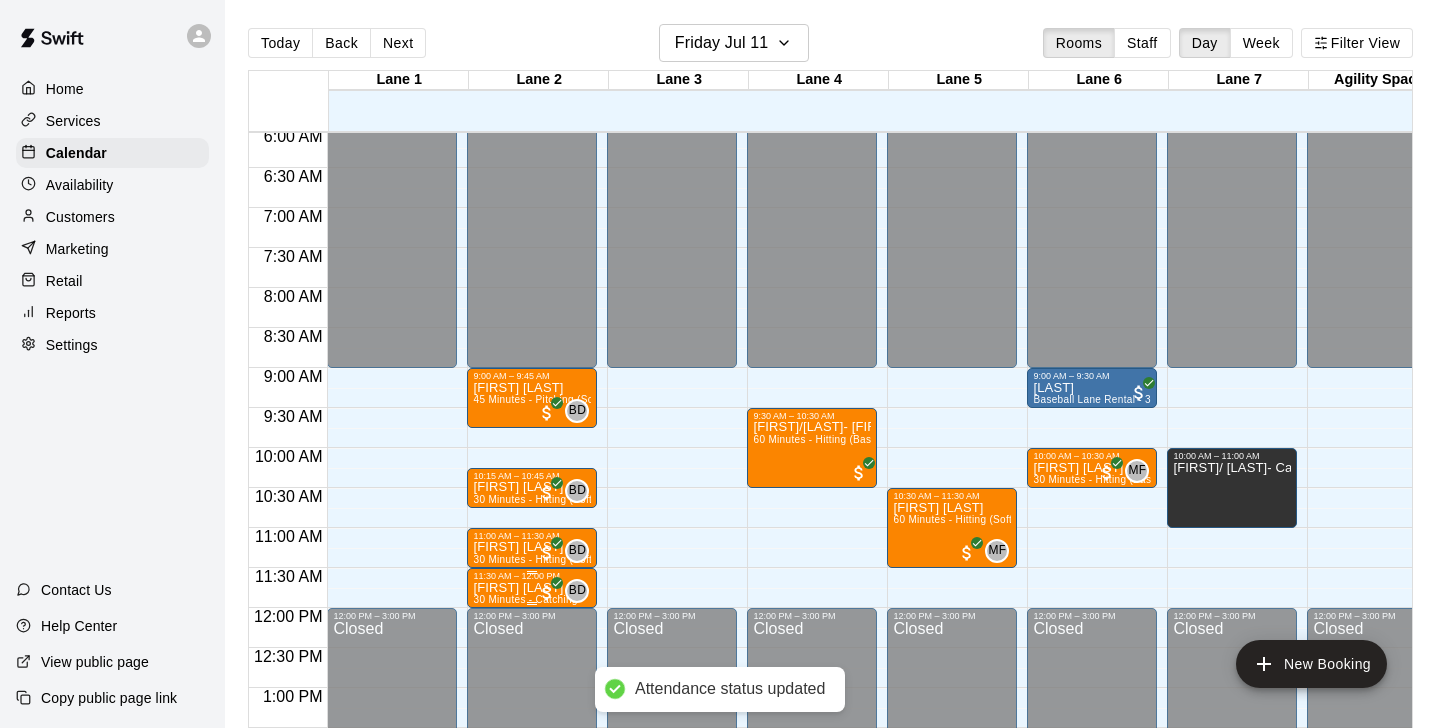 click on "[FIRST] [LAST]" at bounding box center [525, 588] 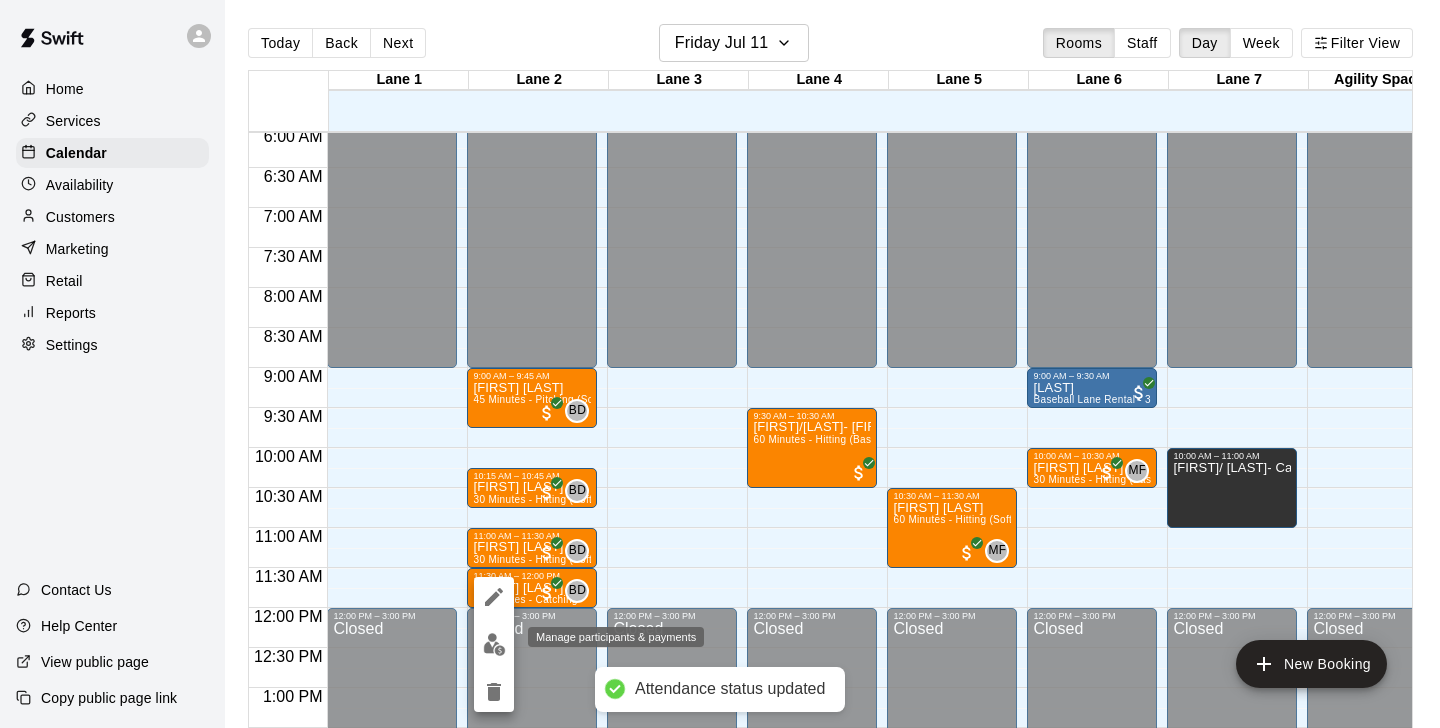 click at bounding box center [494, 644] 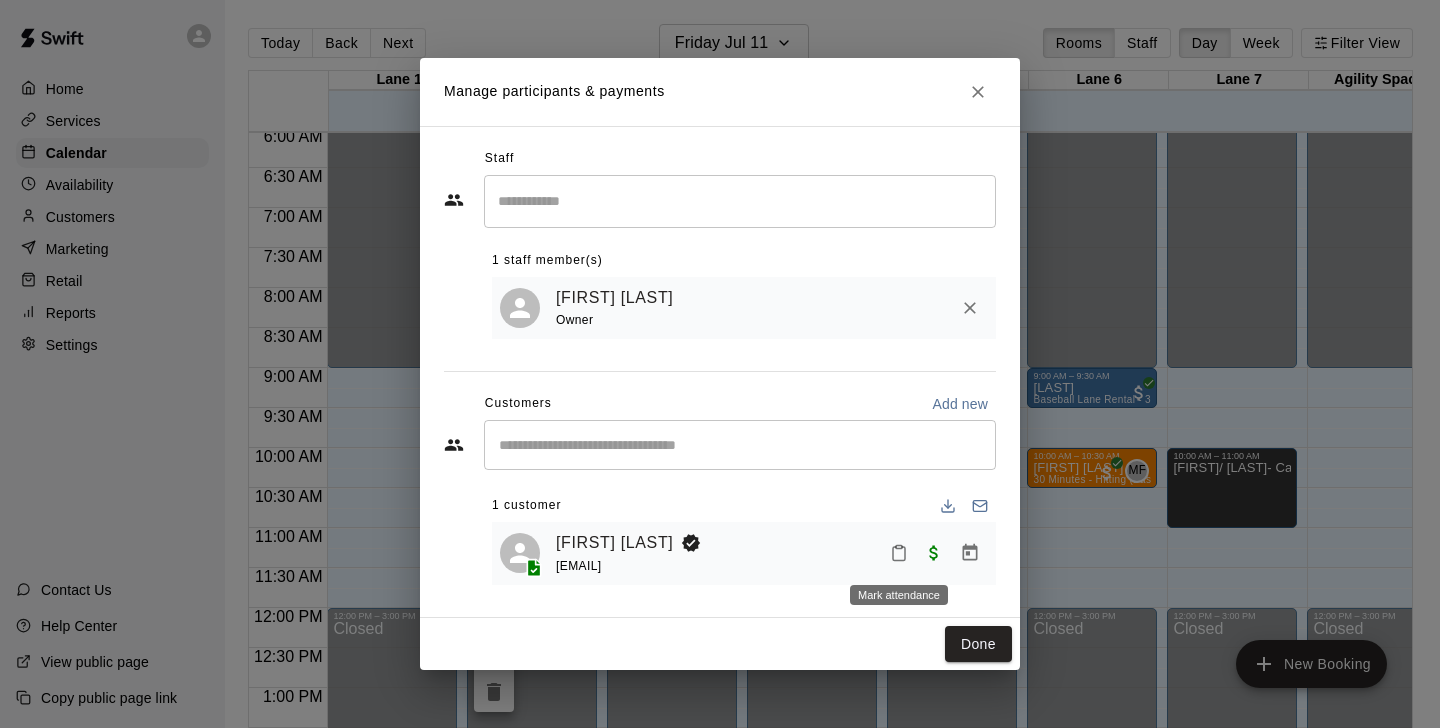 click 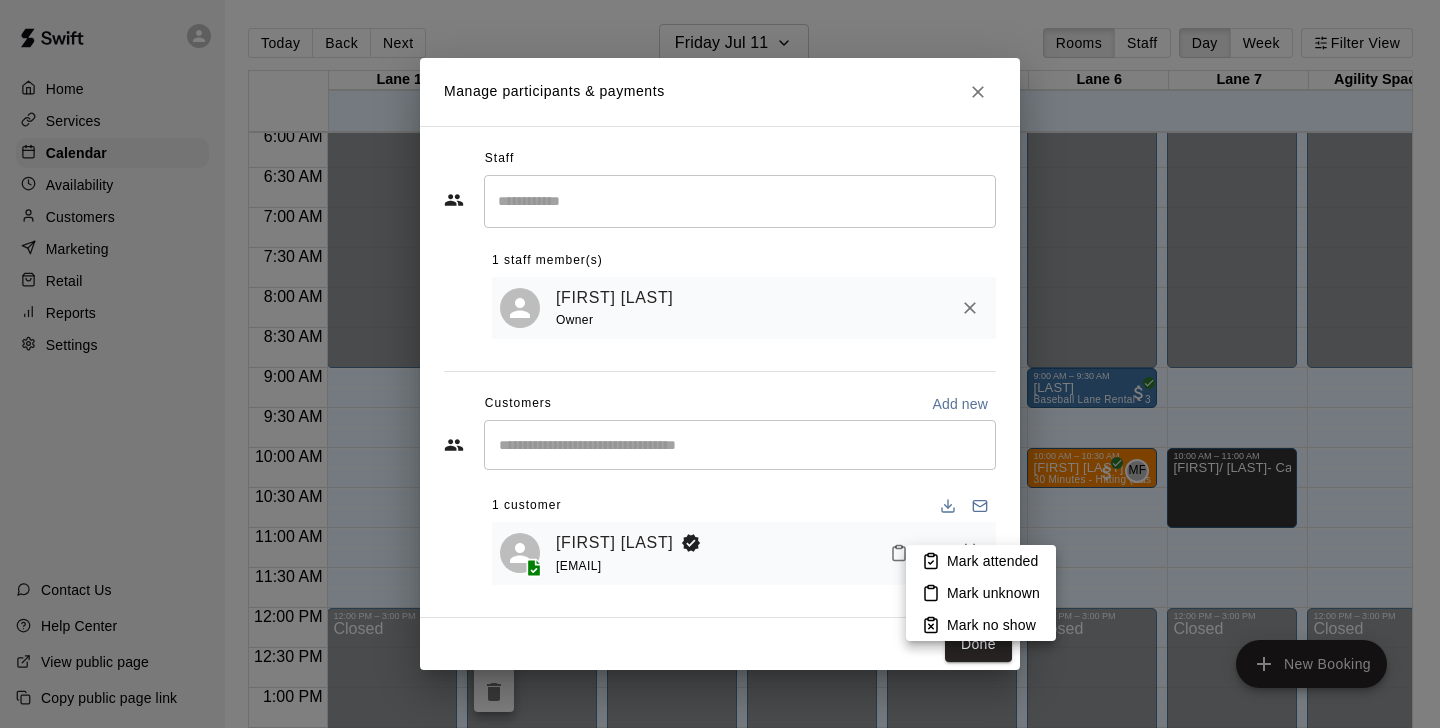 click on "Mark attended" at bounding box center [992, 561] 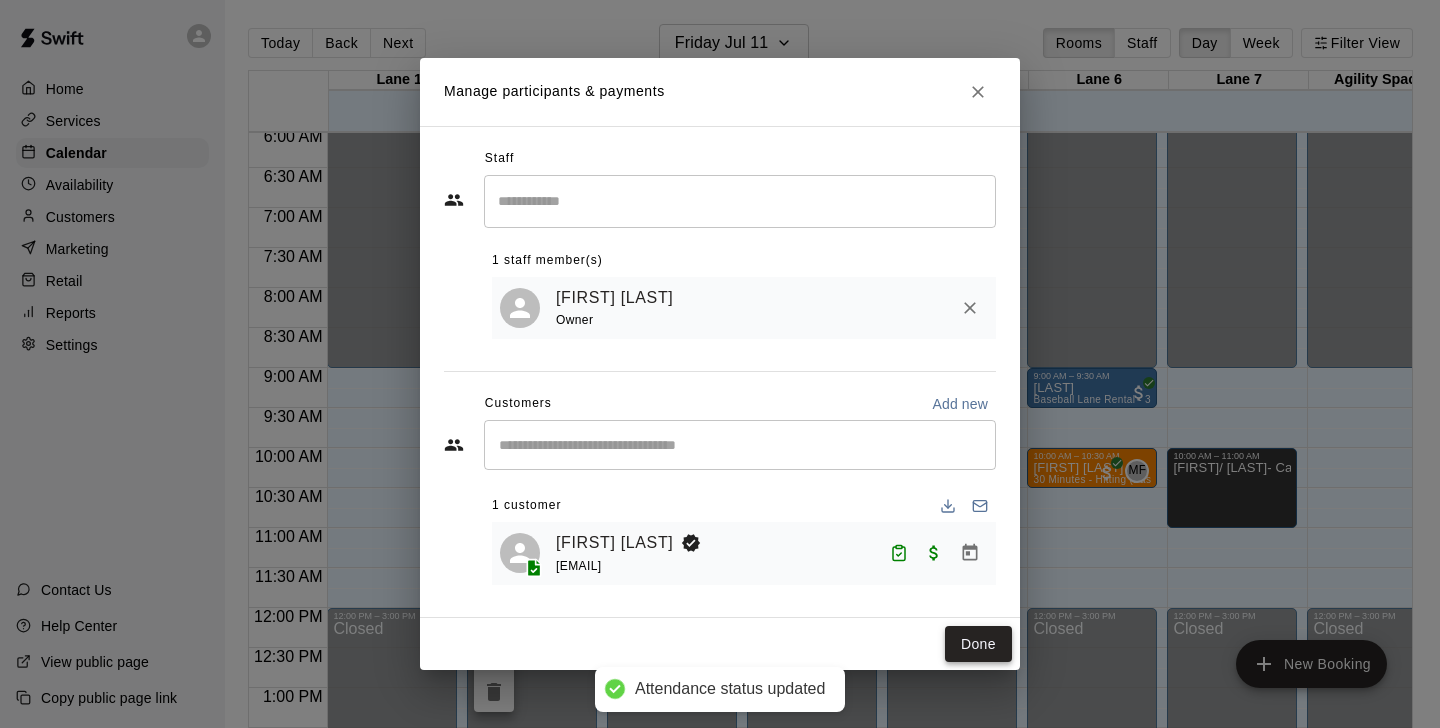 click on "Done" at bounding box center [978, 644] 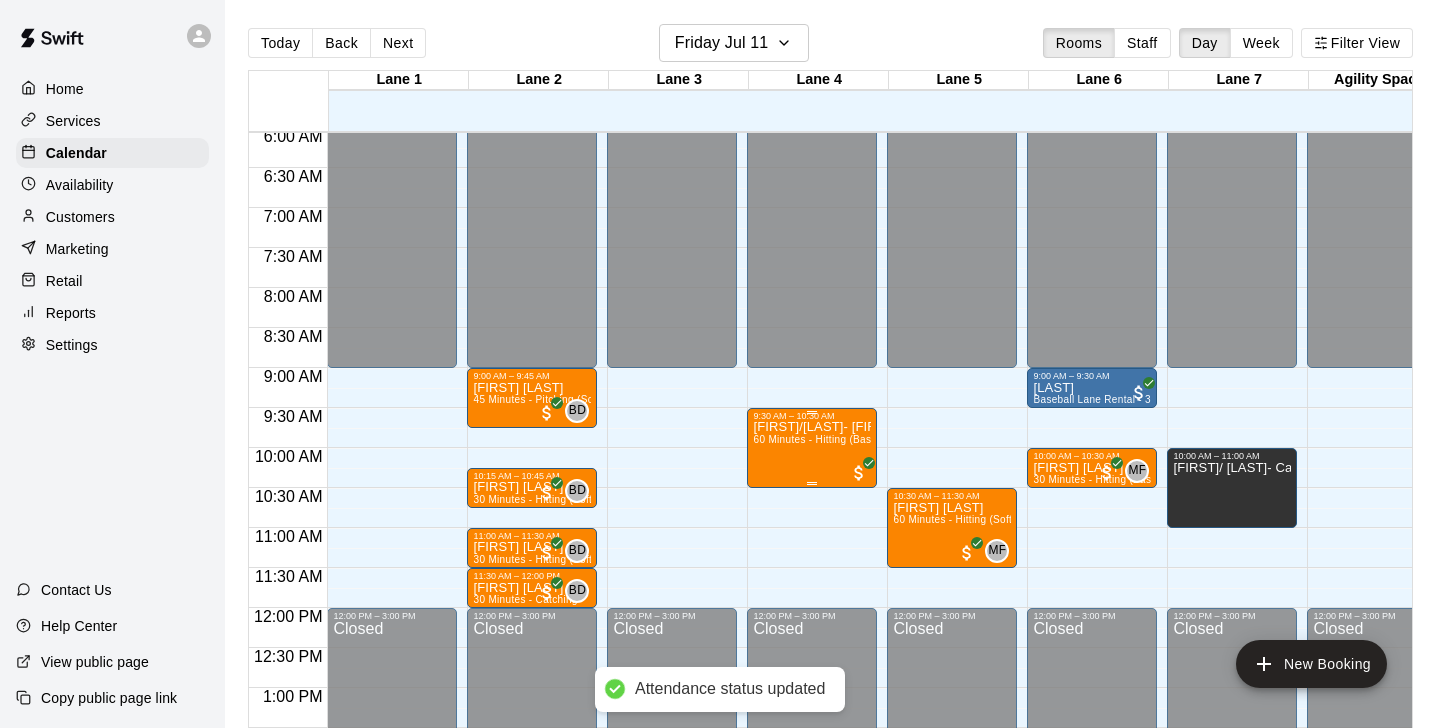 click on "60 Minutes - Hitting (Baseball)" at bounding box center [825, 439] 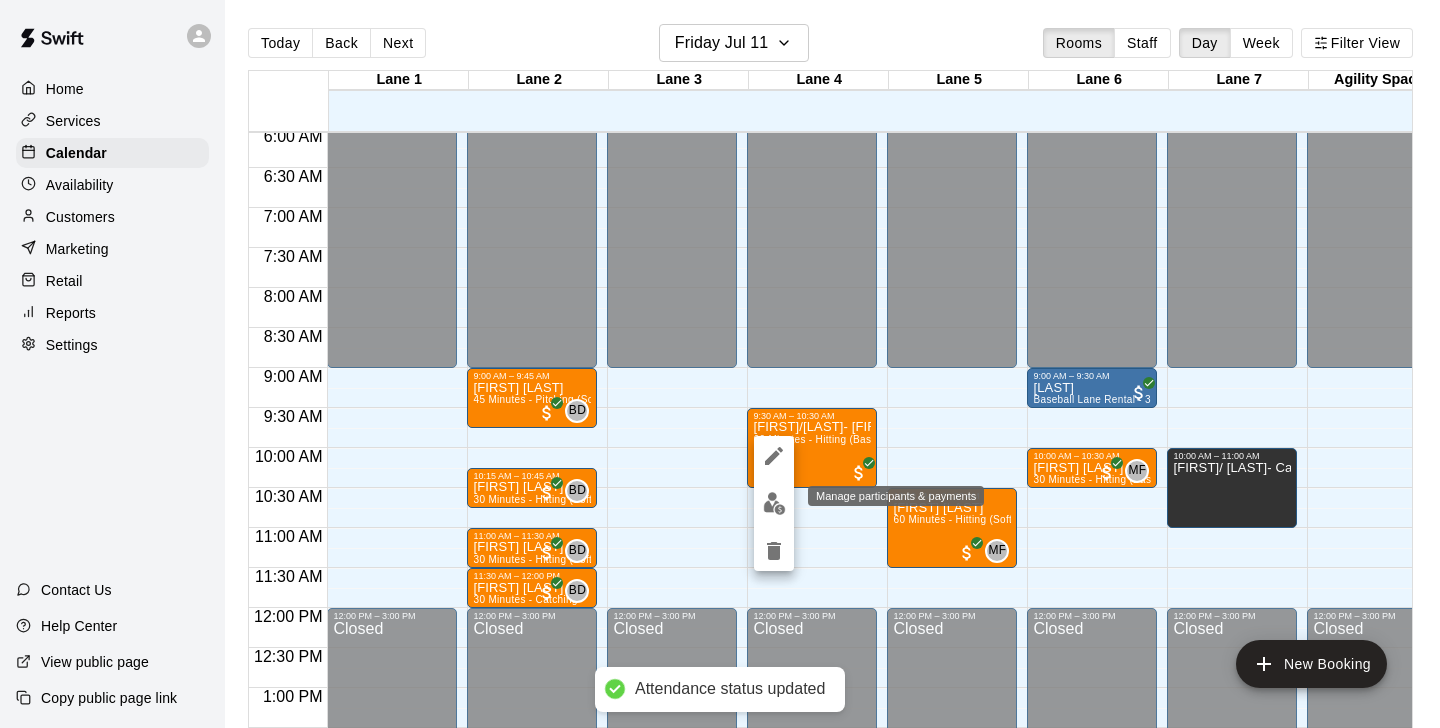click at bounding box center [774, 503] 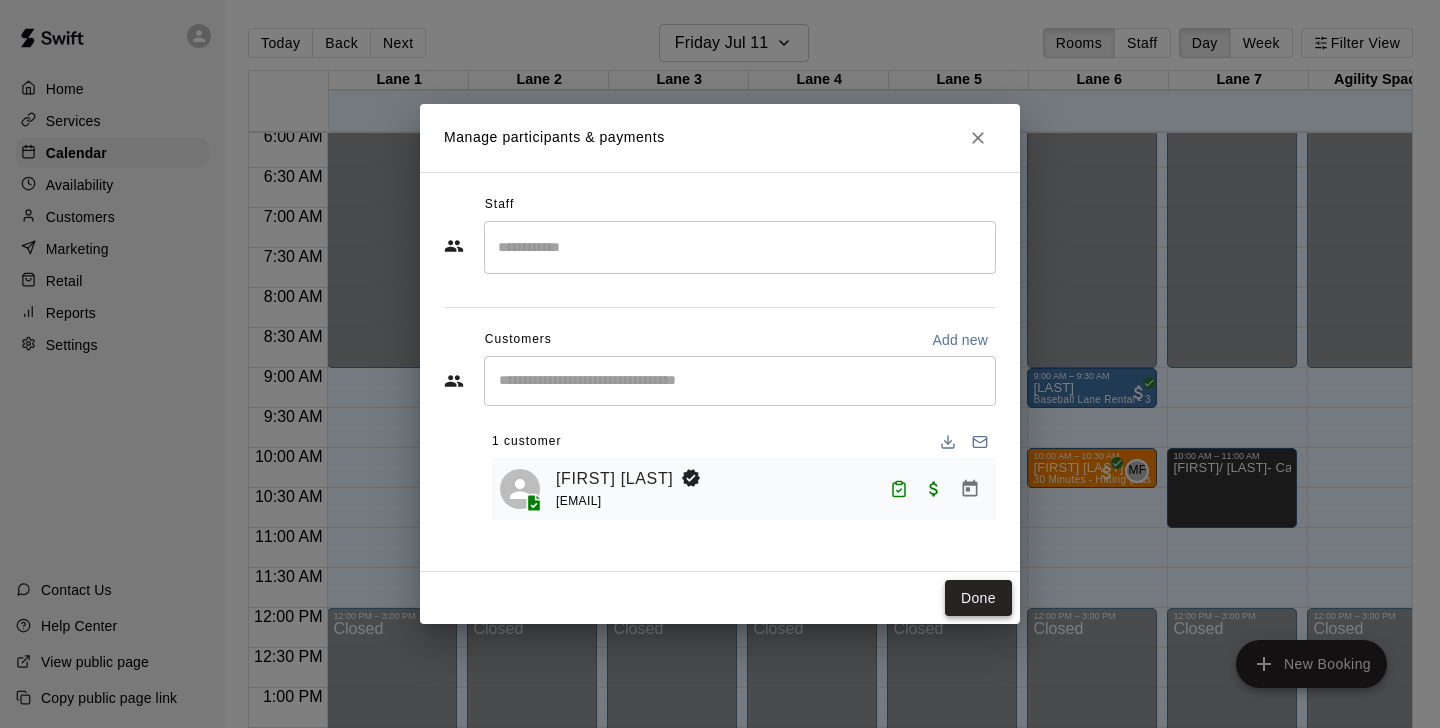 click on "Done" at bounding box center [978, 598] 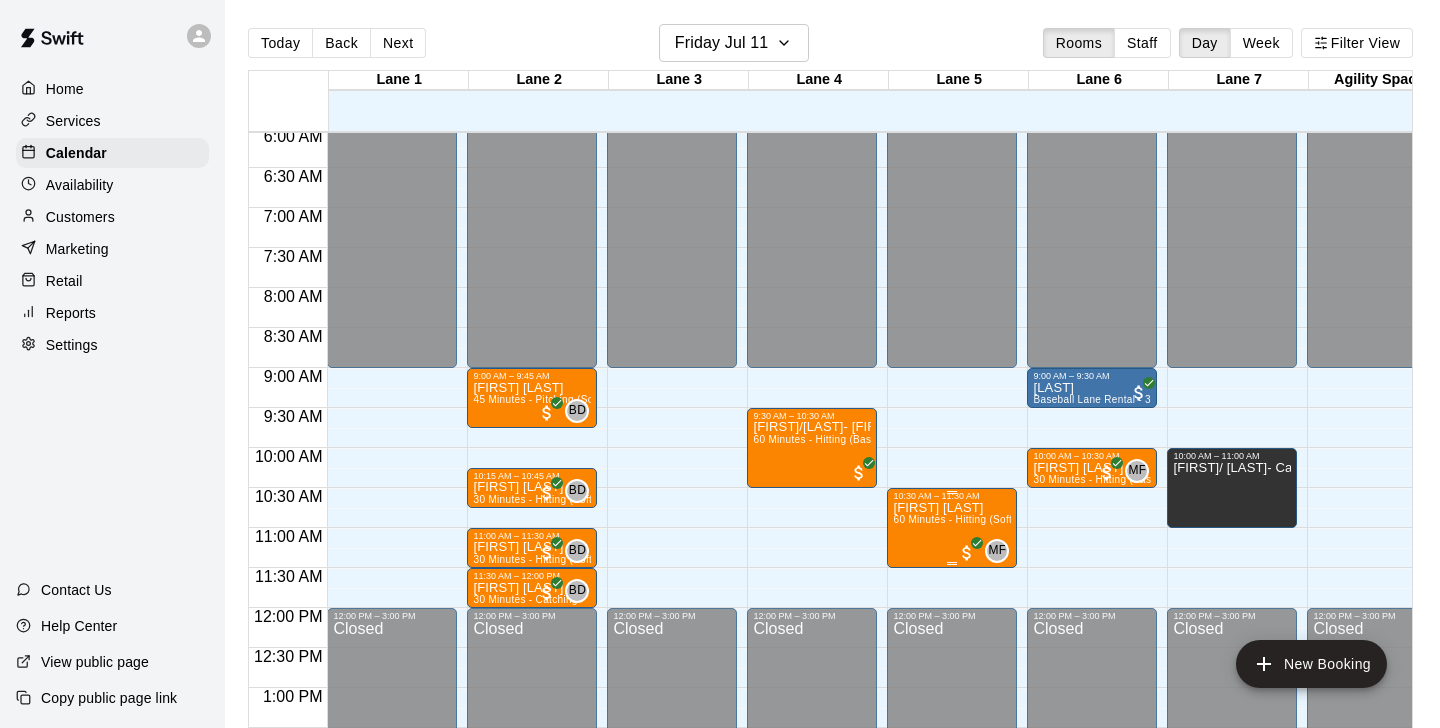 click on "60 Minutes - Hitting (Softball)" at bounding box center [962, 519] 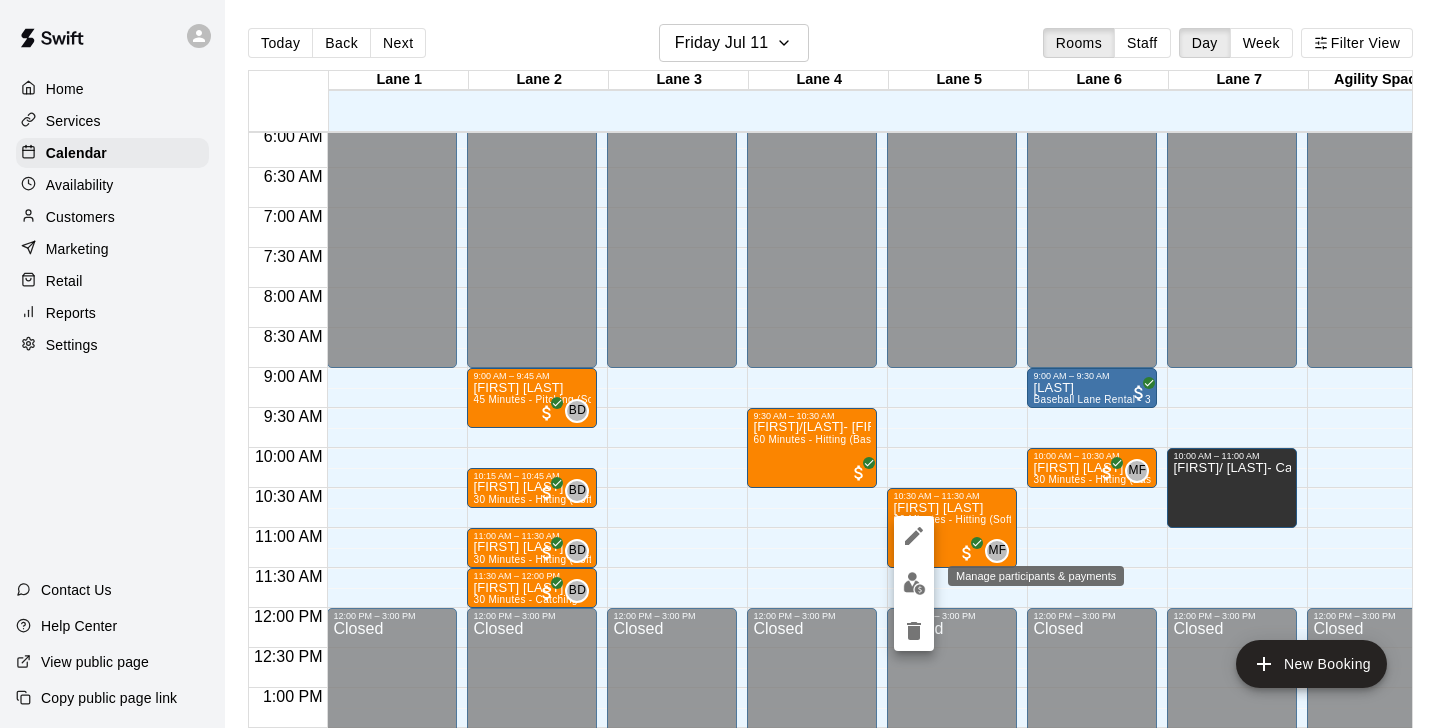 click at bounding box center [914, 583] 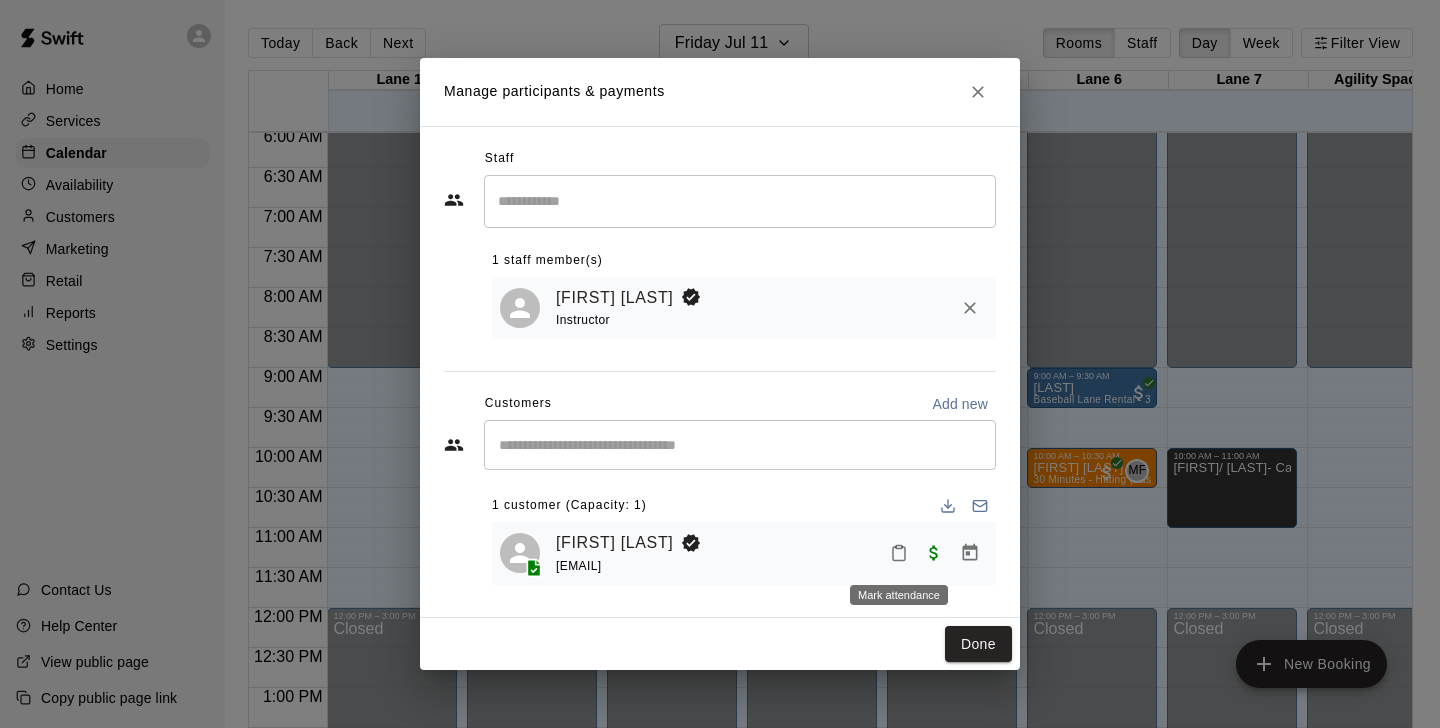 click 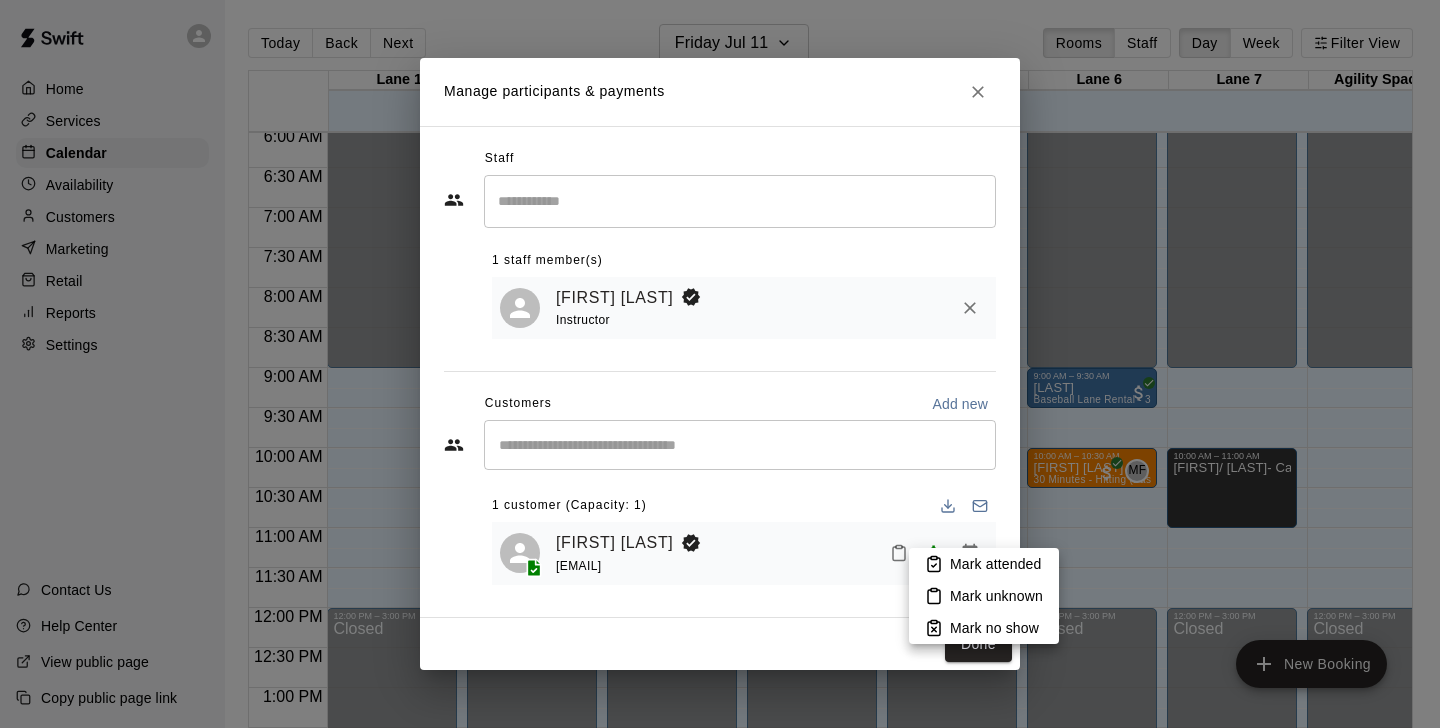 click on "Mark attended" at bounding box center [995, 564] 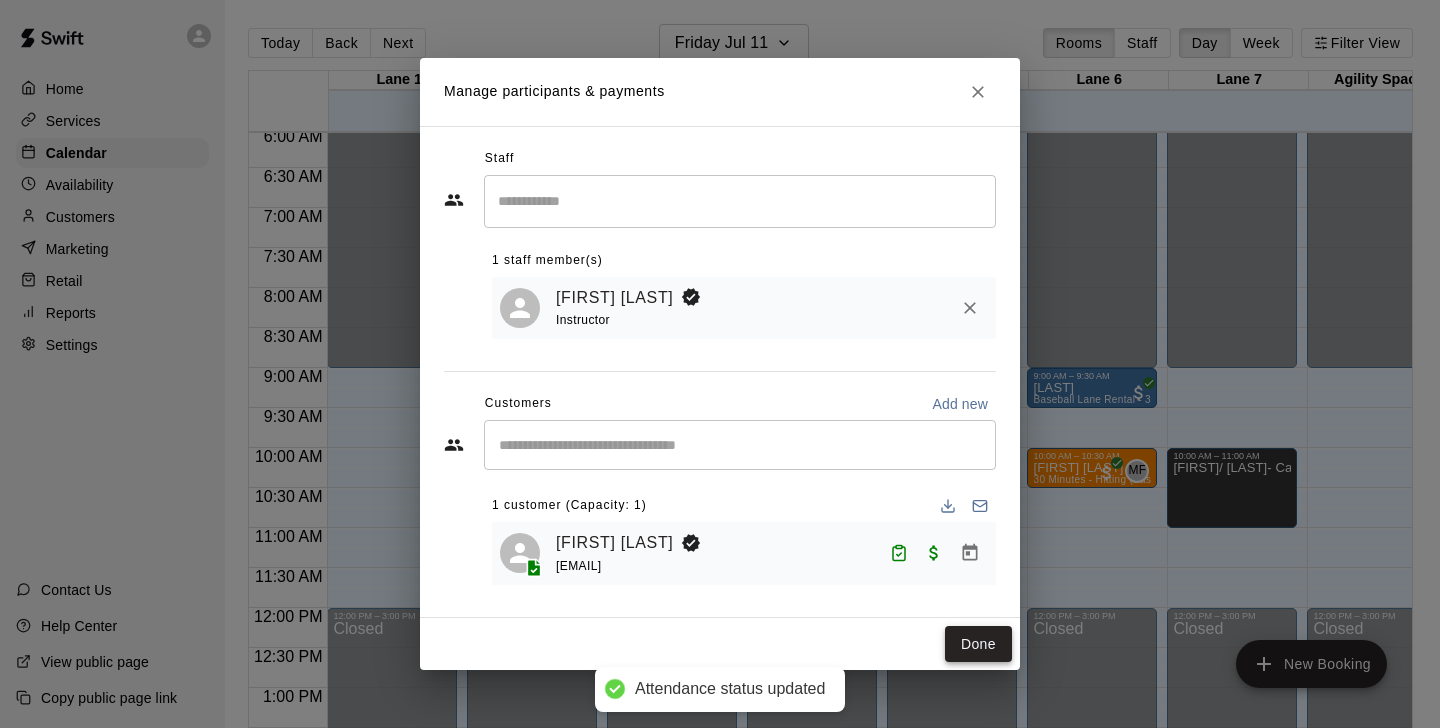 click on "Done" at bounding box center (978, 644) 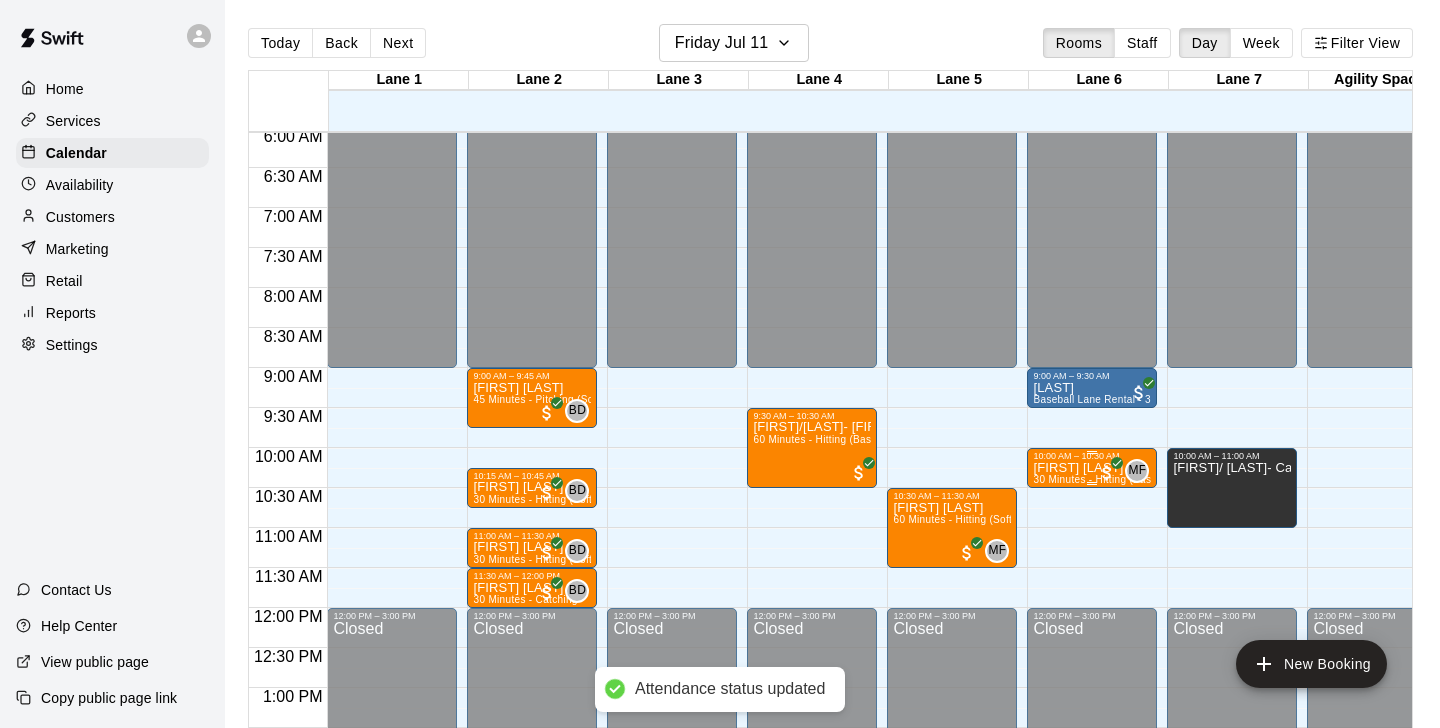 click on "10:00 AM – 10:30 AM" at bounding box center [1092, 456] 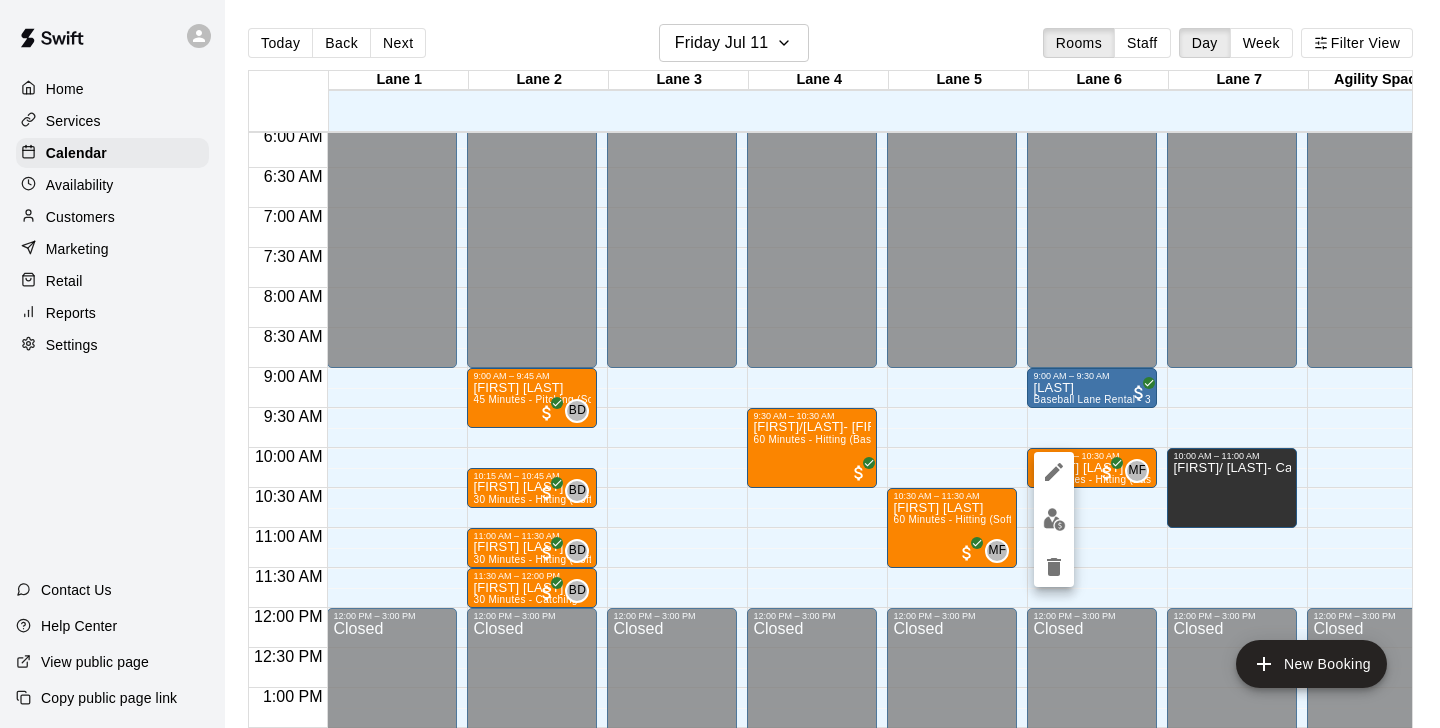 click at bounding box center [1054, 519] 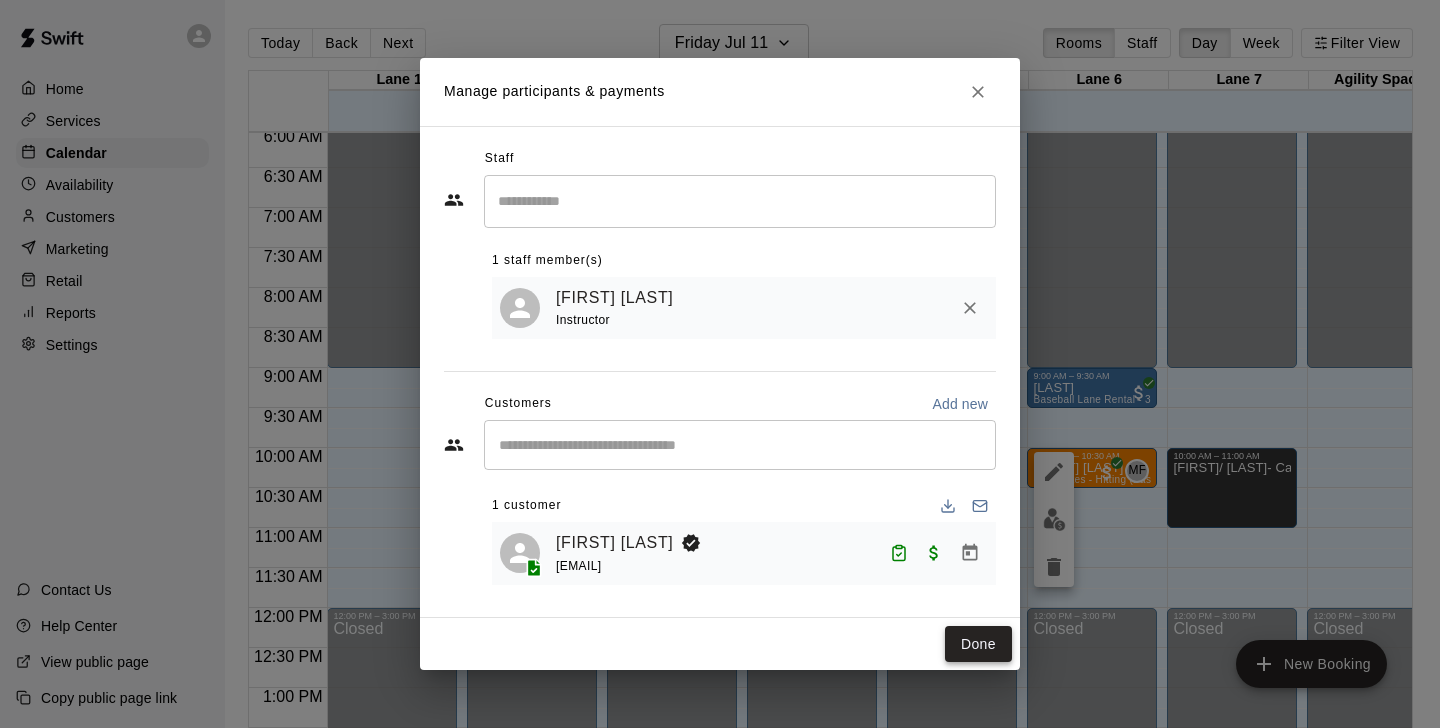 click on "Done" at bounding box center (978, 644) 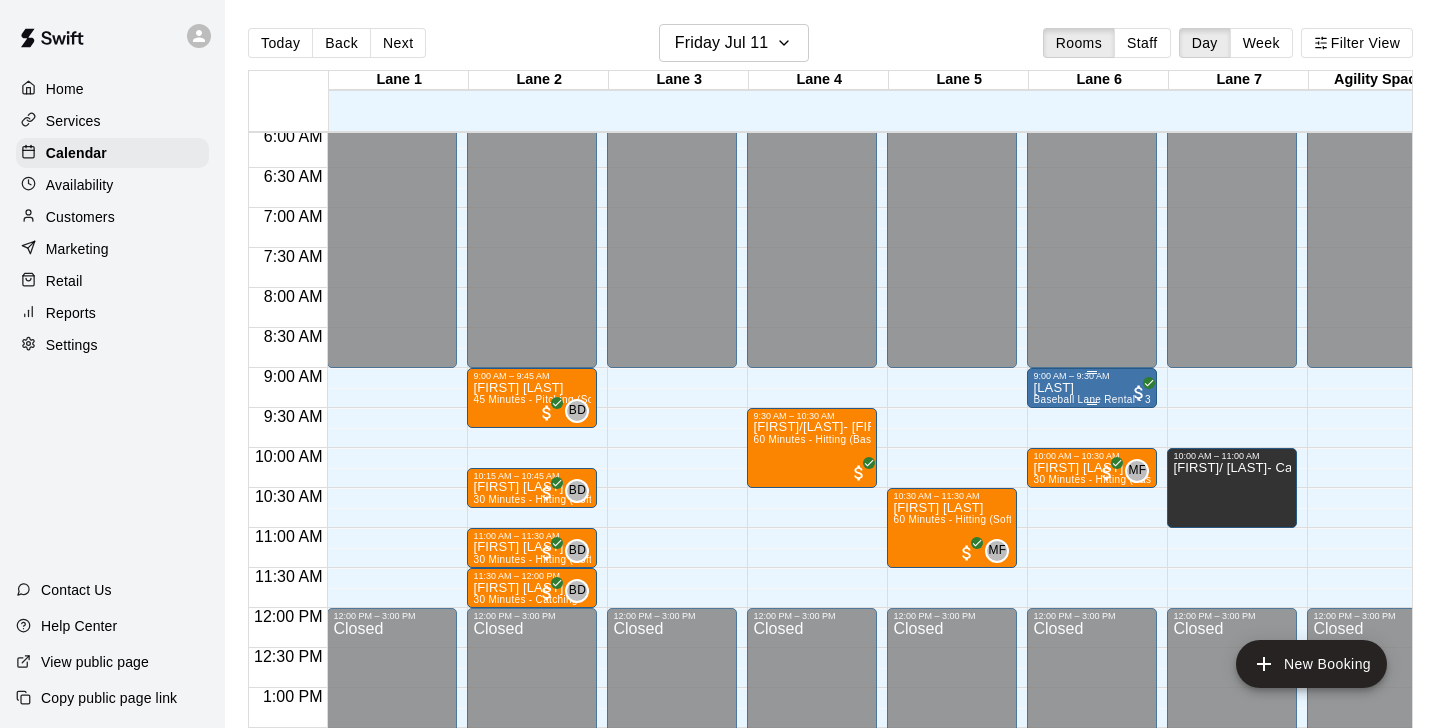click on "[LAST]" at bounding box center (1092, 388) 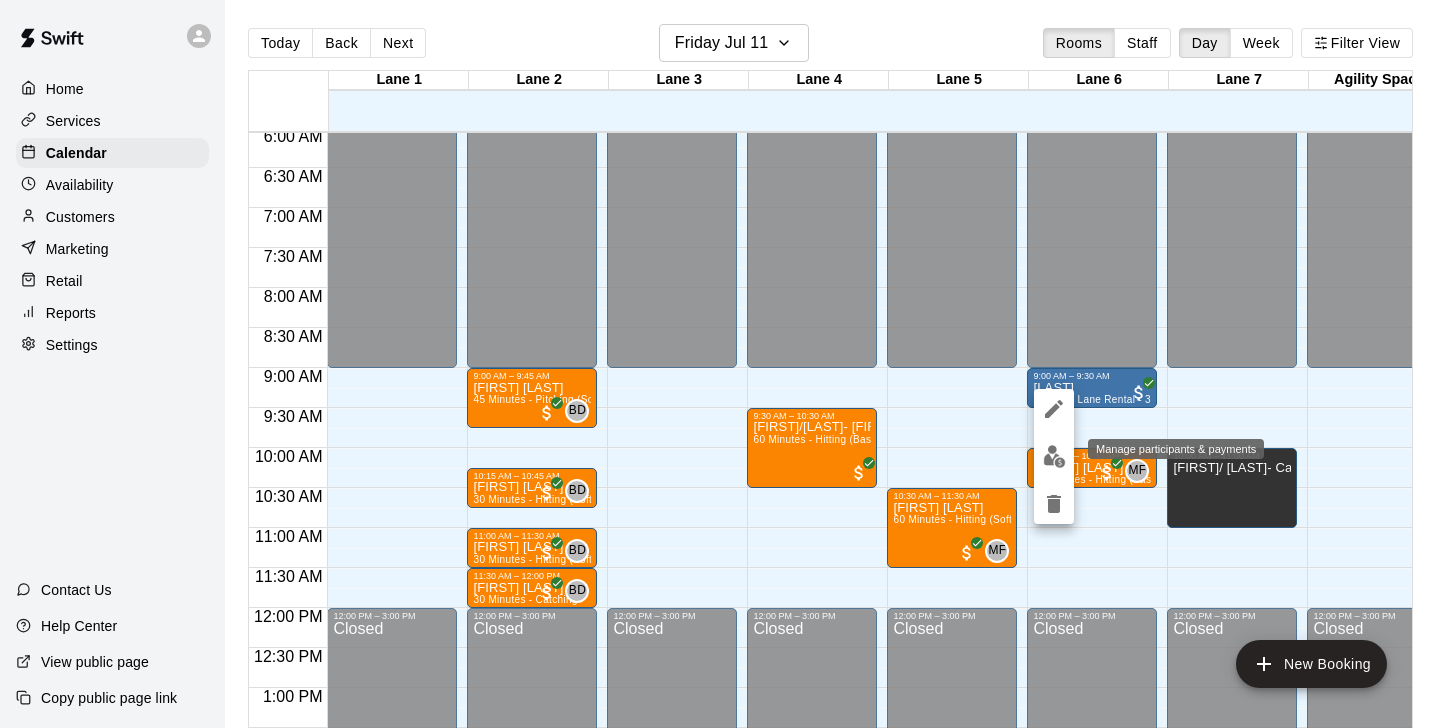 click at bounding box center (1054, 456) 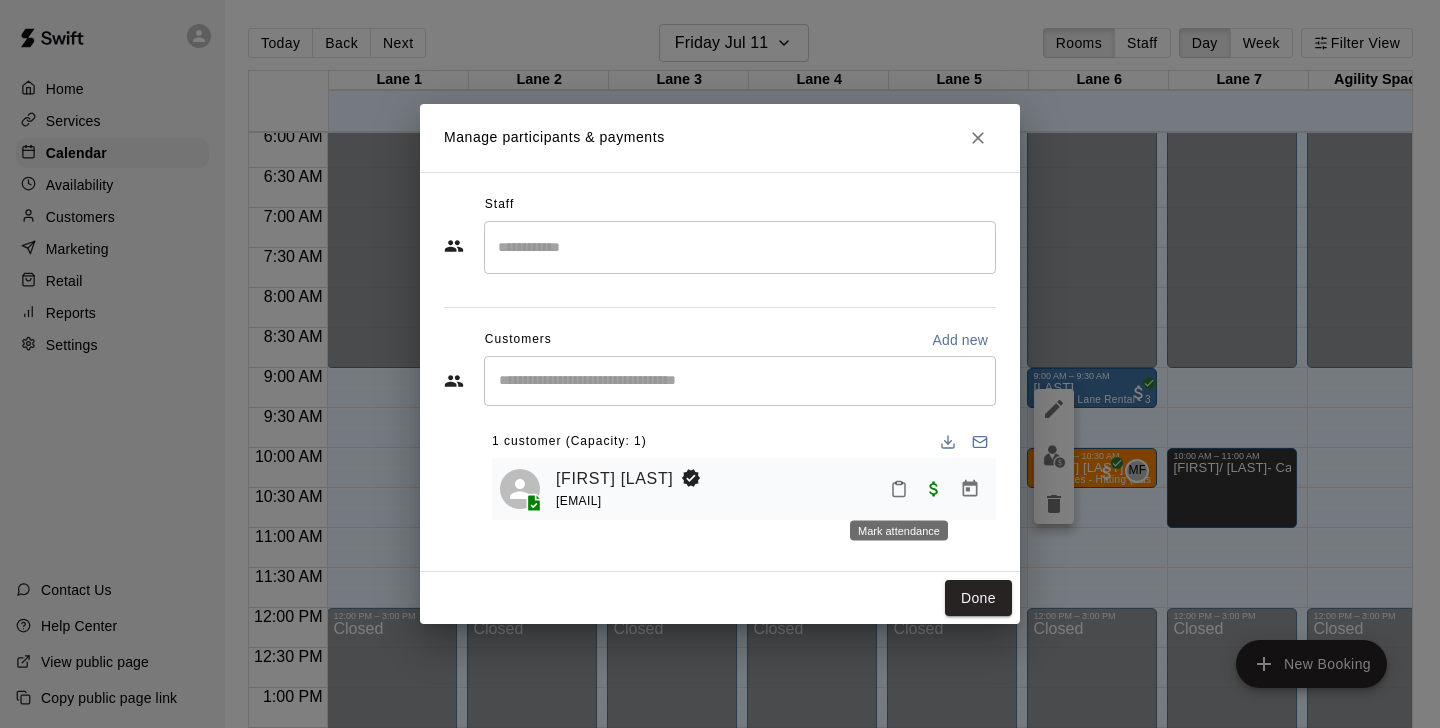 click at bounding box center (899, 489) 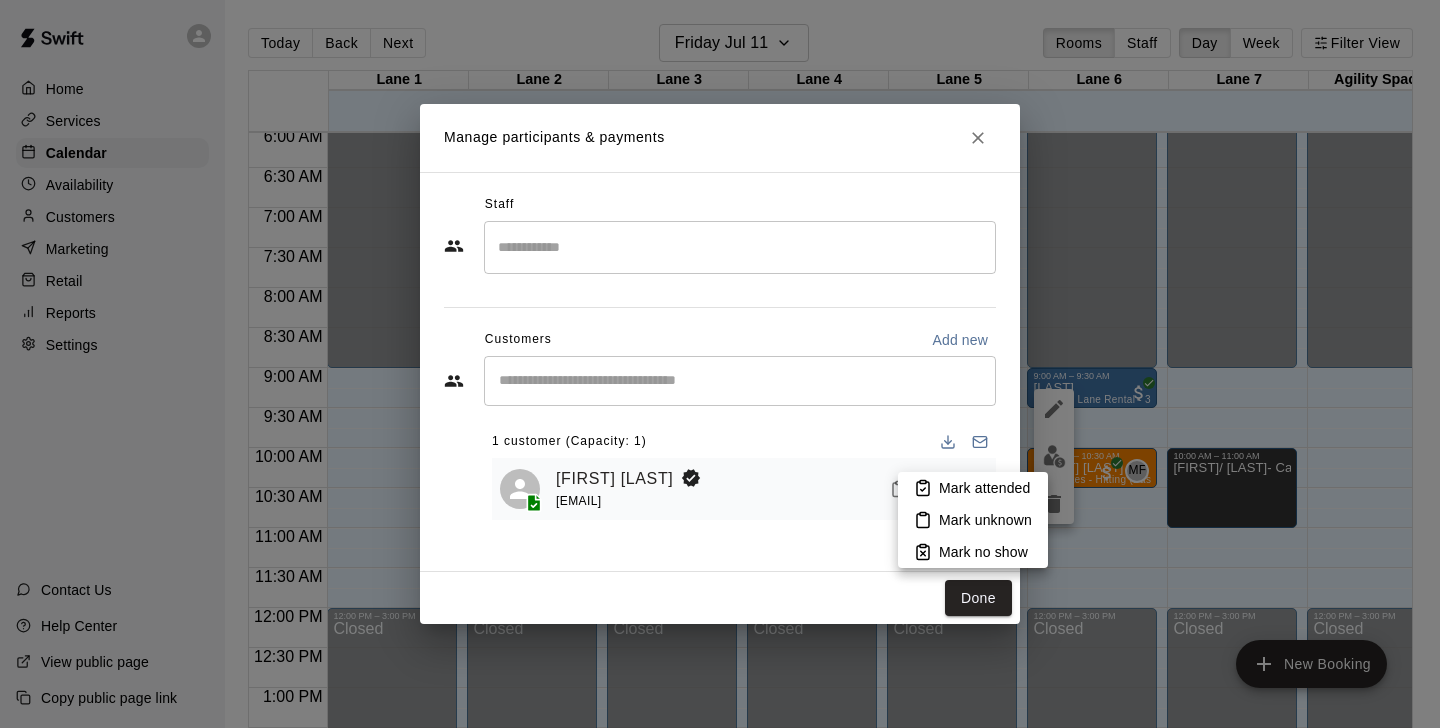 click on "Mark attended" at bounding box center [984, 488] 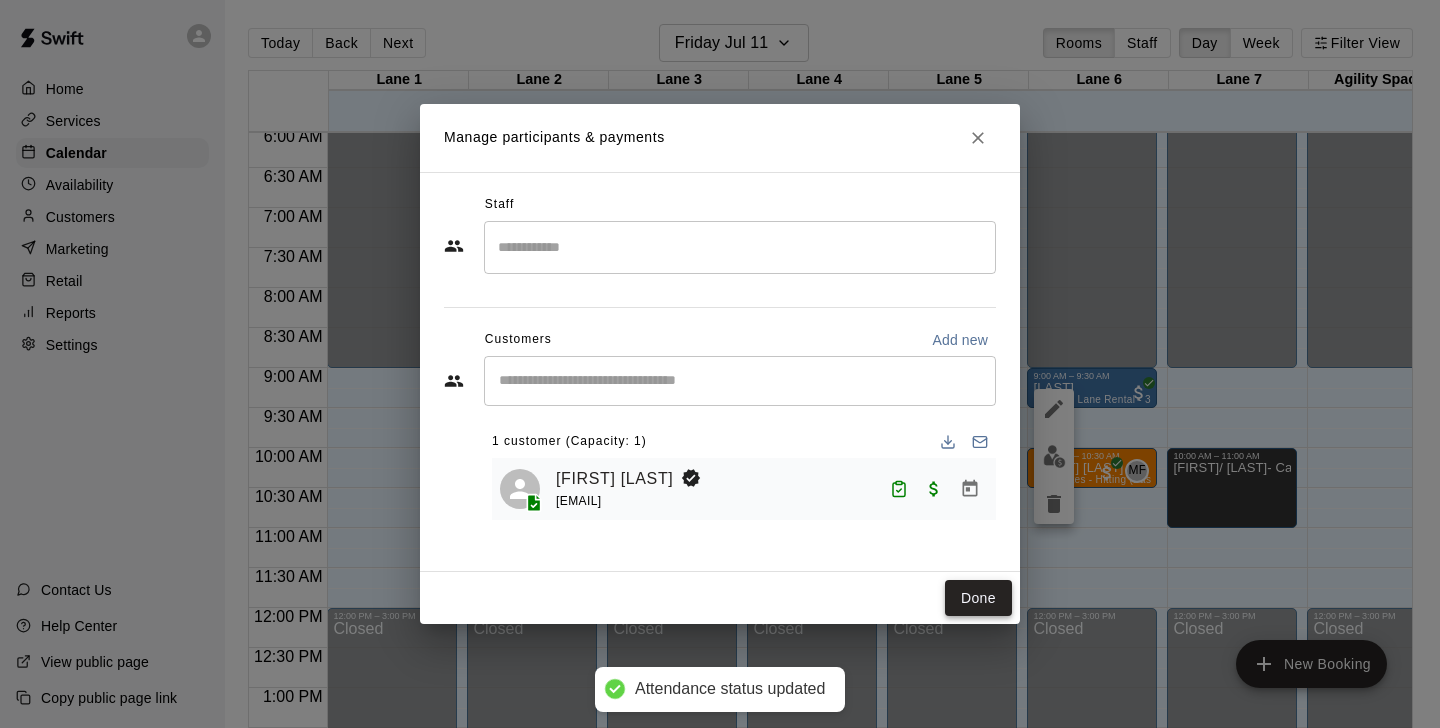 click on "Done" at bounding box center [978, 598] 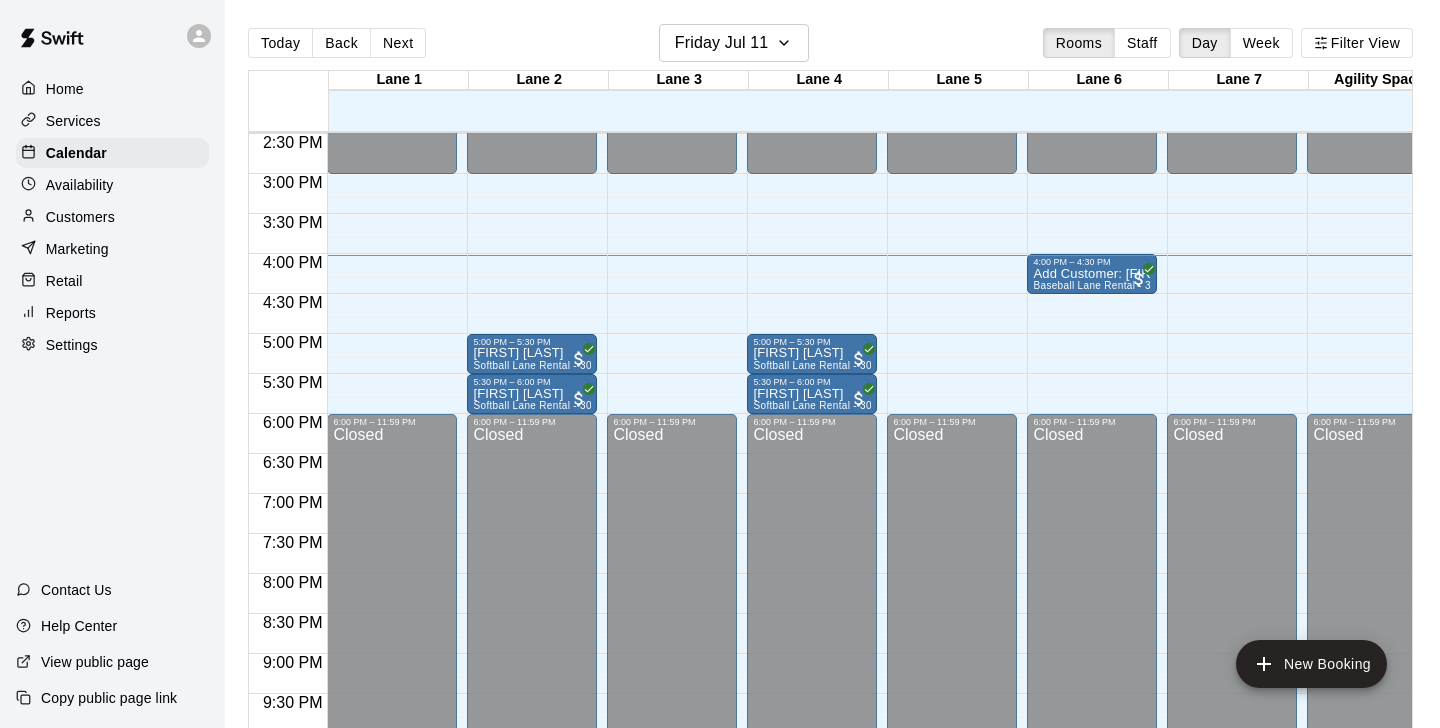 scroll, scrollTop: 1142, scrollLeft: 0, axis: vertical 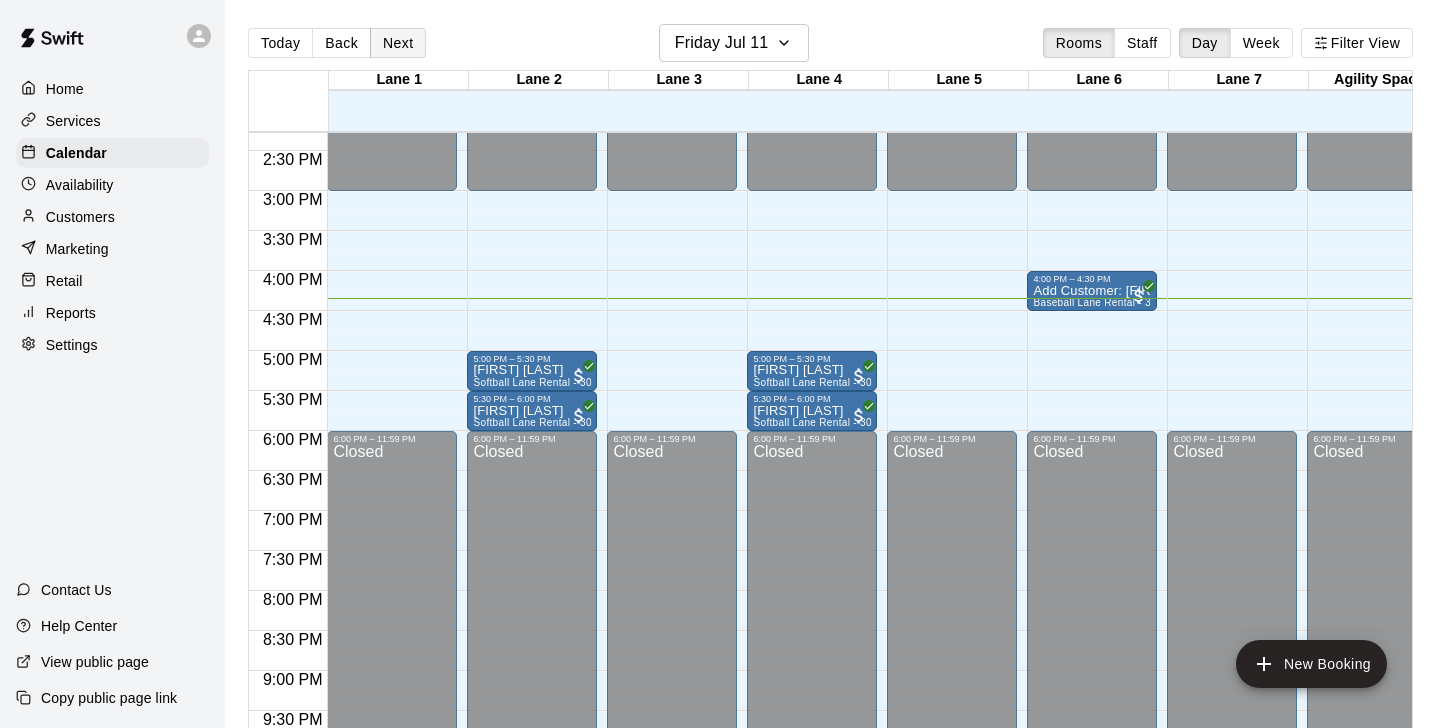click on "Next" at bounding box center (398, 43) 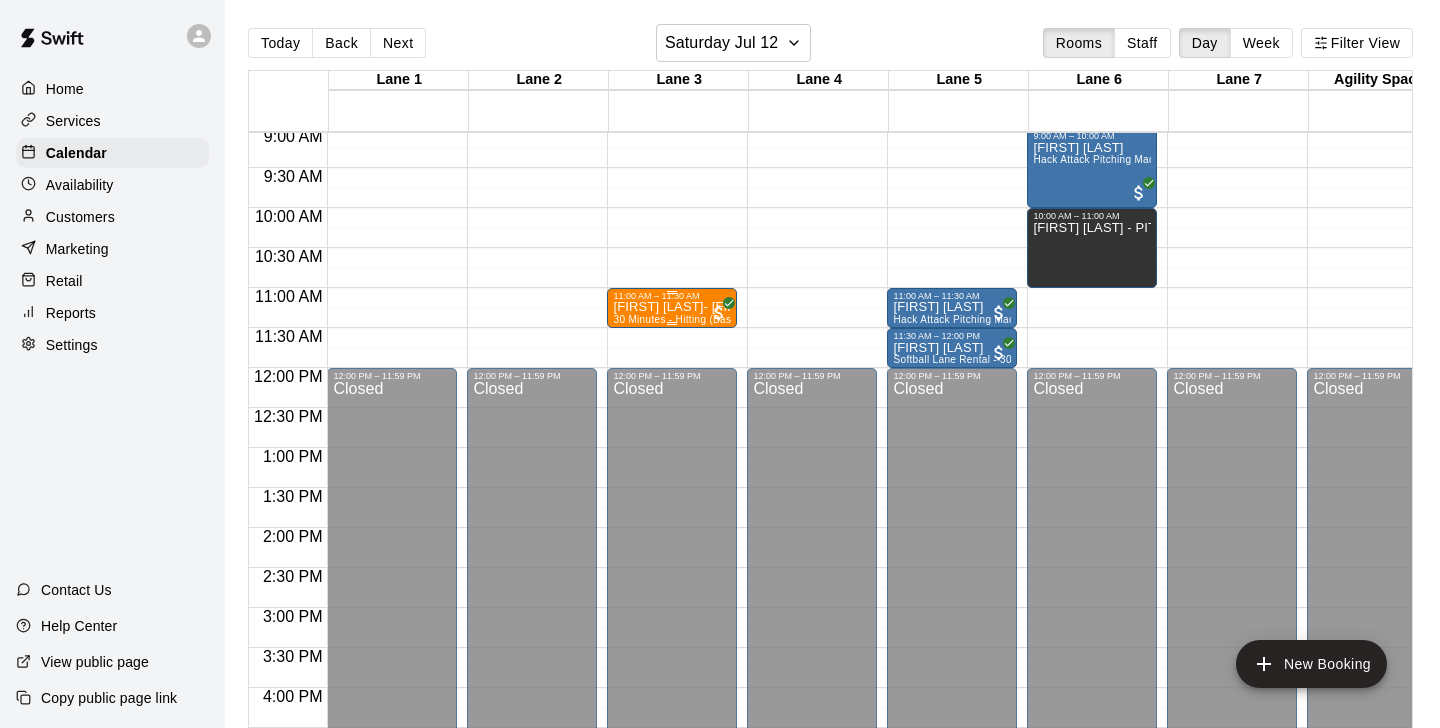 scroll, scrollTop: 662, scrollLeft: 0, axis: vertical 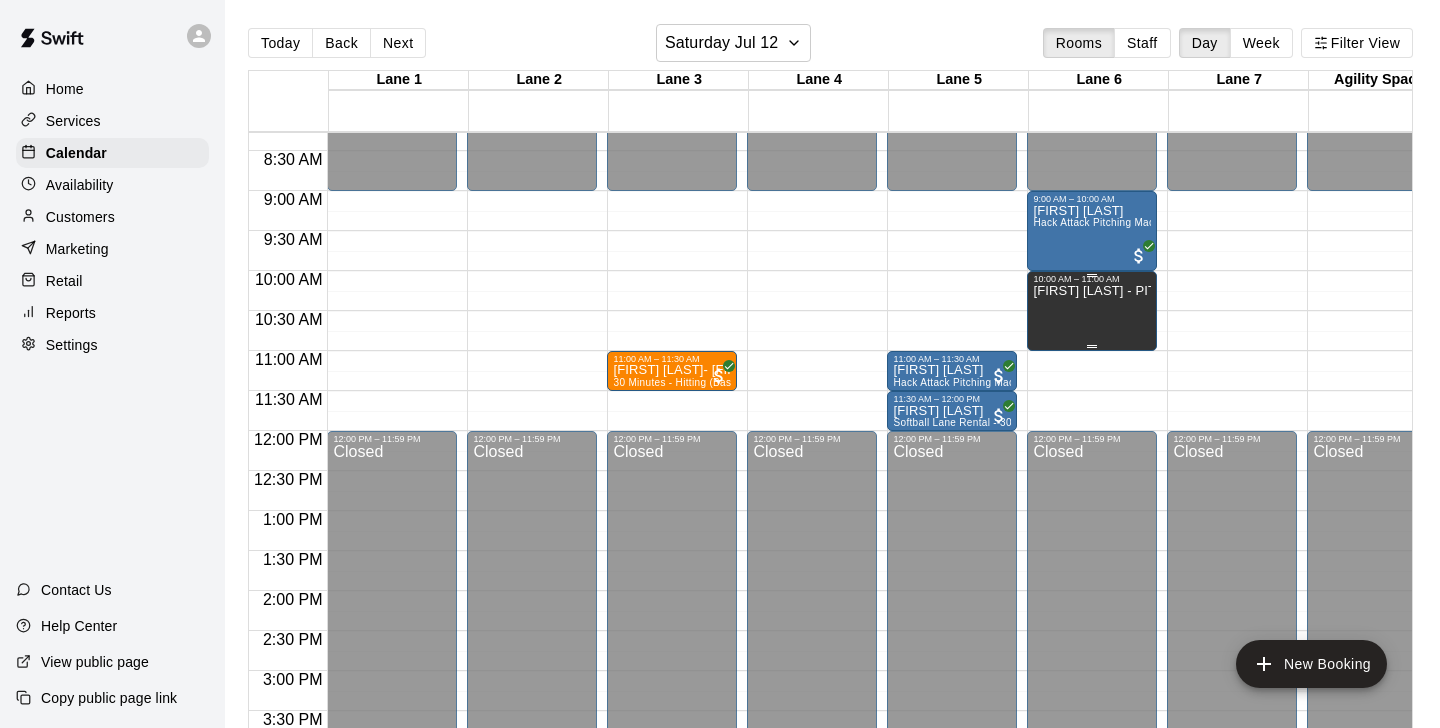 click on "[FIRST] [LAST] - PITCHING MACHINE No Charge" at bounding box center [1092, 648] 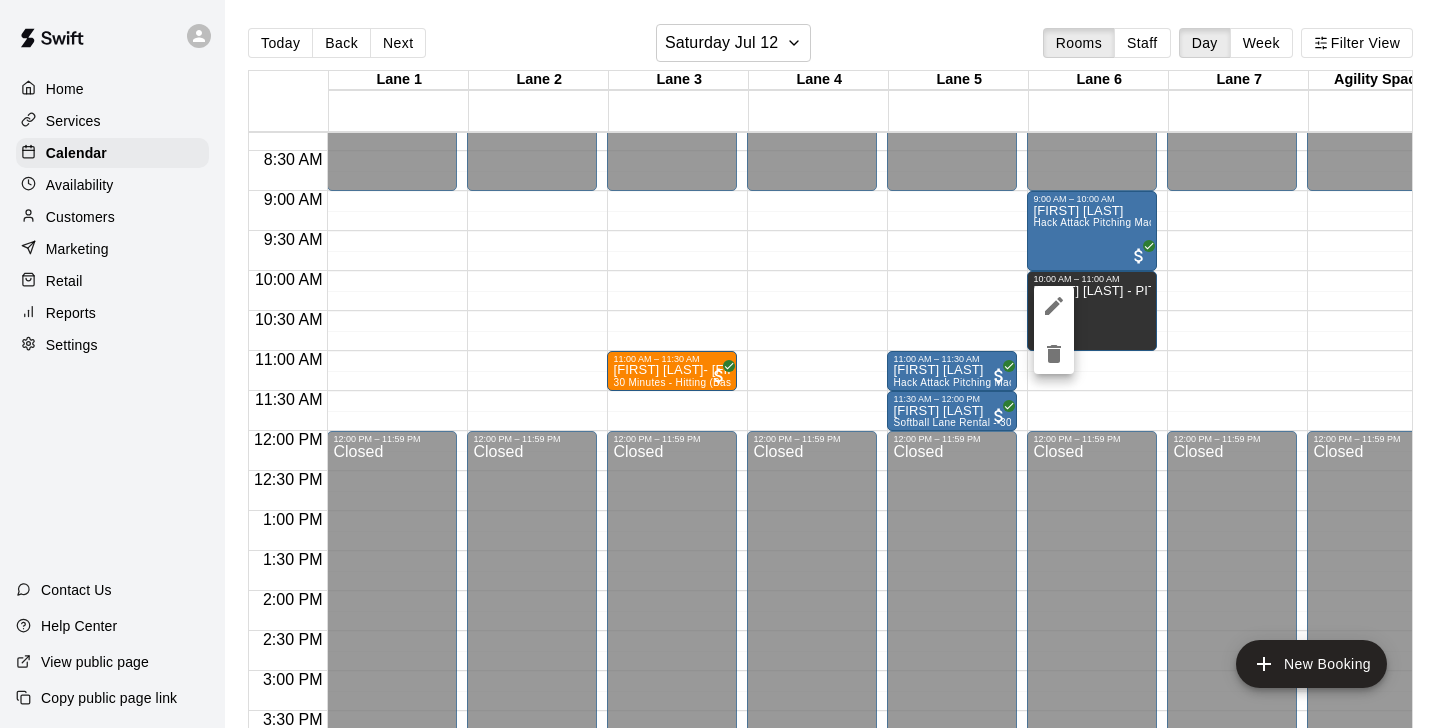 click at bounding box center [720, 364] 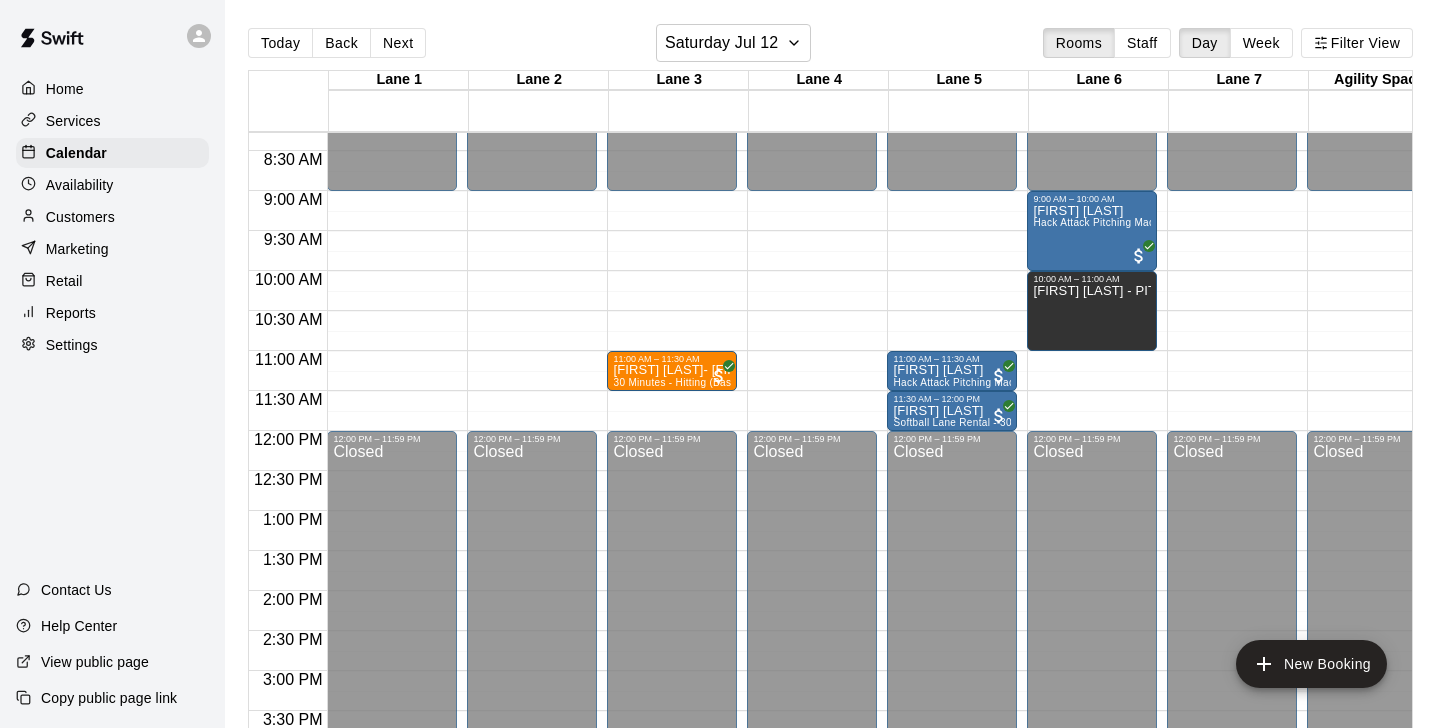 click on "Today Back Next Saturday Jul 12 Rooms Staff Day Week Filter View Lane 1 12 Sat Lane 2 12 Sat Lane 3 12 Sat Lane 4 12 Sat Lane 5 12 Sat Lane 6 12 Sat Lane 7 12 Sat Agility Space 12 Sat 12:00 AM 12:30 AM 1:00 AM 1:30 AM 2:00 AM 2:30 AM 3:00 AM 3:30 AM 4:00 AM 4:30 AM 5:00 AM 5:30 AM 6:00 AM 6:30 AM 7:00 AM 7:30 AM 8:00 AM 8:30 AM 9:00 AM 9:30 AM 10:00 AM 10:30 AM 11:00 AM 11:30 AM 12:00 PM 12:30 PM 1:00 PM 1:30 PM 2:00 PM 2:30 PM 3:00 PM 3:30 PM 4:00 PM 4:30 PM 5:00 PM 5:30 PM 6:00 PM 6:30 PM 7:00 PM 7:30 PM 8:00 PM 8:30 PM 9:00 PM 9:30 PM 10:00 PM 10:30 PM 11:00 PM 11:30 PM 12:00 AM – 9:00 AM Closed 12:00 PM – 11:59 PM Closed 12:00 AM – 9:00 AM Closed 12:00 PM – 11:59 PM Closed 12:00 AM – 9:00 AM Closed 11:00 AM – 11:30 AM [FIRST] [LAST]- Ethan 30 Minutes - Hitting (Baseball) 12:00 PM – 11:59 PM Closed 12:00 AM – 9:00 AM Closed 12:00 PM – 11:59 PM Closed 12:00 AM – 9:00 AM Closed 11:00 AM – 11:30 AM [FIRST] [LAST] Hack Attack Pitching Machine Lane Rental - Softball 11:30 AM – 12:00 PM" at bounding box center (832, 380) 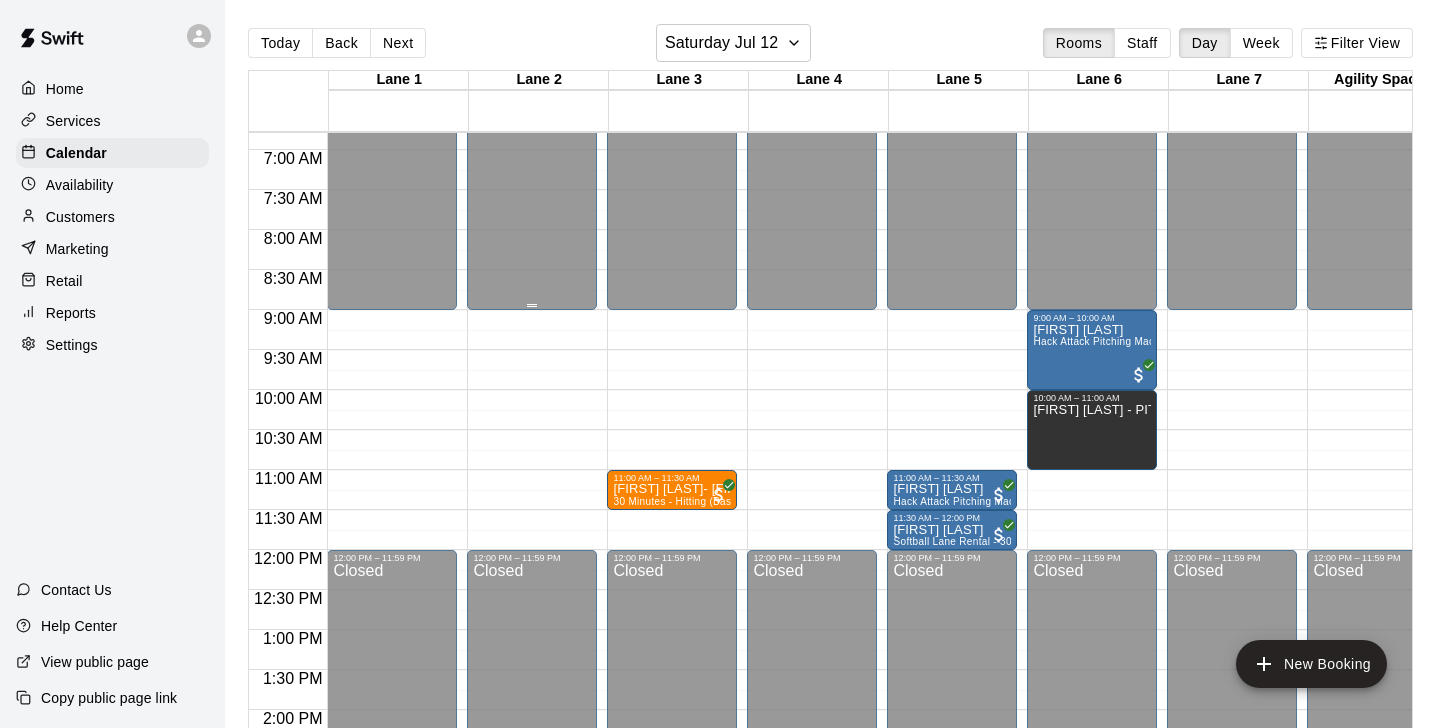 scroll, scrollTop: 531, scrollLeft: 0, axis: vertical 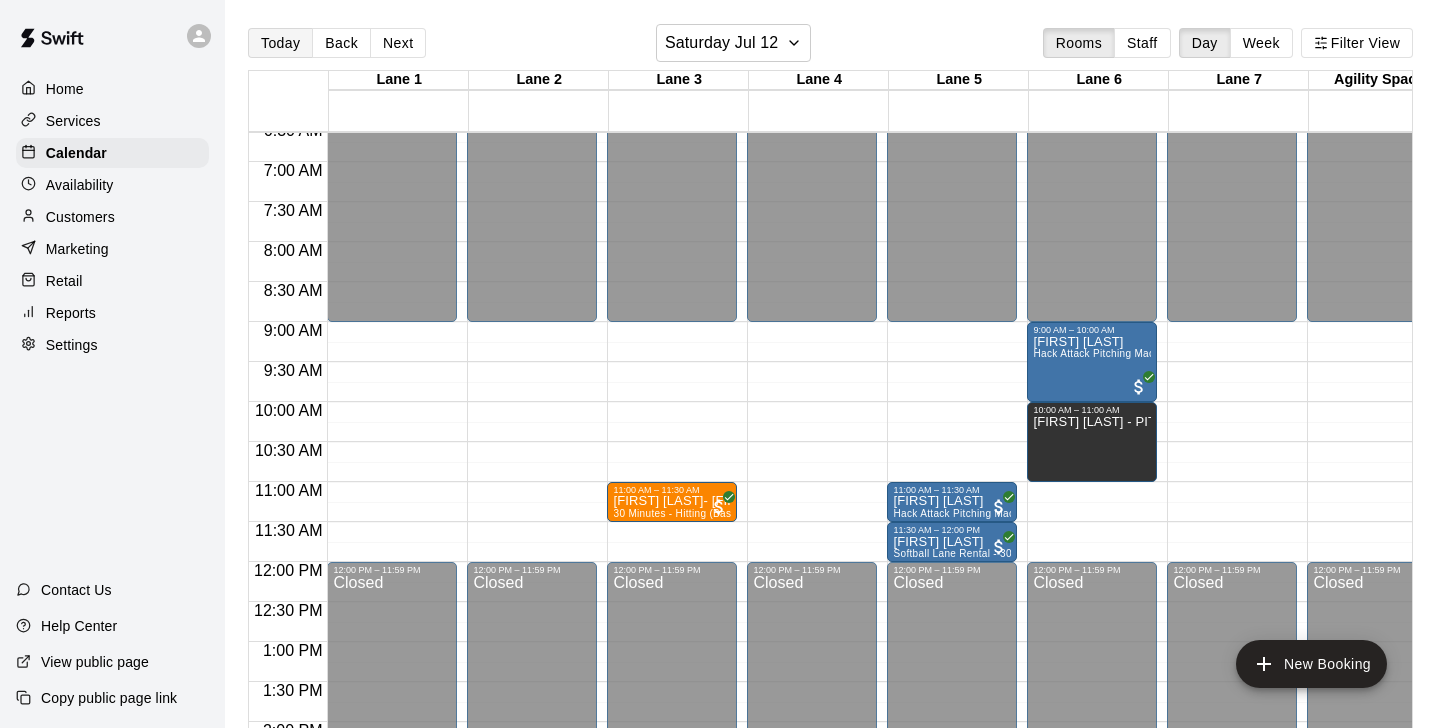 click on "Today" at bounding box center [280, 43] 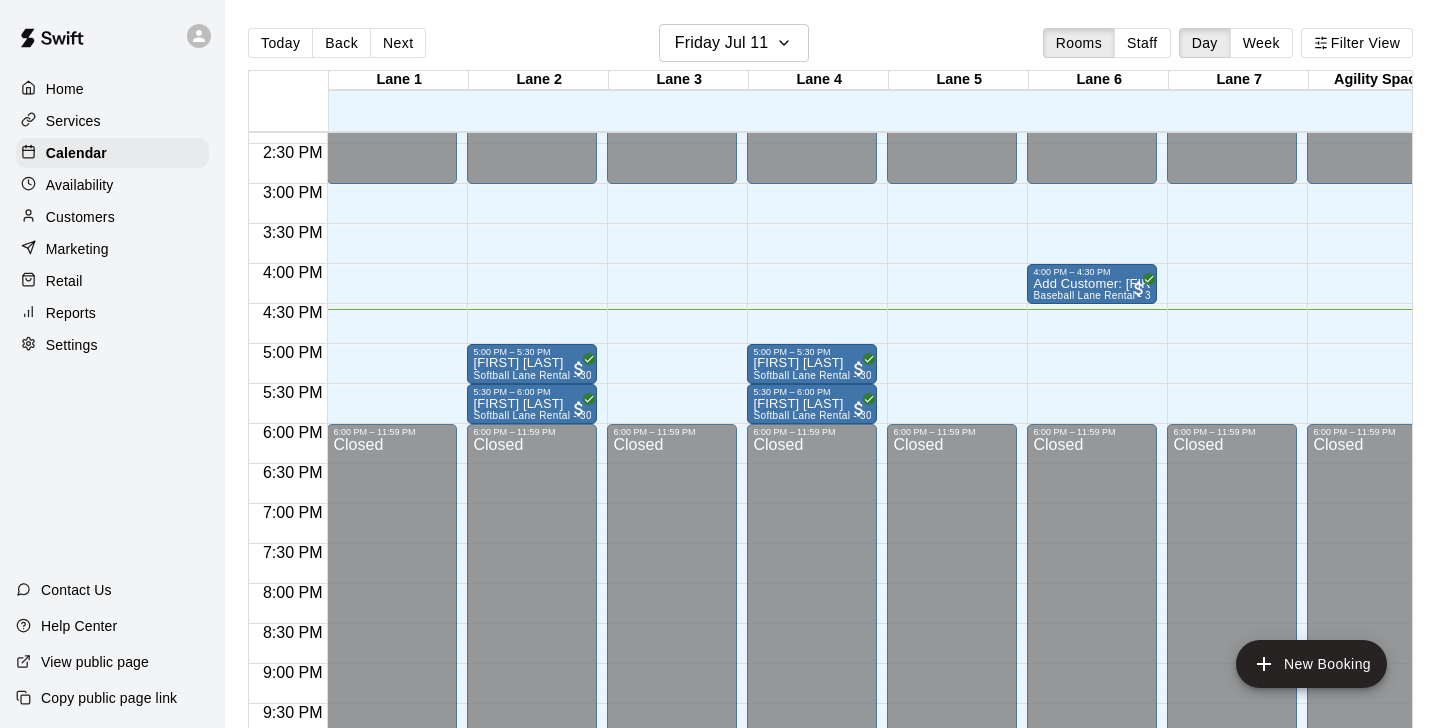 scroll, scrollTop: 1108, scrollLeft: 0, axis: vertical 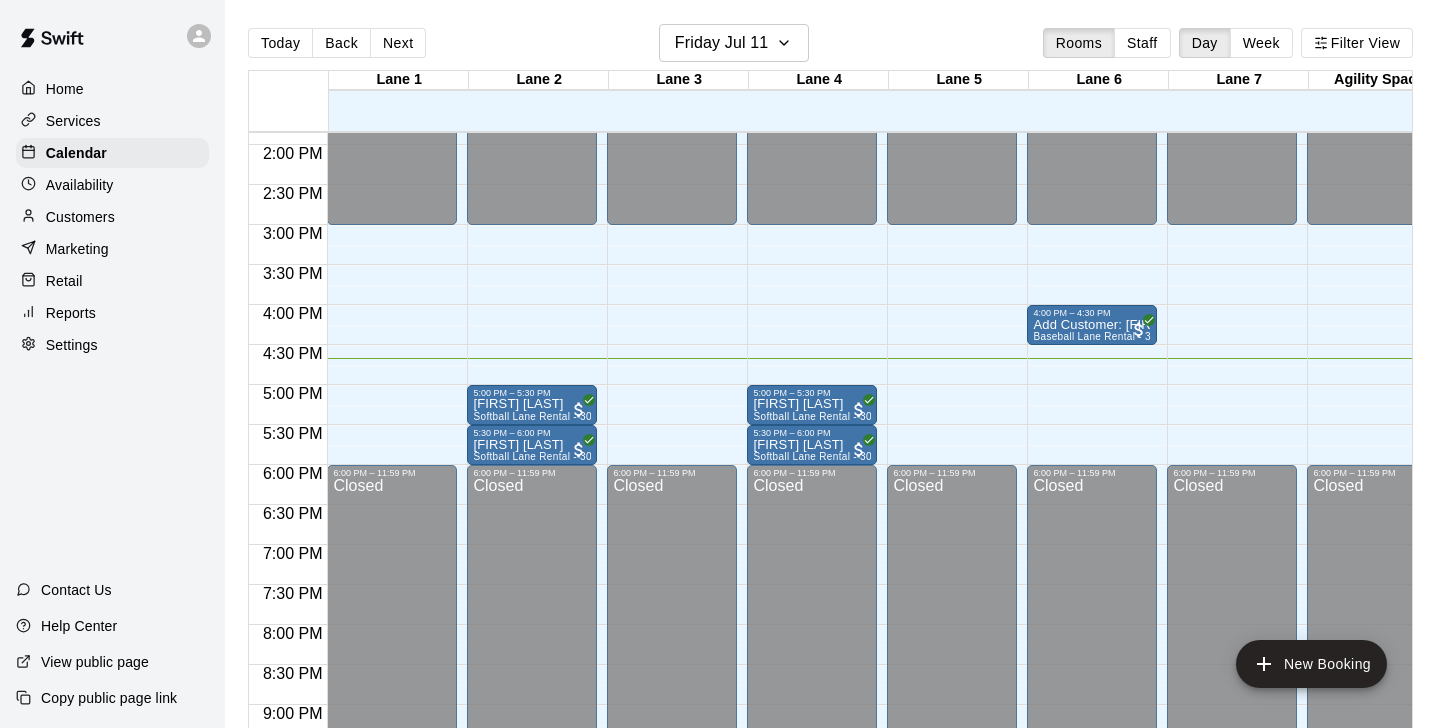 click on "Services" at bounding box center [112, 121] 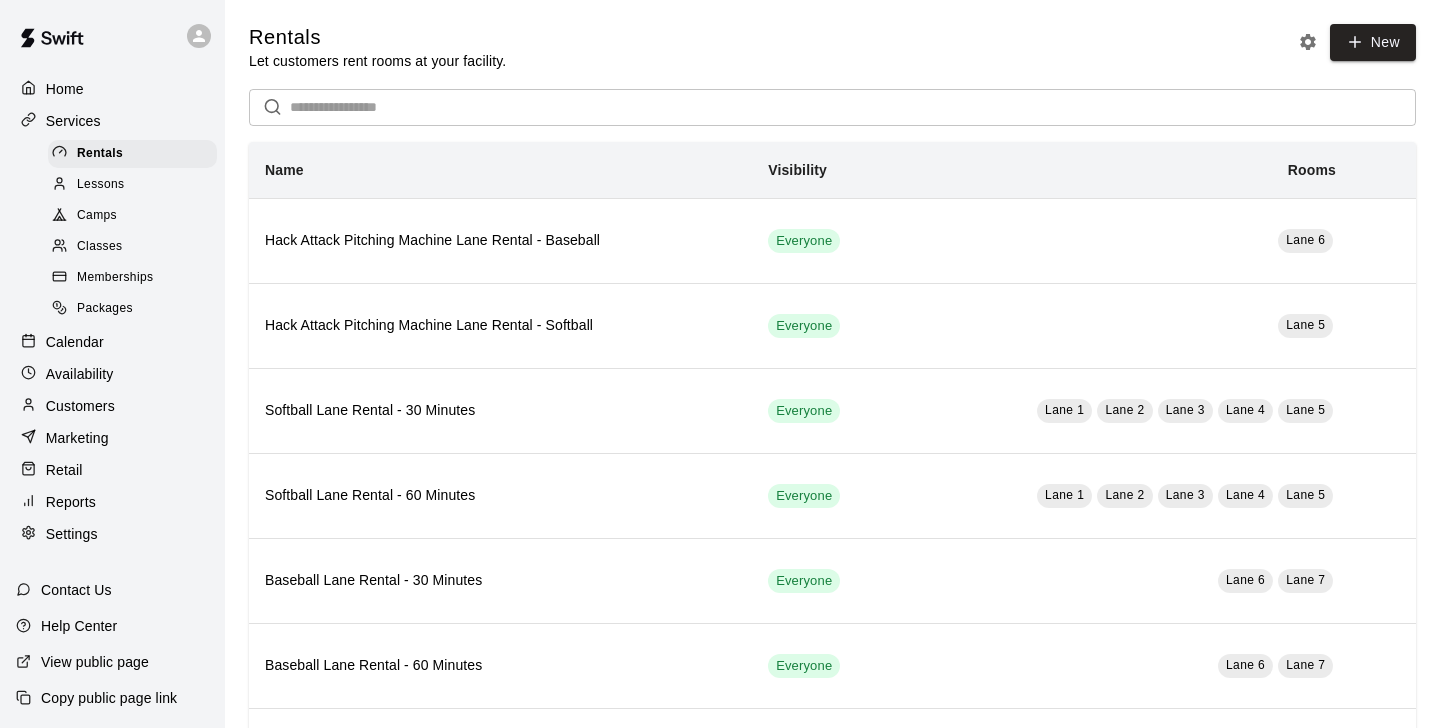 click on "Reports" at bounding box center (112, 502) 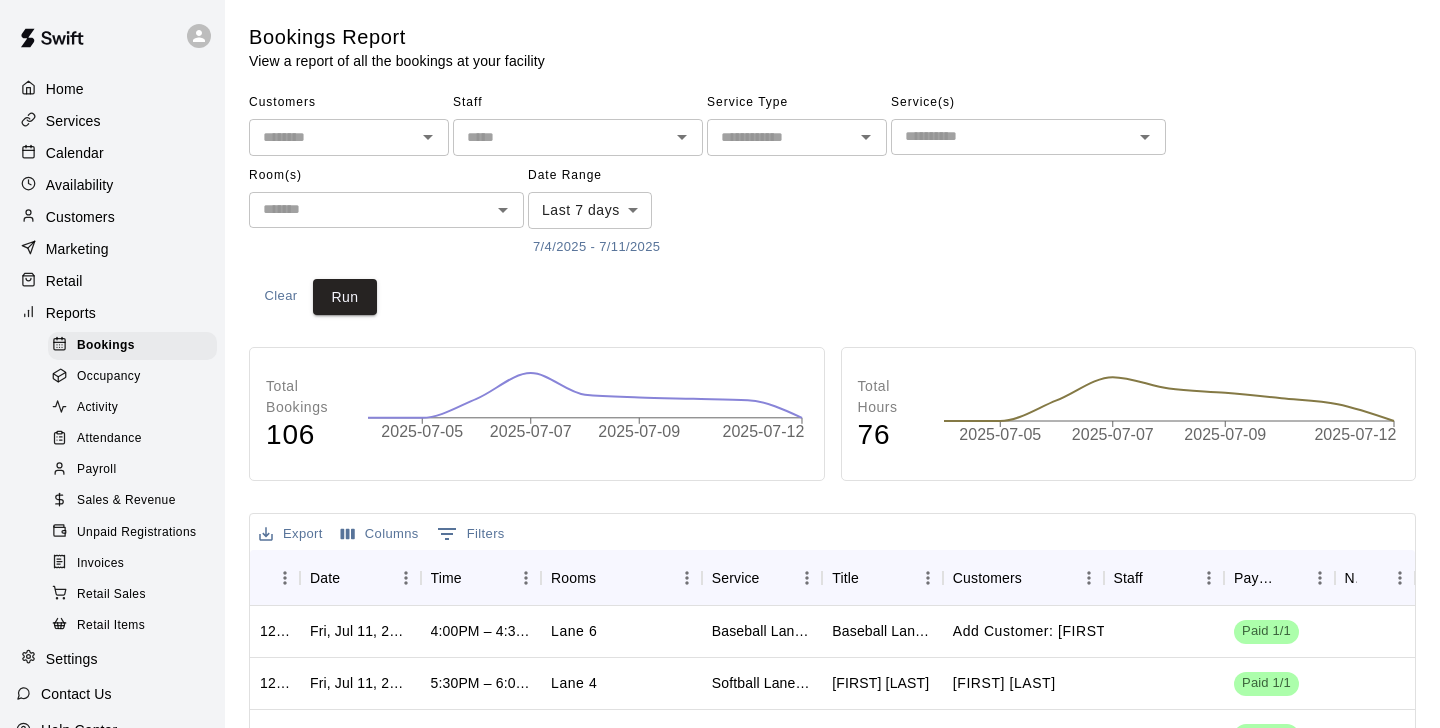 click at bounding box center [561, 137] 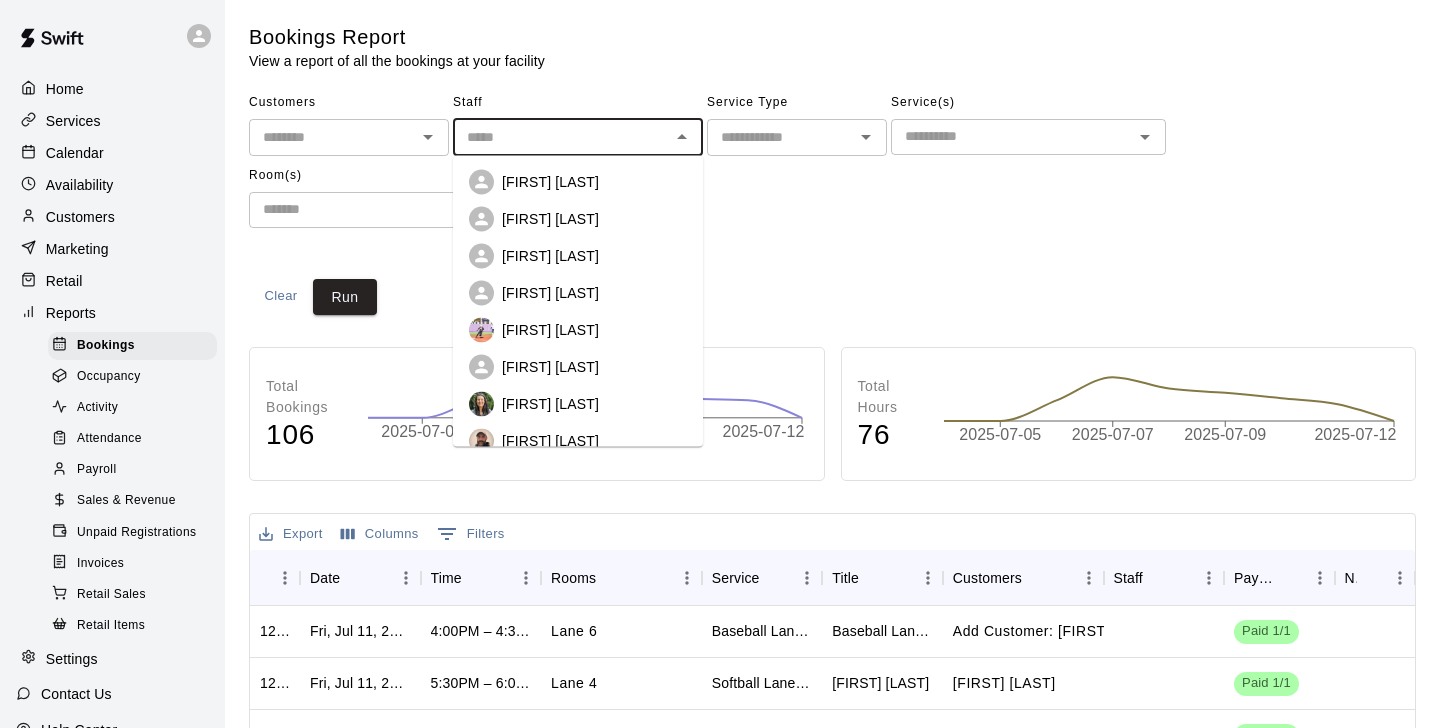 click at bounding box center [780, 137] 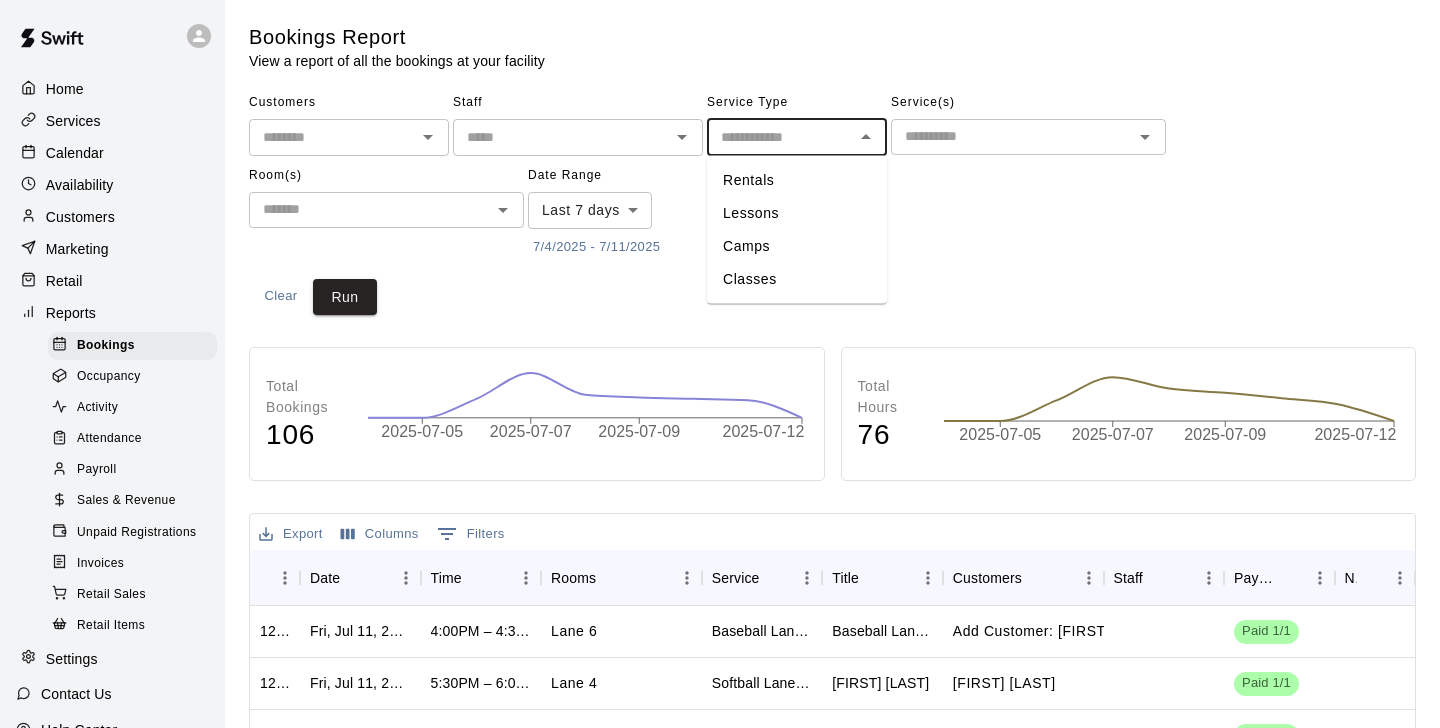 click on "Lessons" at bounding box center [797, 213] 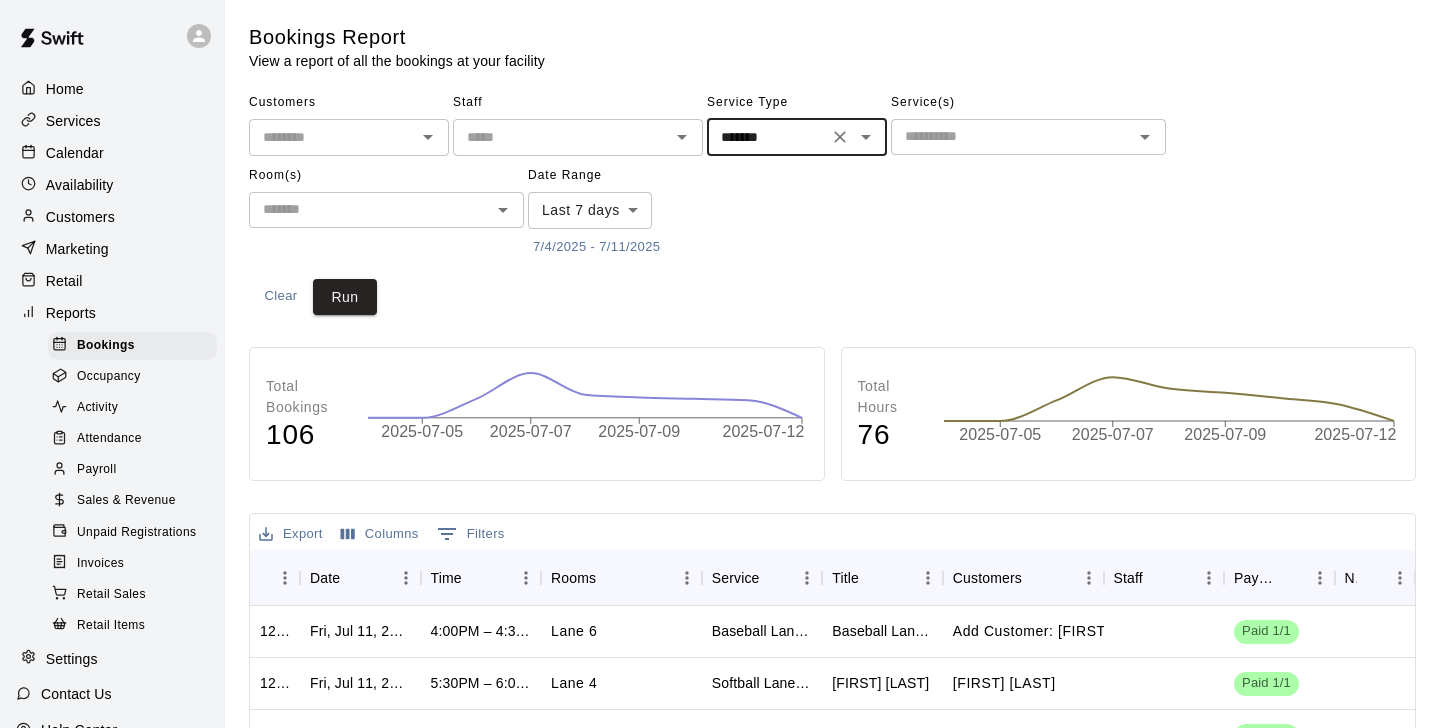click on "7/4/2025 - 7/11/2025" at bounding box center (596, 247) 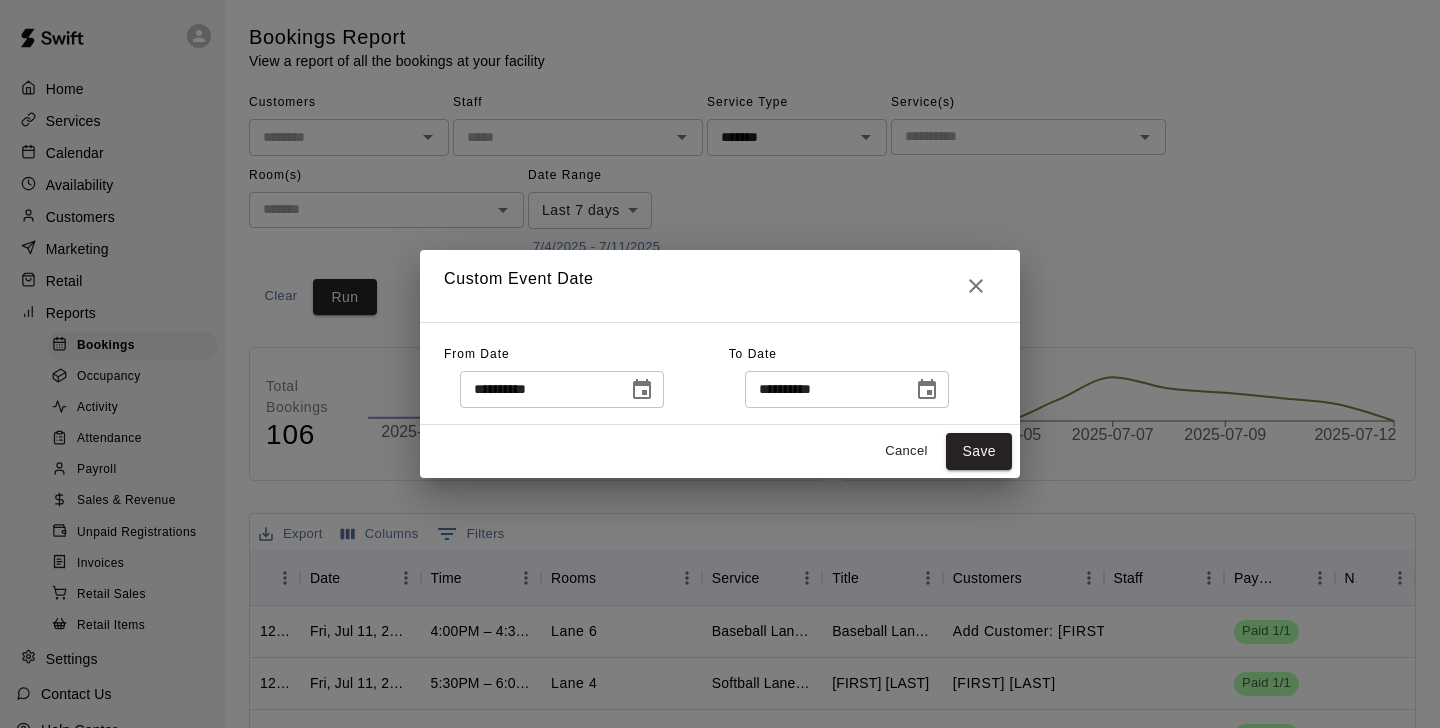 click 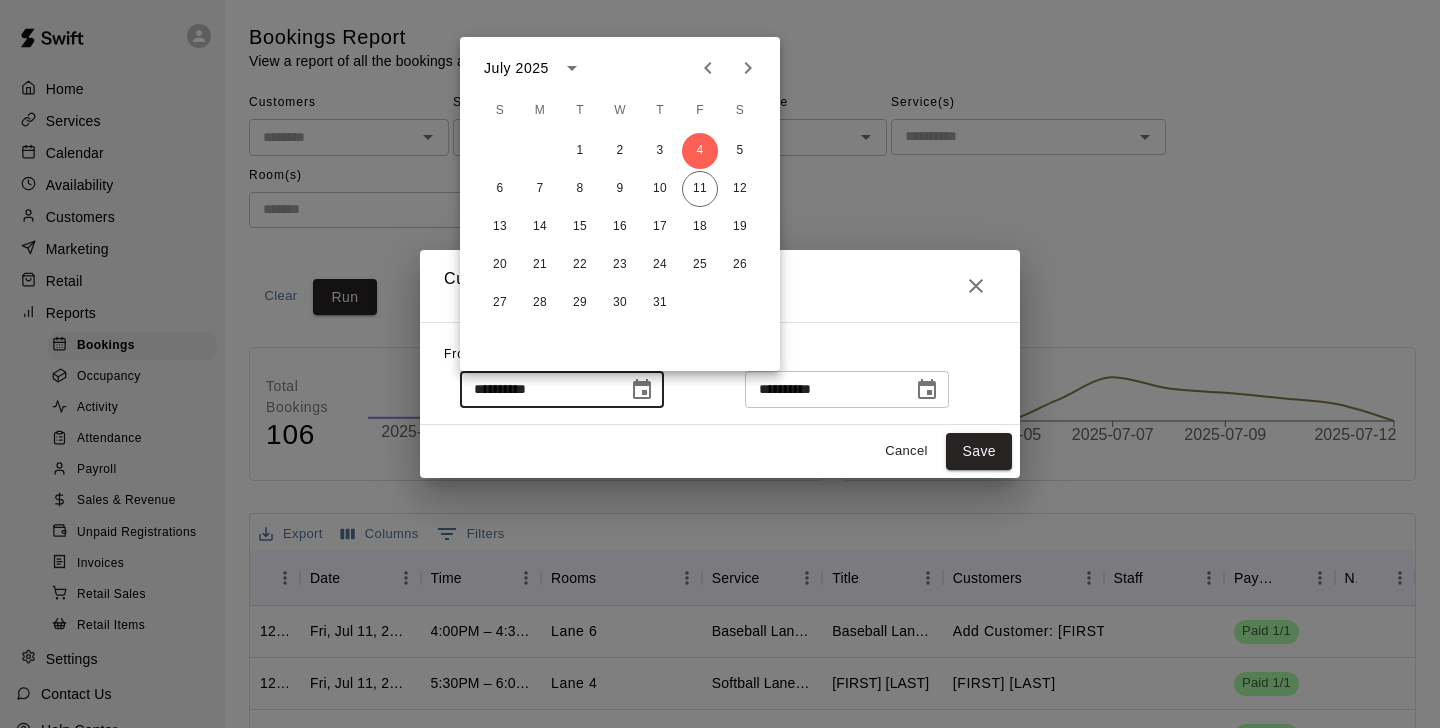 click 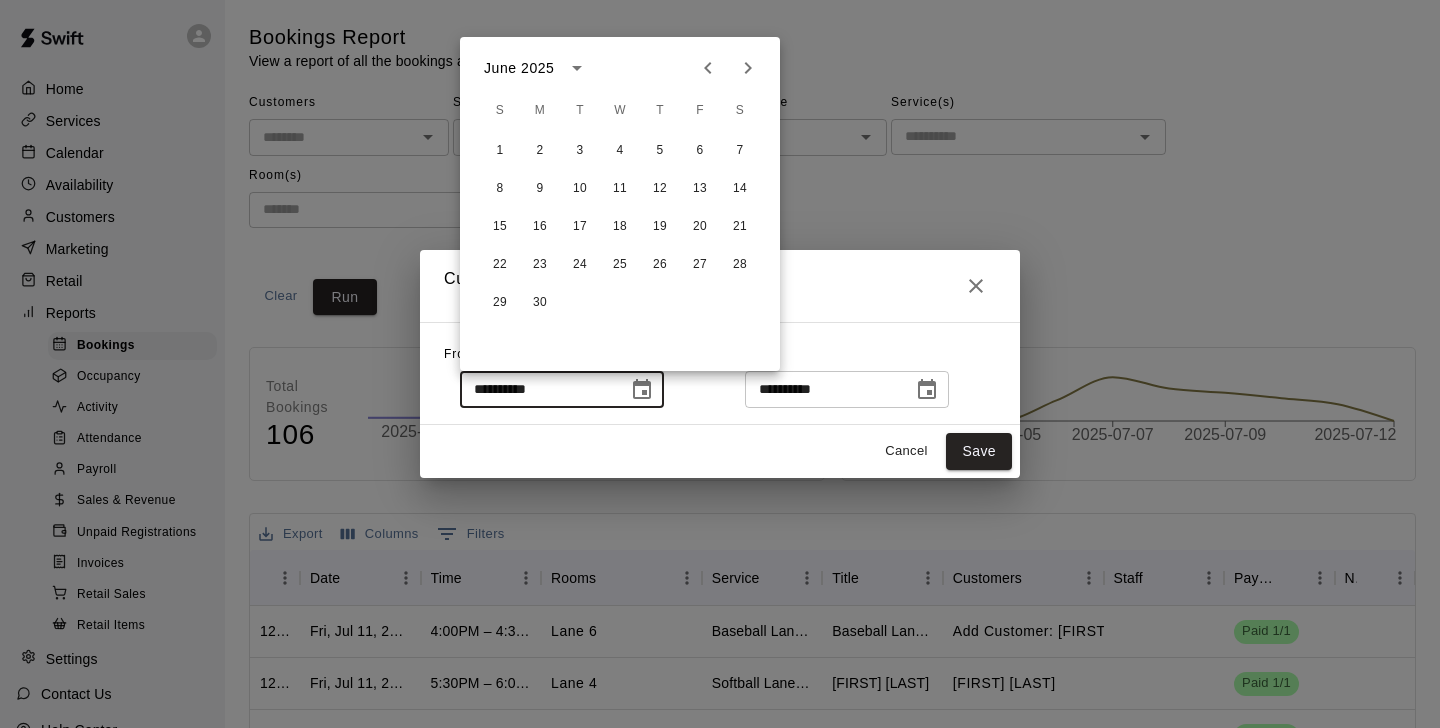 click 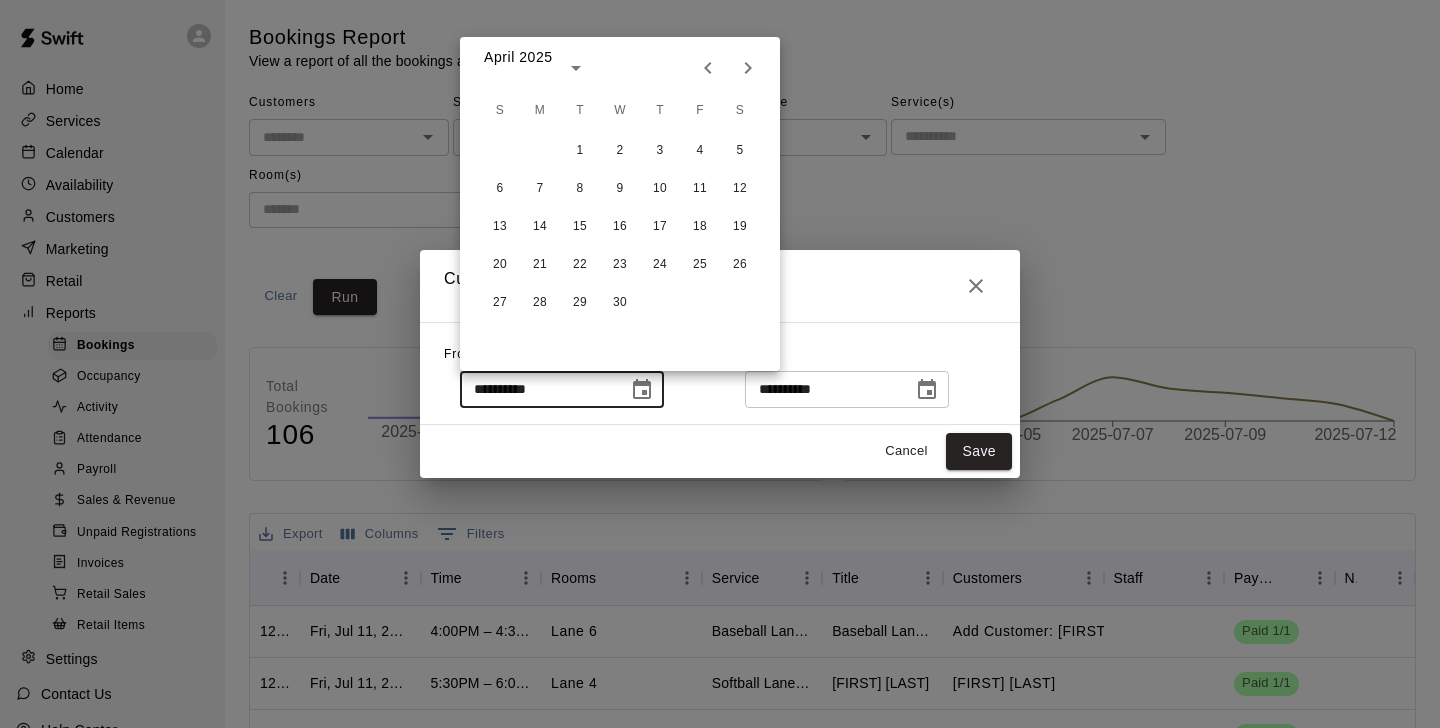 click 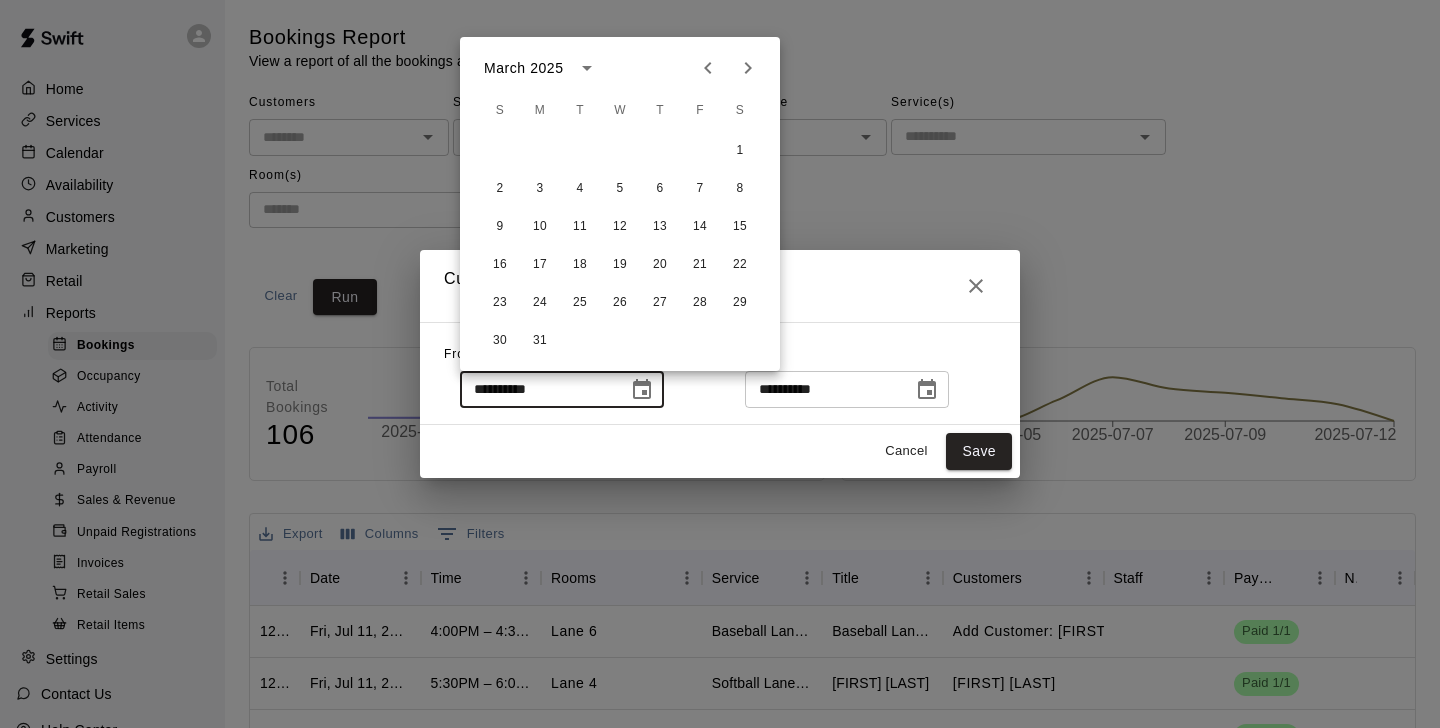 click 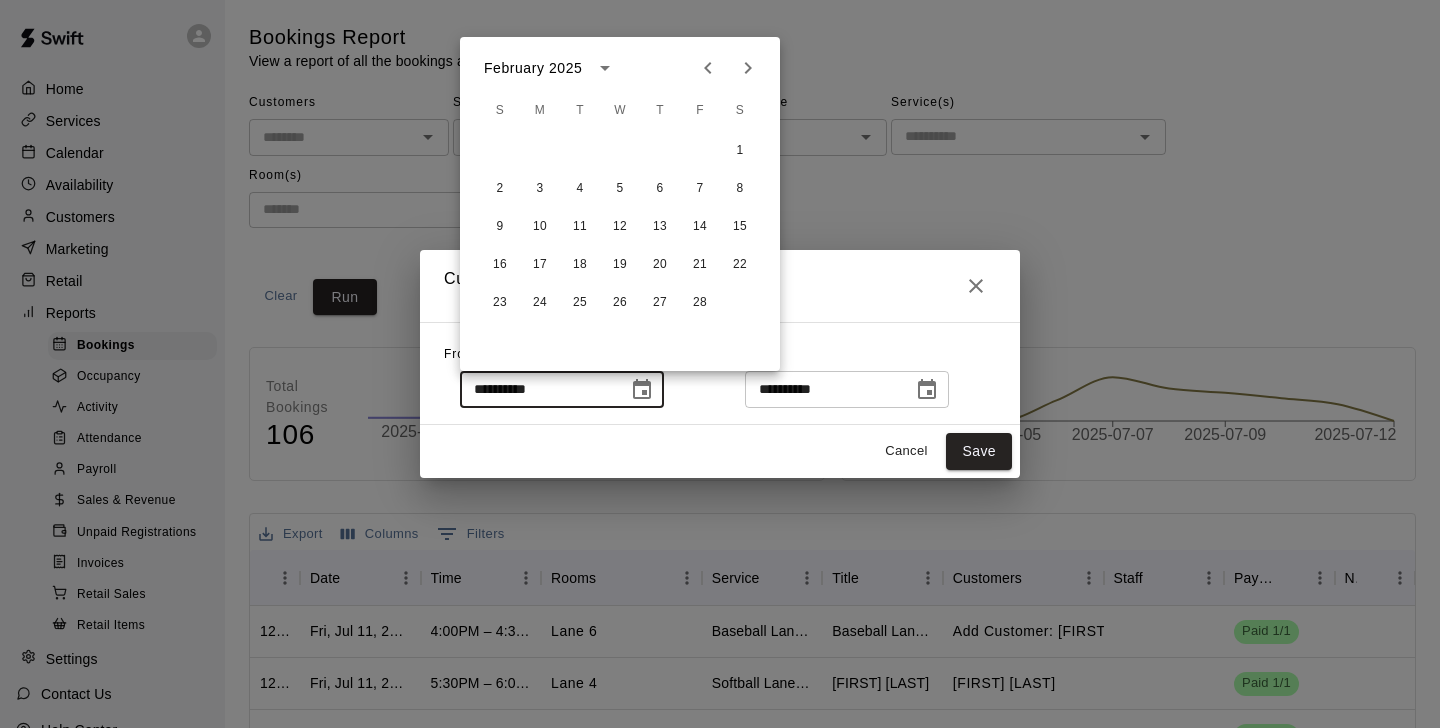 click 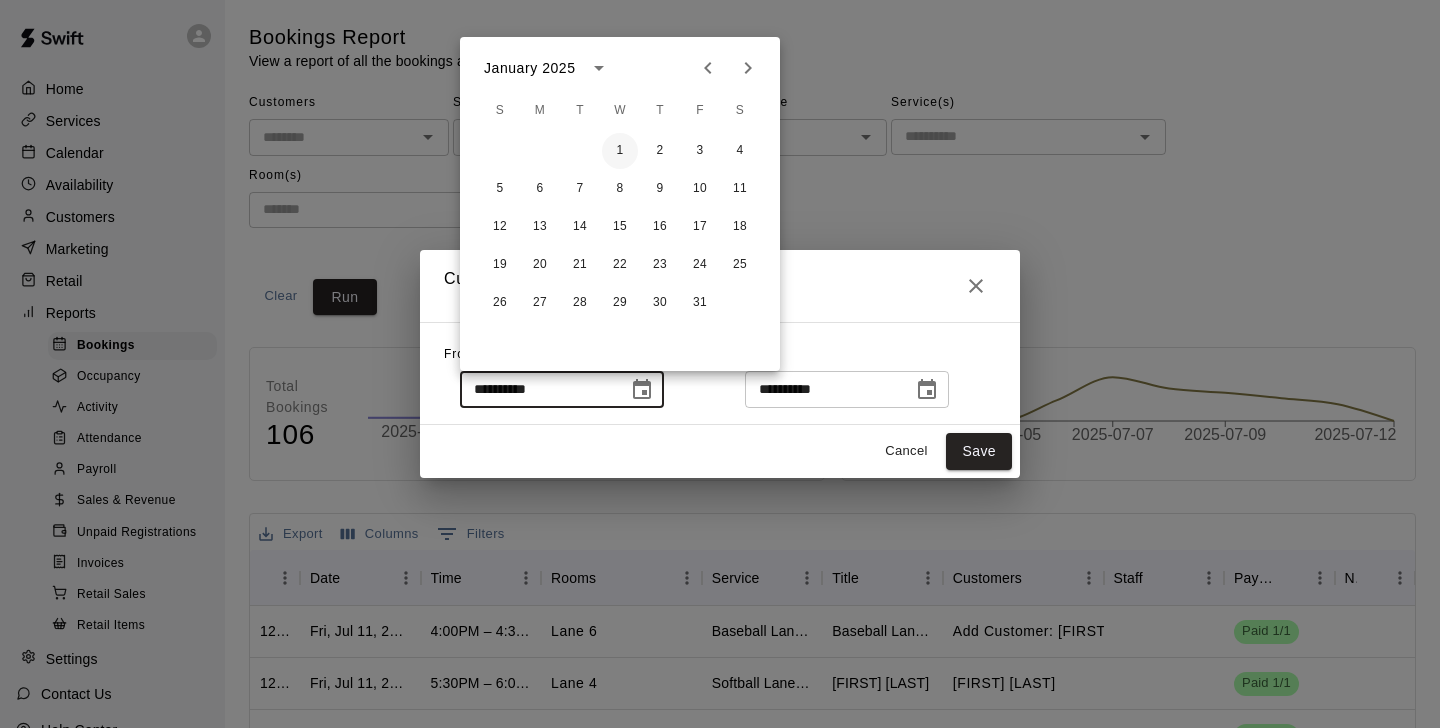 click on "1" at bounding box center (620, 151) 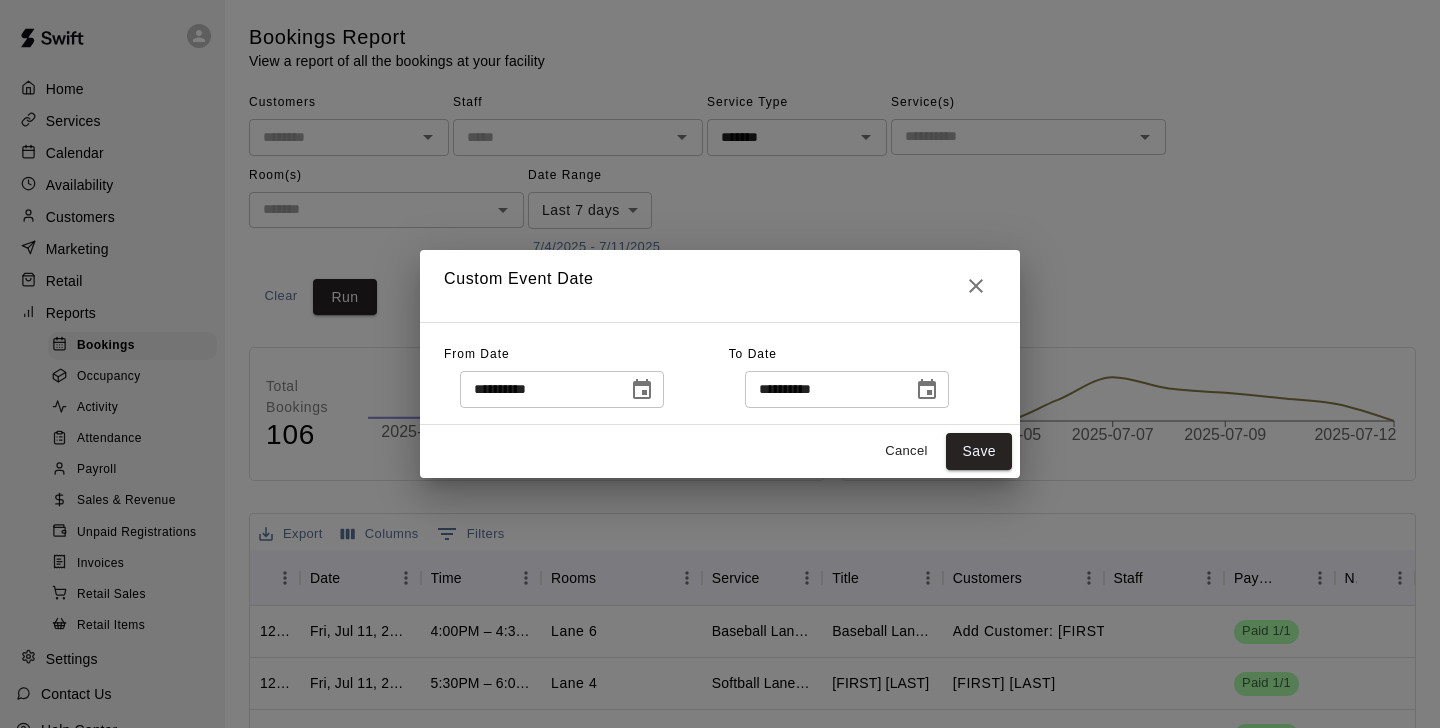 click 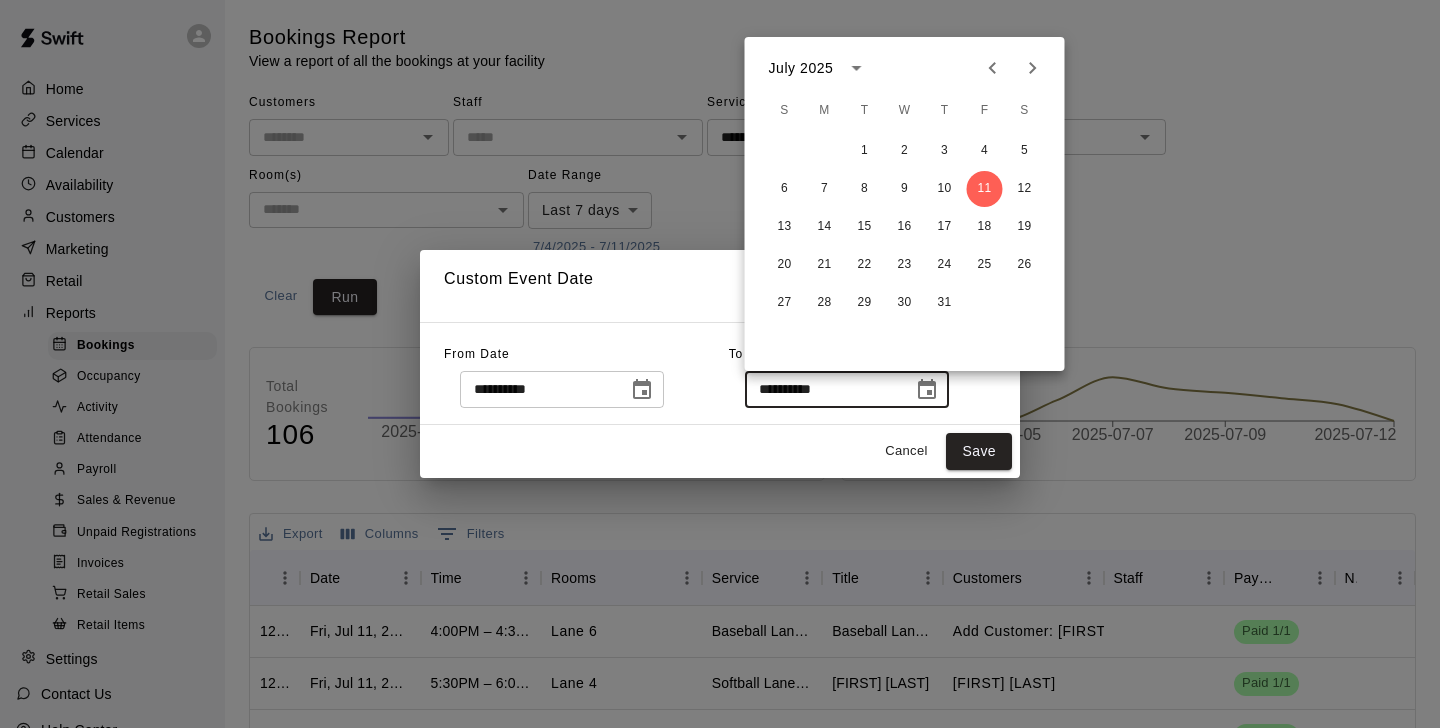click 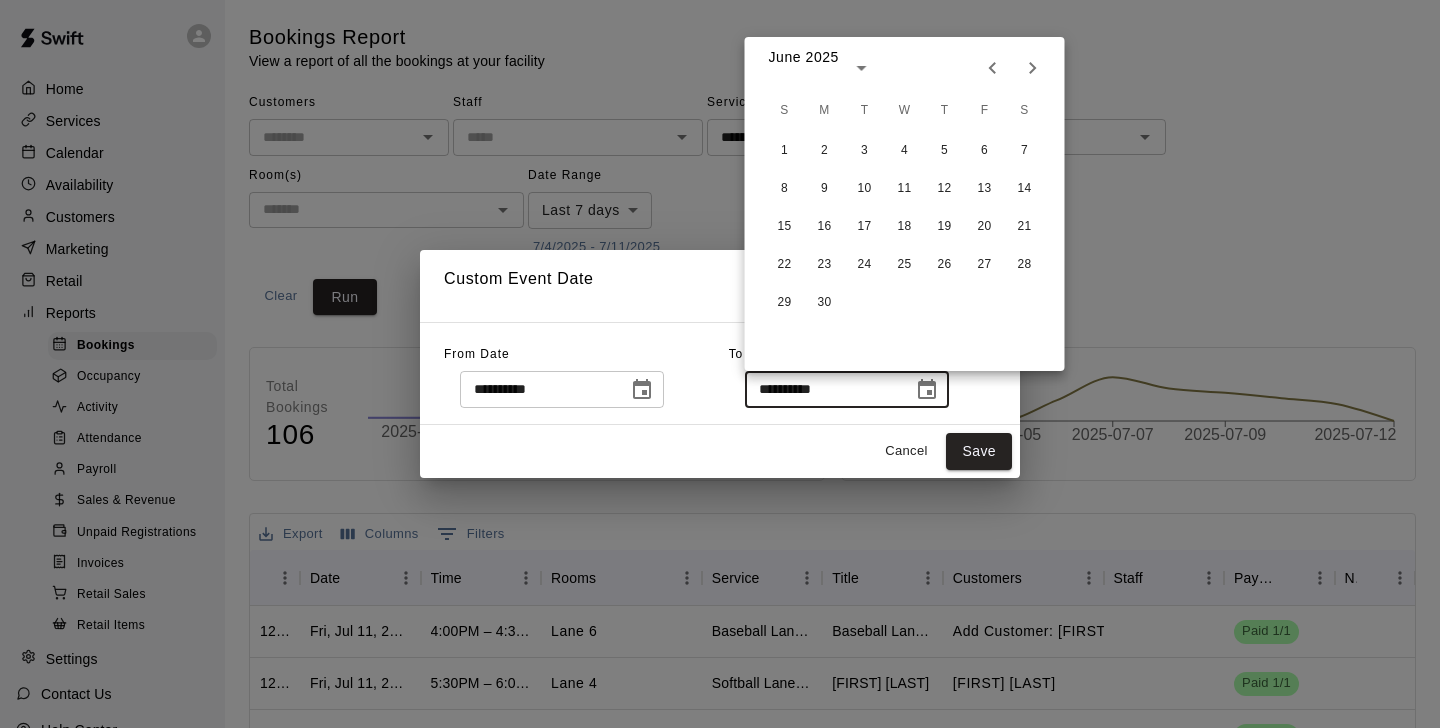click 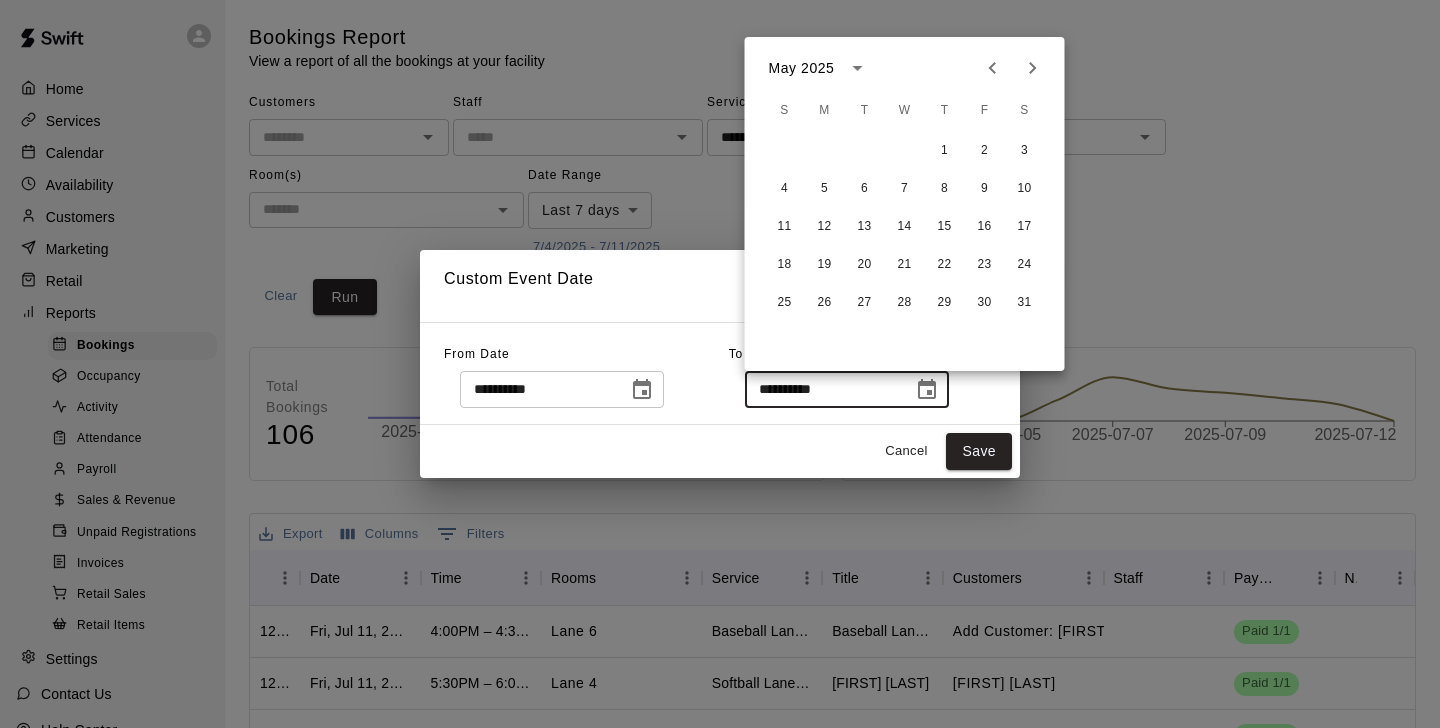 click 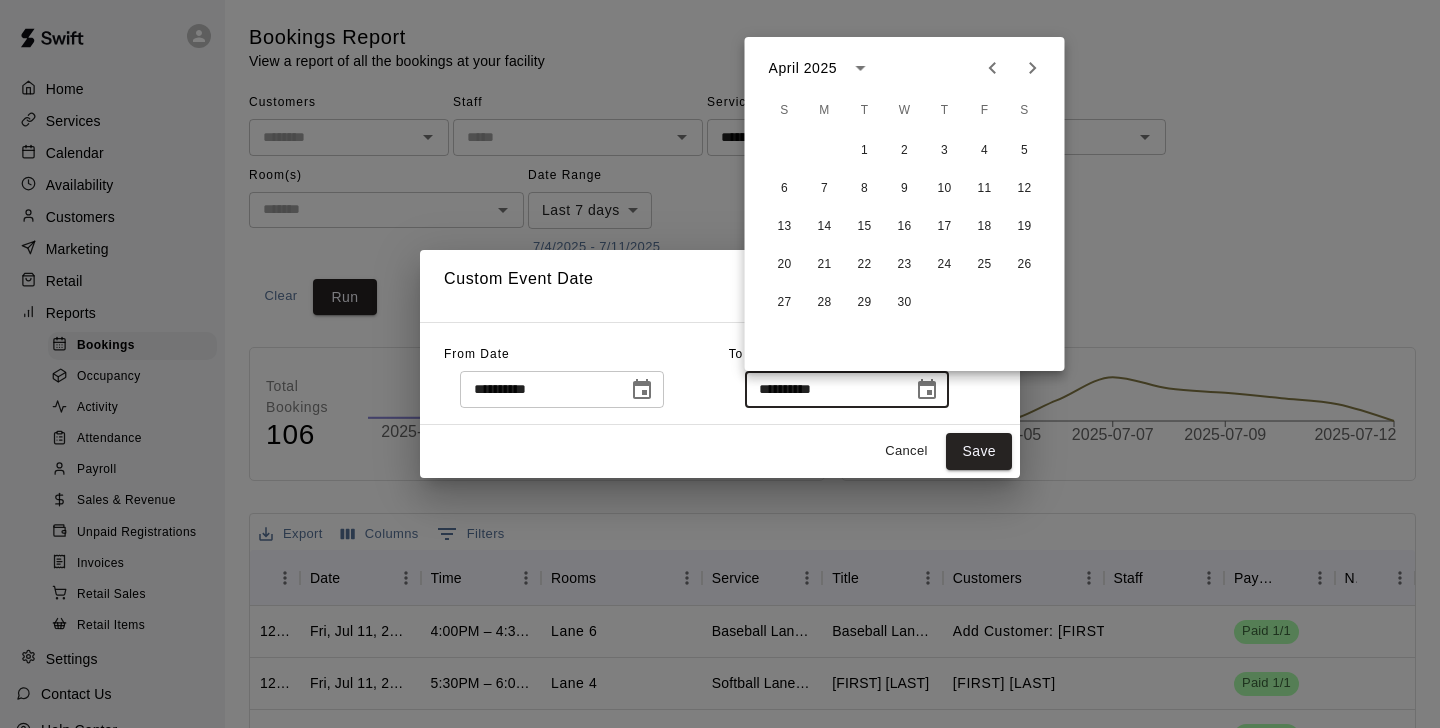 click 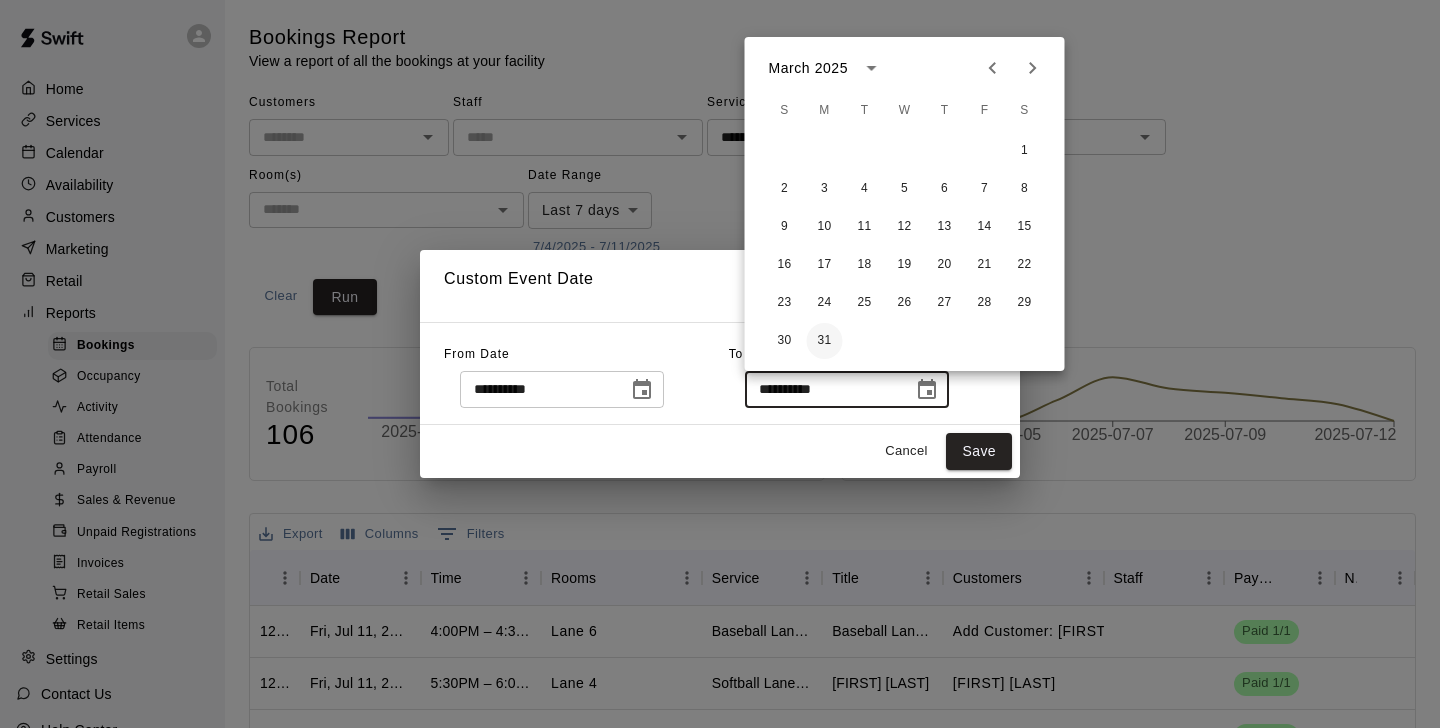 click on "31" at bounding box center (825, 341) 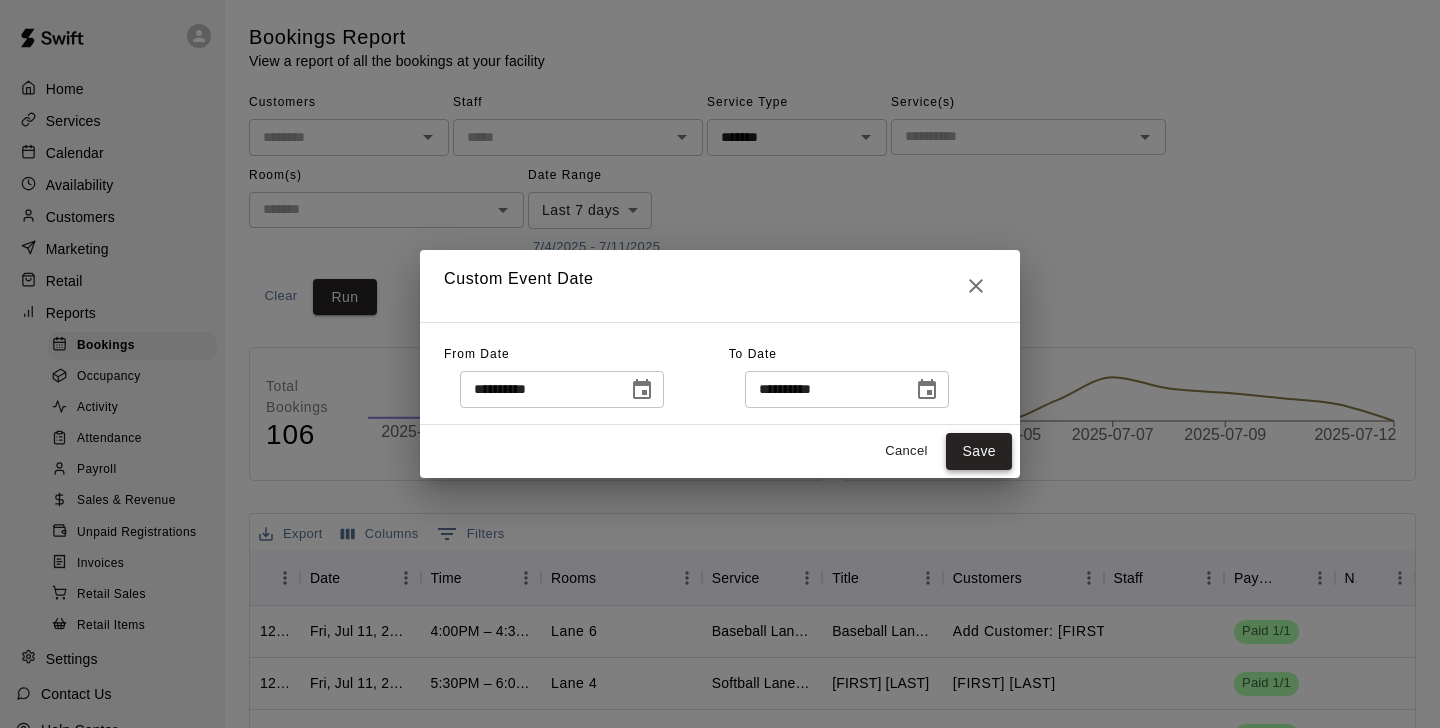 click on "Save" at bounding box center [979, 451] 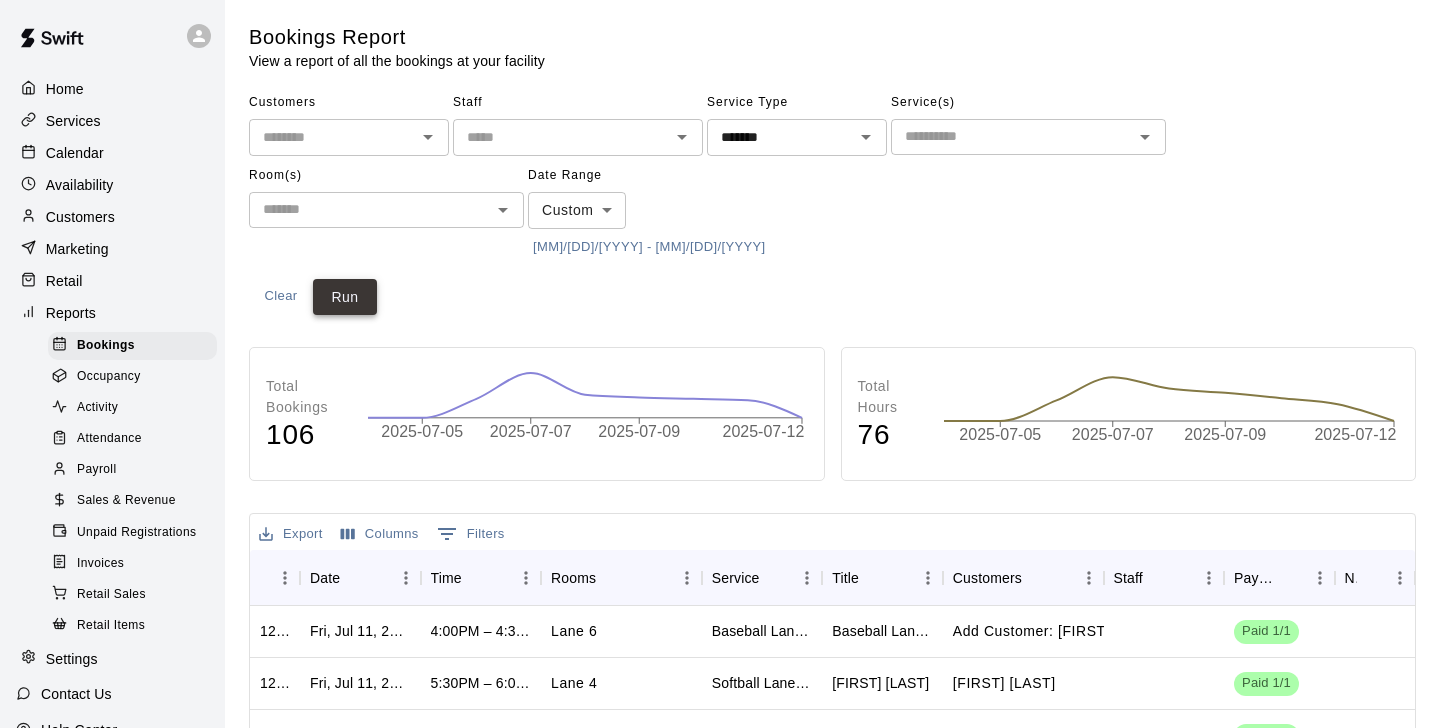 click on "Run" at bounding box center [345, 297] 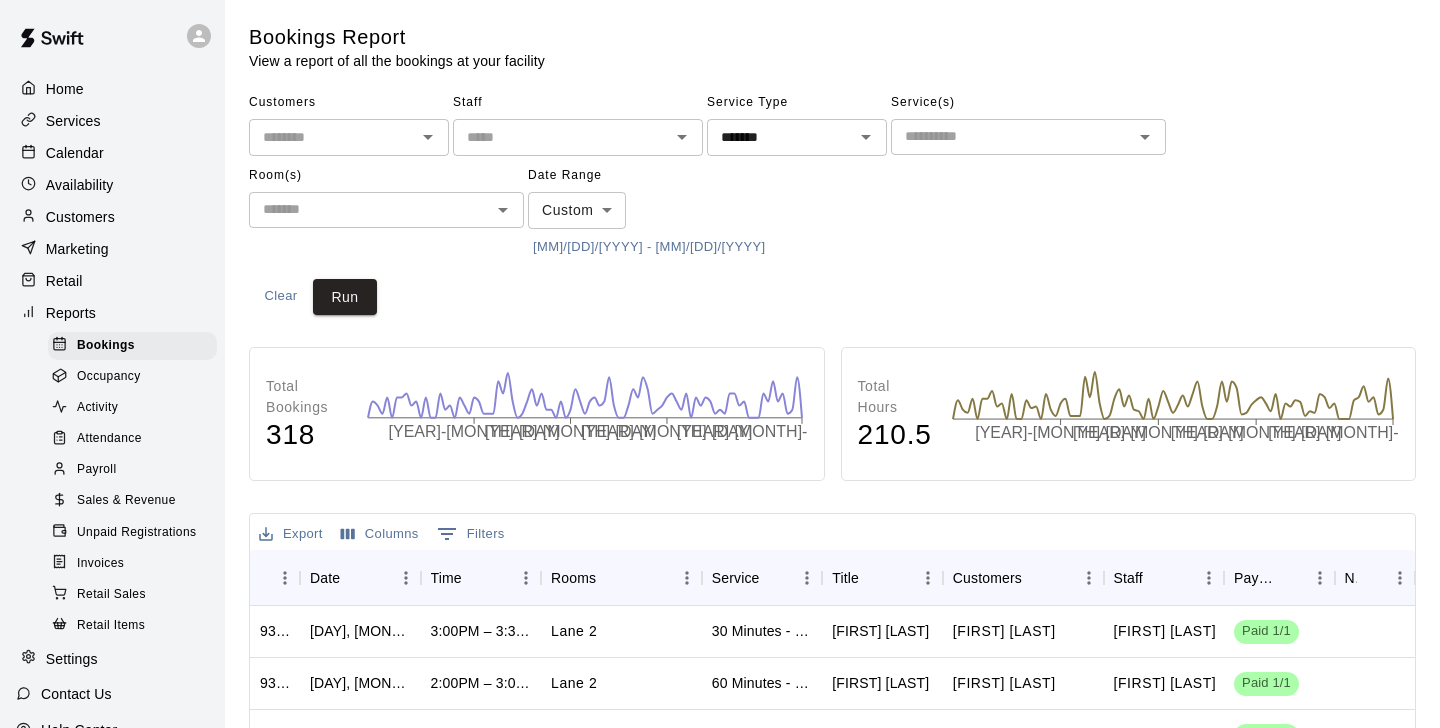 click on "Customers ​ Staff ​ Service Type ******* ​ Service(s) ​ Room(s) ​ Date Range Custom ****** ​ [MM]/[DD]/[YYYY] - [MM]/[DD]/[YYYY] Clear Run Total Bookings 318 [YEAR]-[MONTH]-[DAY] [YEAR]-[MONTH]-[DAY] [YEAR]-[MONTH]-[DAY] [YEAR]-[MONTH]-[DAY] Total Hours 210.5 [YEAR]-[MONTH]-[DAY] [YEAR]-[MONTH]-[DAY] [YEAR]-[MONTH]-[DAY] [YEAR]-[MONTH]-[DAY] Export Columns 0 Filters ID Date Time Rooms Service Title Customers Staff Payment Notes 935366 [DAY], [MONTH] [DAY], [YEAR] [TIME]PM – [TIME]PM Lane 2 30 Minutes - Pitching (Softball)a [FIRST] [LAST] [FIRST] [LAST] [FIRST] [LAST] Paid 1/1 935361 [DAY], [MONTH] [DAY], [YEAR] [TIME]PM – [TIME]PM Lane 2 60 Minutes - Pitching (Softball) [FIRST] [LAST] [FIRST] [LAST] [FIRST] [LAST] Paid 1/1 934281 [DAY], [MONTH] [DAY], [YEAR] [TIME]PM – [TIME]PM Lane 7 [FIRST]  [LAST] Paid 1/1" at bounding box center [720, 610] 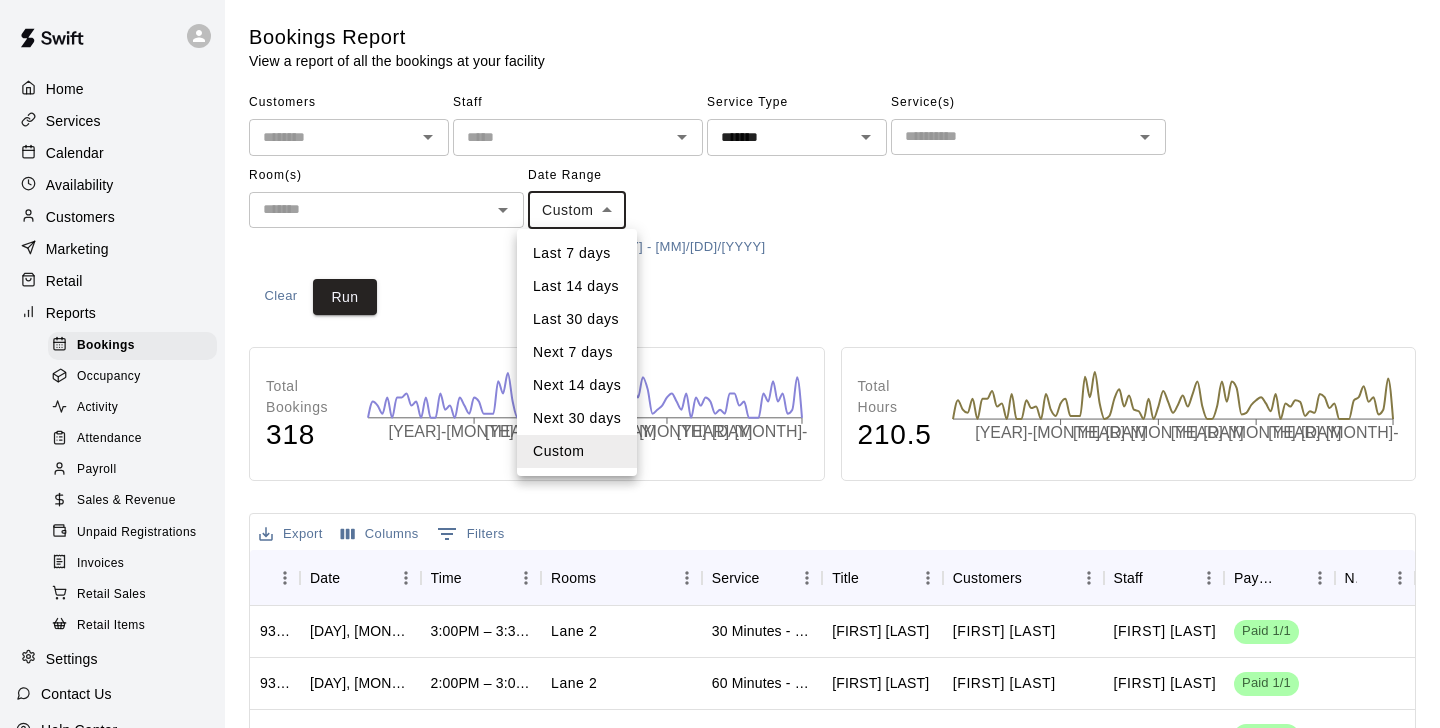 click at bounding box center [720, 364] 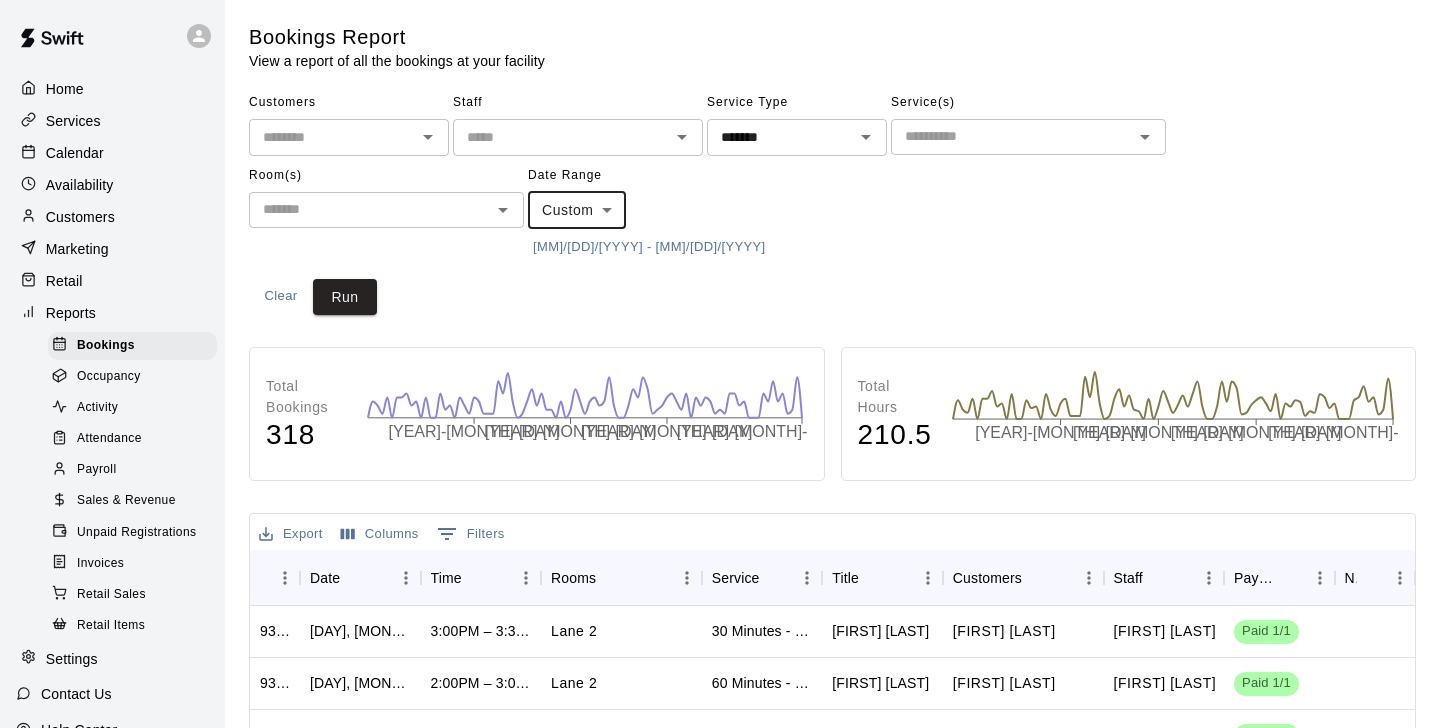click on "[MM]/[DD]/[YYYY] - [MM]/[DD]/[YYYY]" at bounding box center (649, 247) 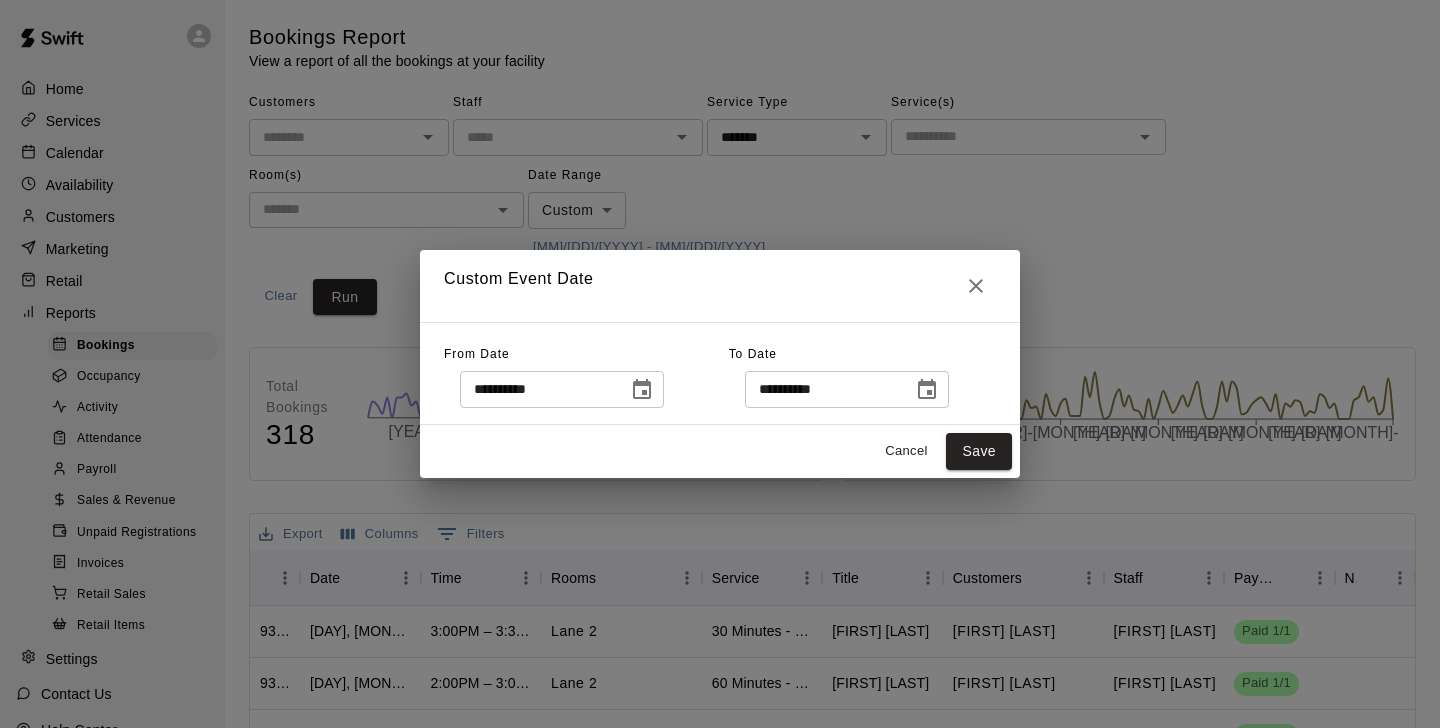 click on "**********" at bounding box center (537, 389) 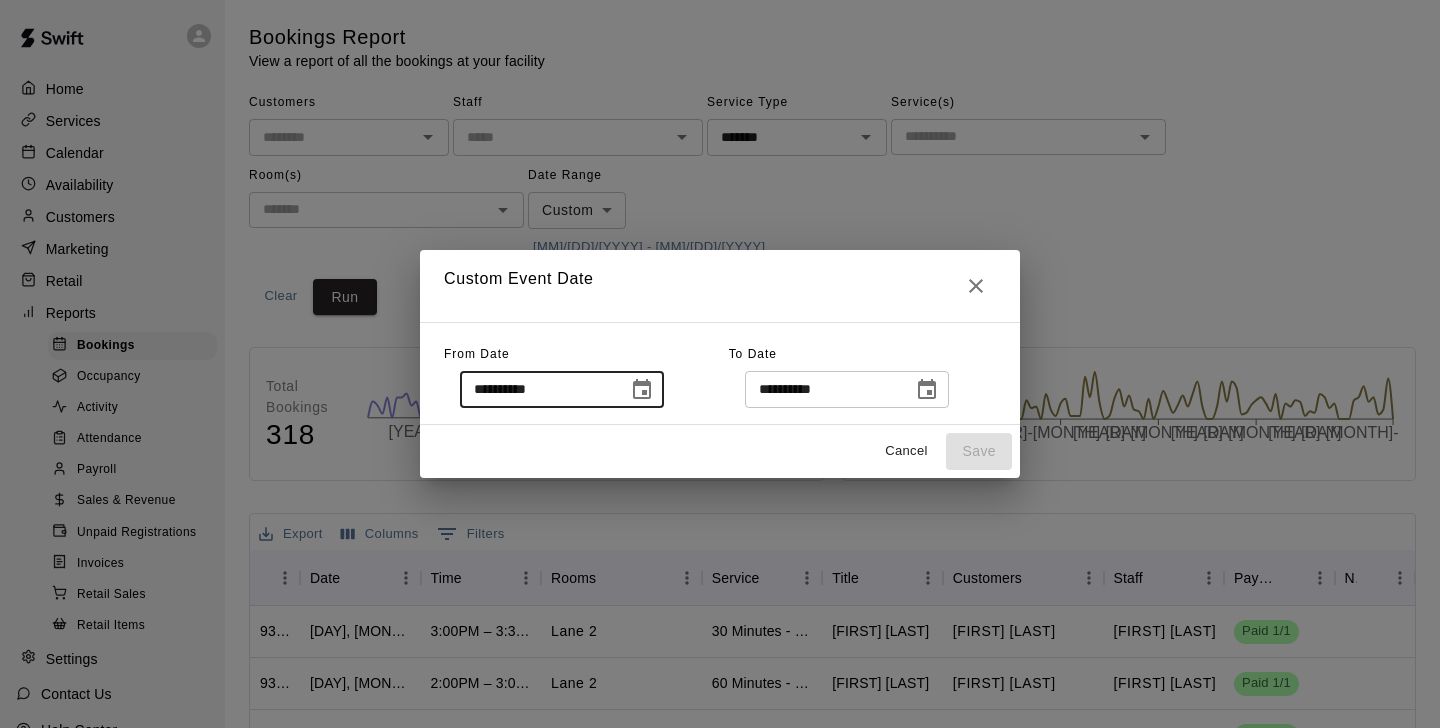 type on "**********" 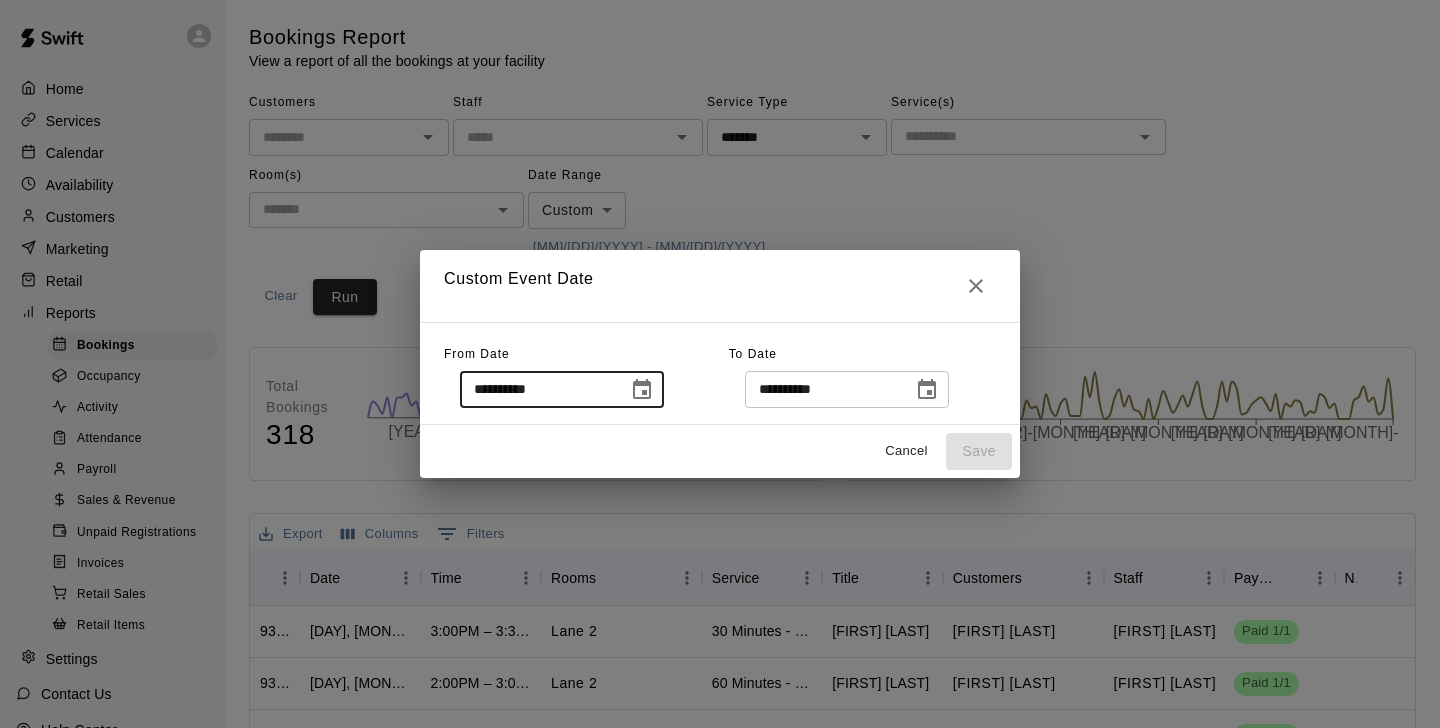 click on "**********" at bounding box center [822, 389] 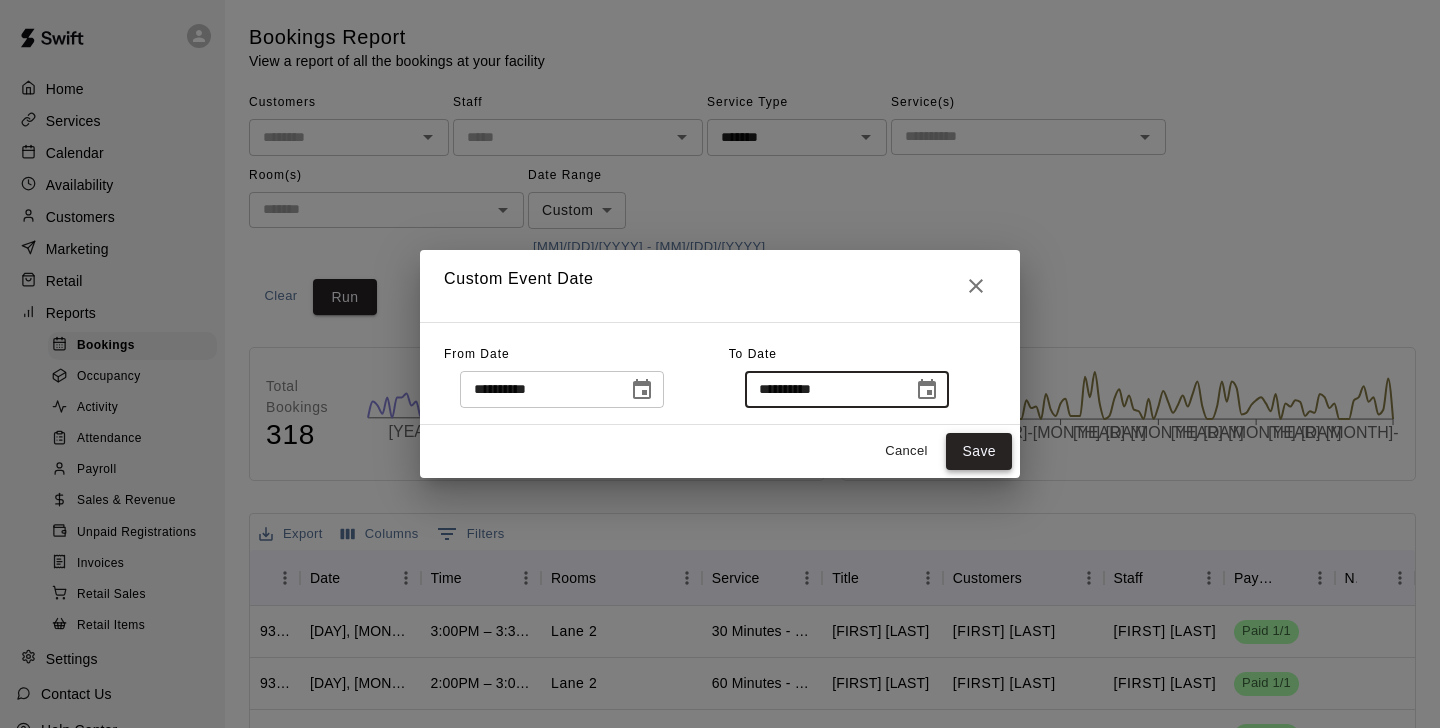 type on "**********" 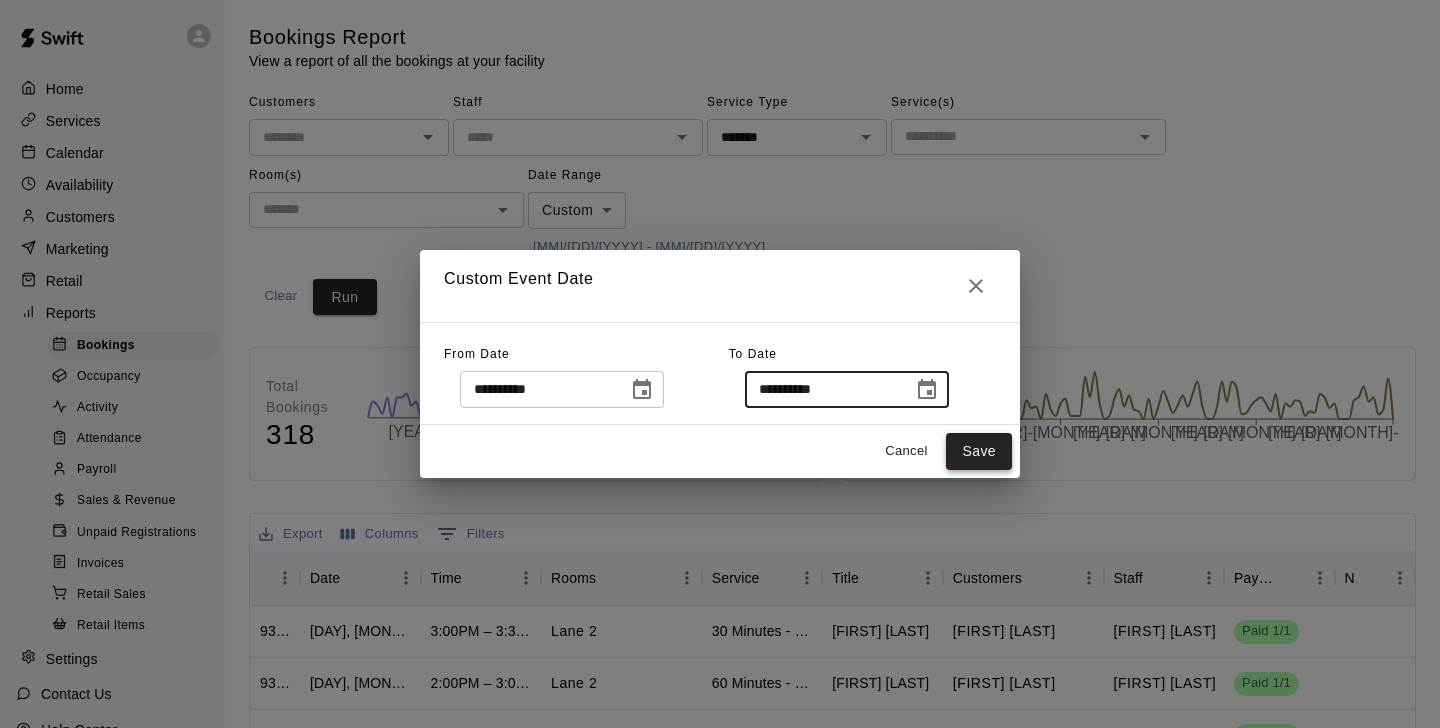 click on "Save" at bounding box center (979, 451) 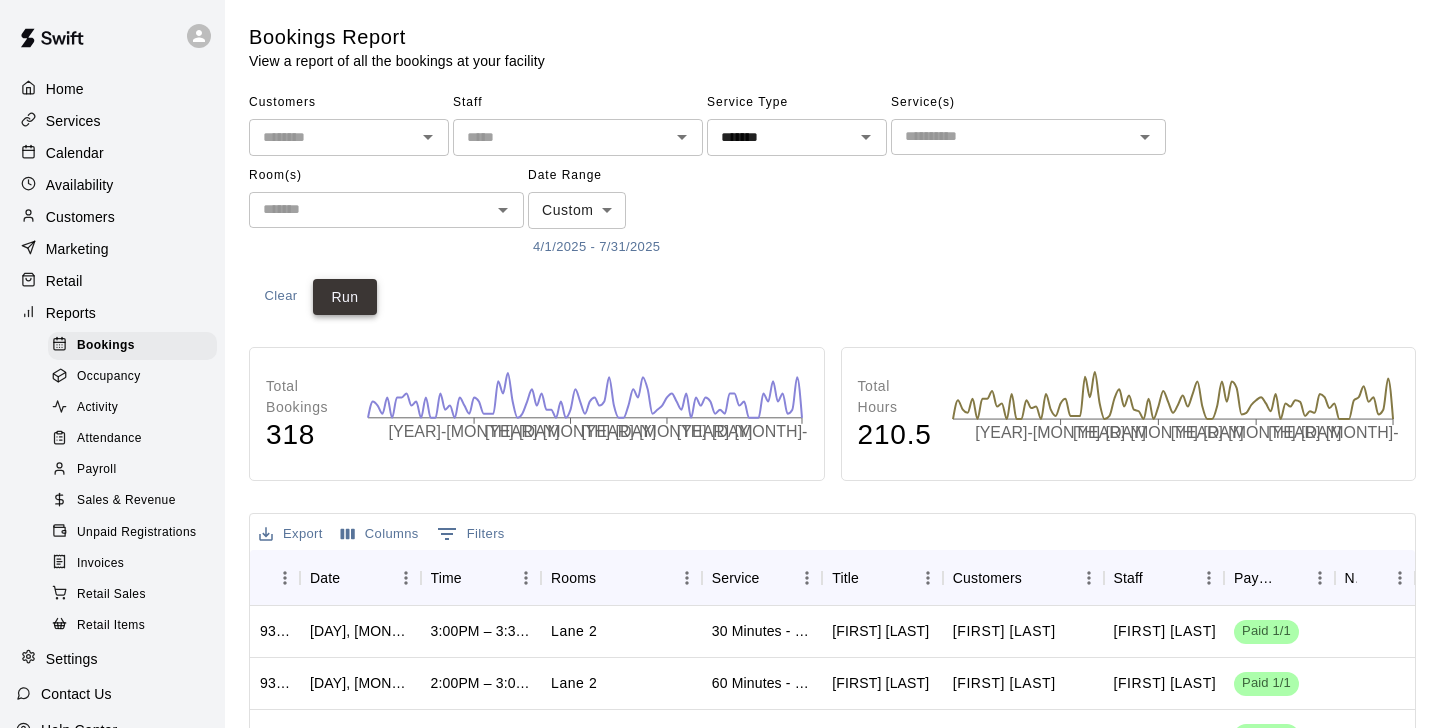 click on "Run" at bounding box center (345, 297) 